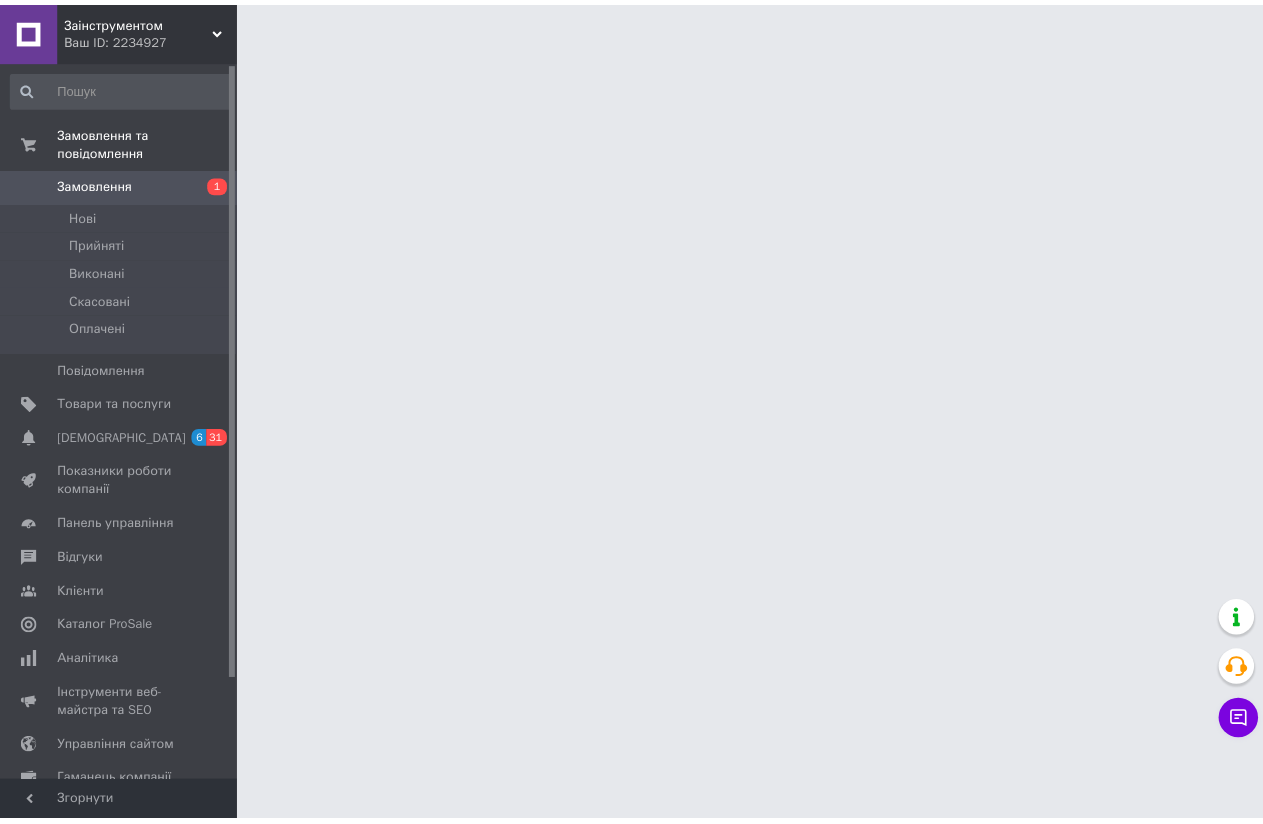 scroll, scrollTop: 0, scrollLeft: 0, axis: both 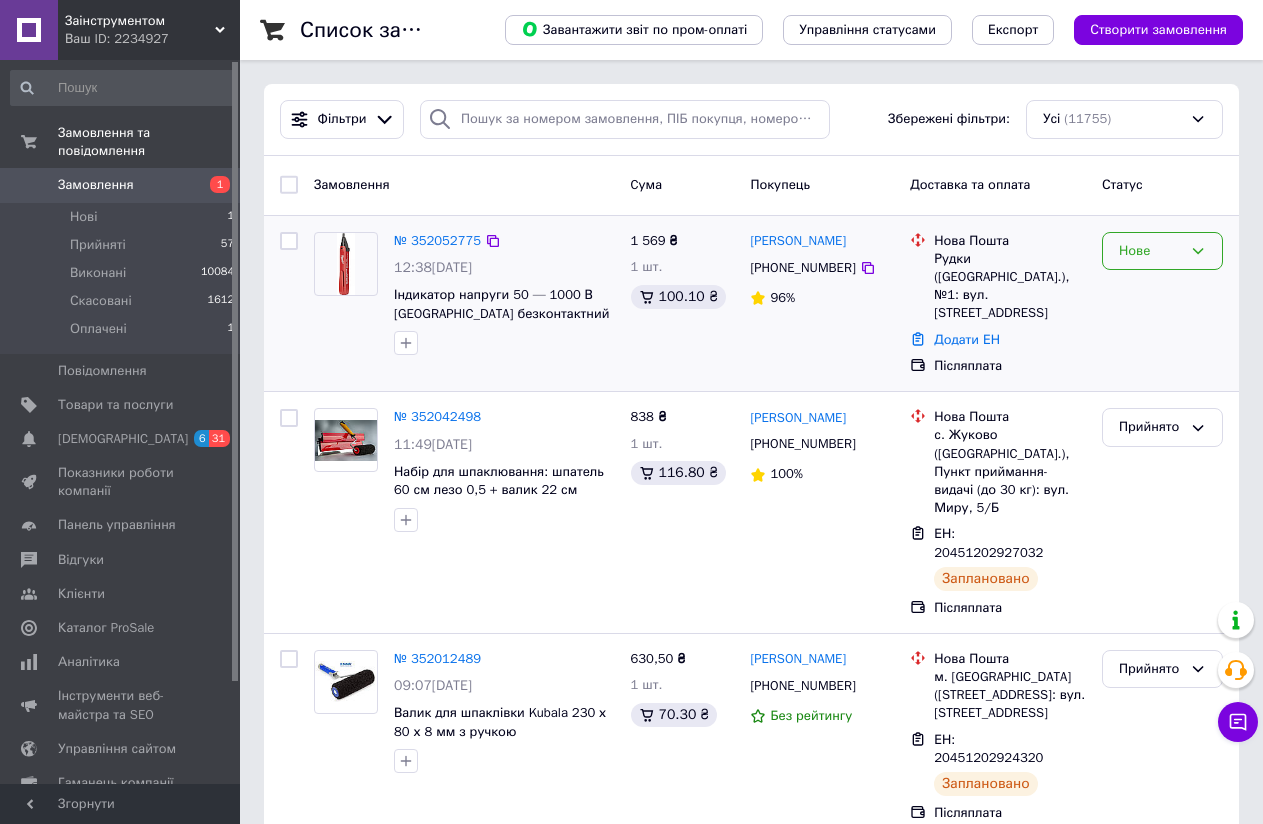 click on "Нове" at bounding box center [1150, 251] 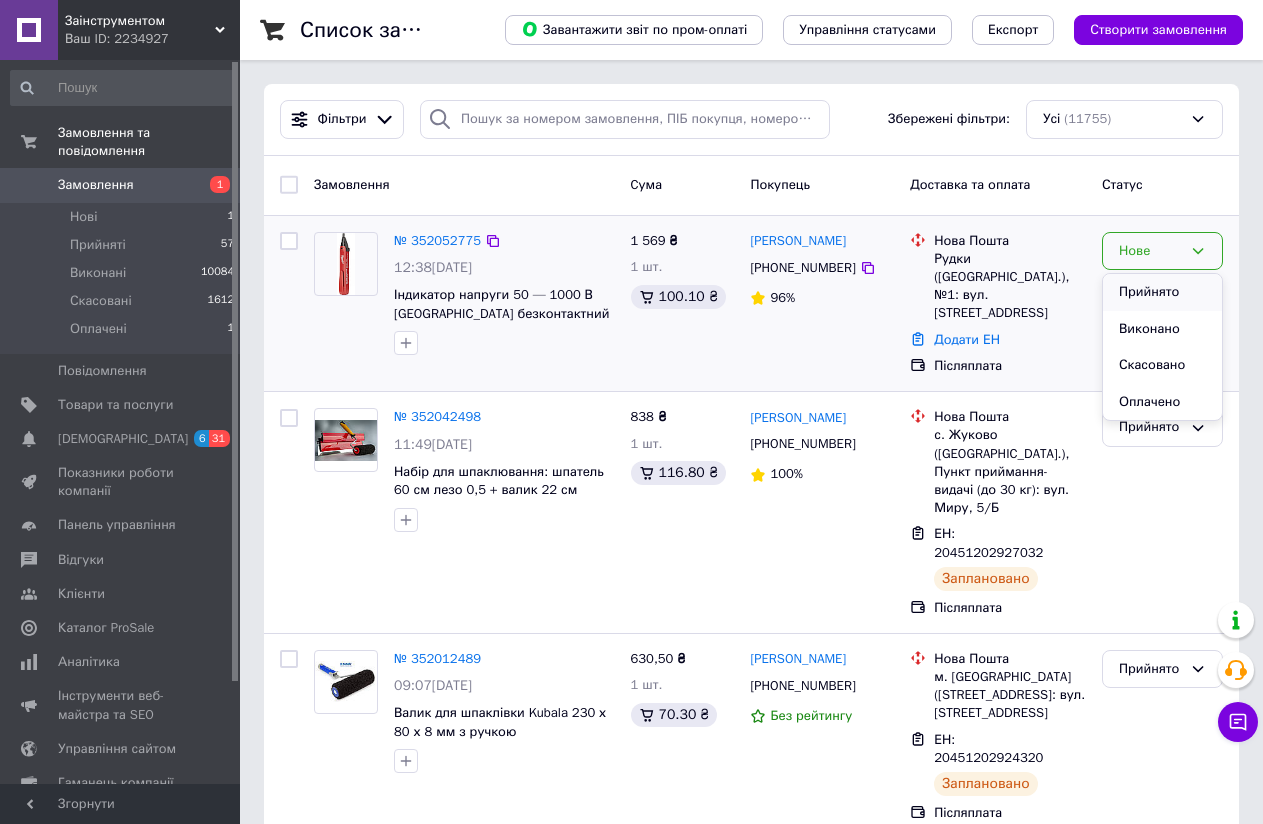 click on "Прийнято" at bounding box center (1162, 292) 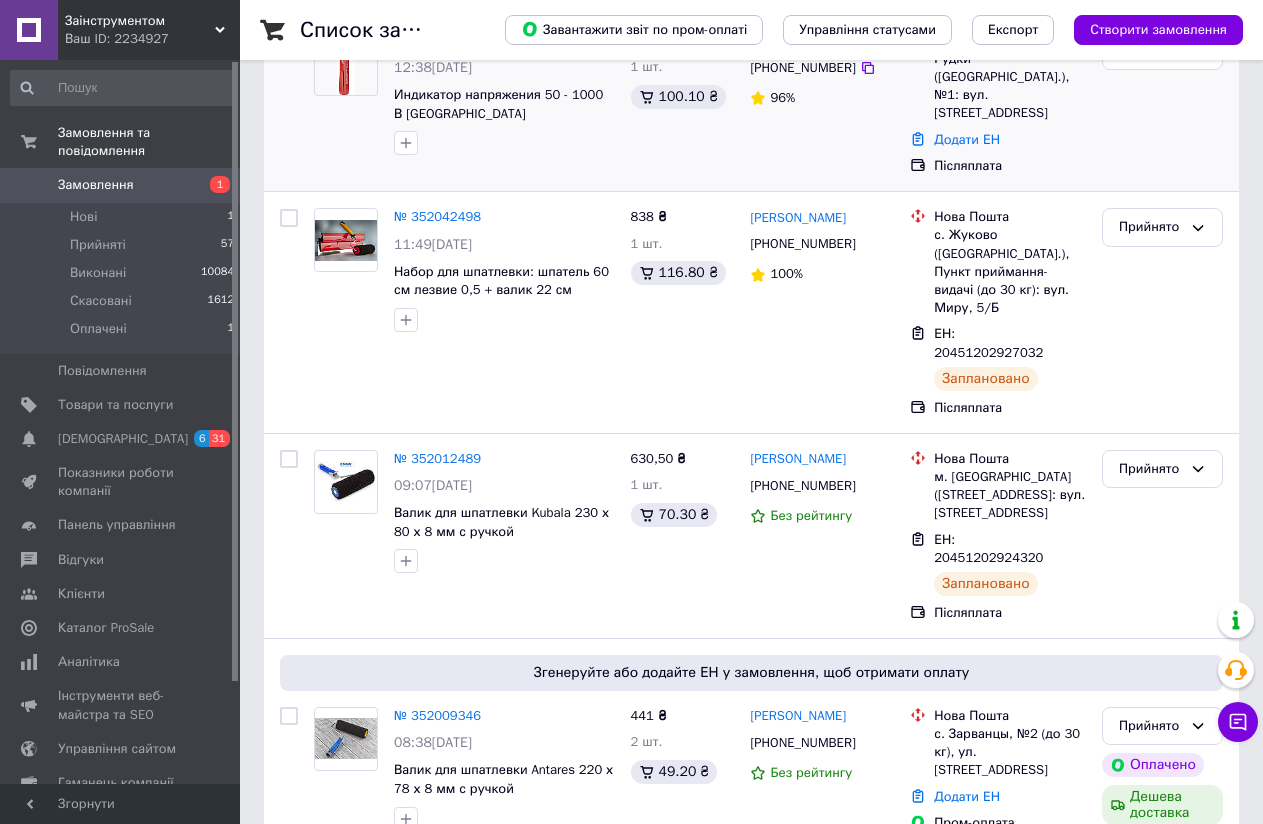 scroll, scrollTop: 0, scrollLeft: 0, axis: both 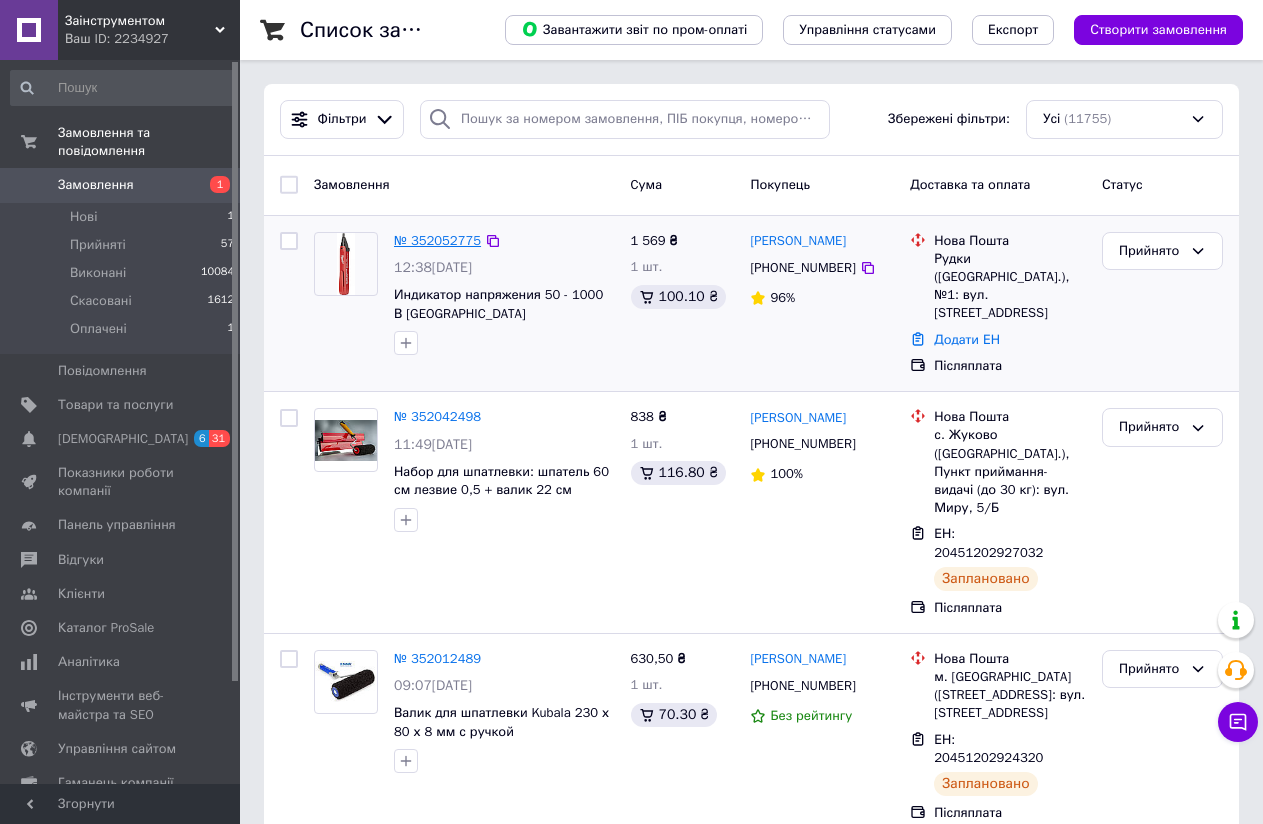click on "№ 352052775" at bounding box center [437, 240] 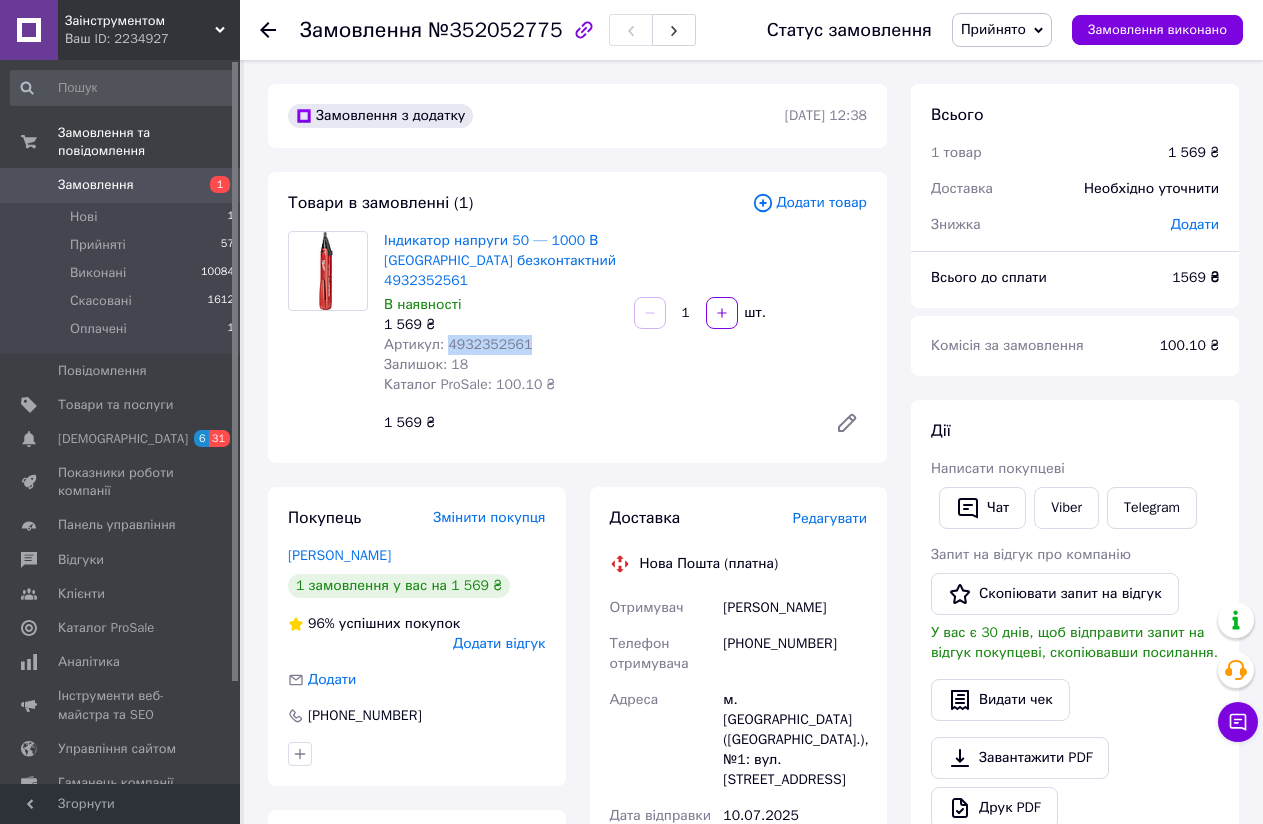 drag, startPoint x: 526, startPoint y: 346, endPoint x: 444, endPoint y: 346, distance: 82 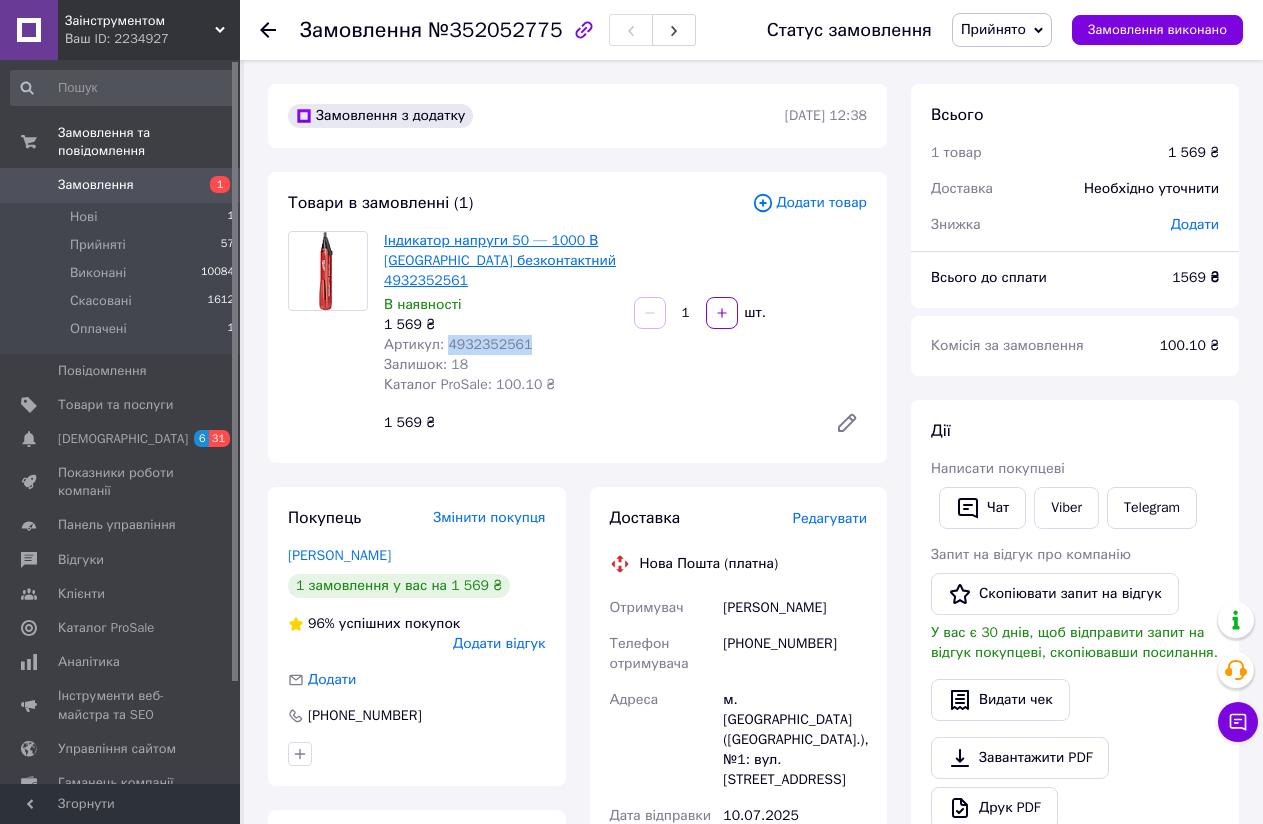 copy on "4932352561" 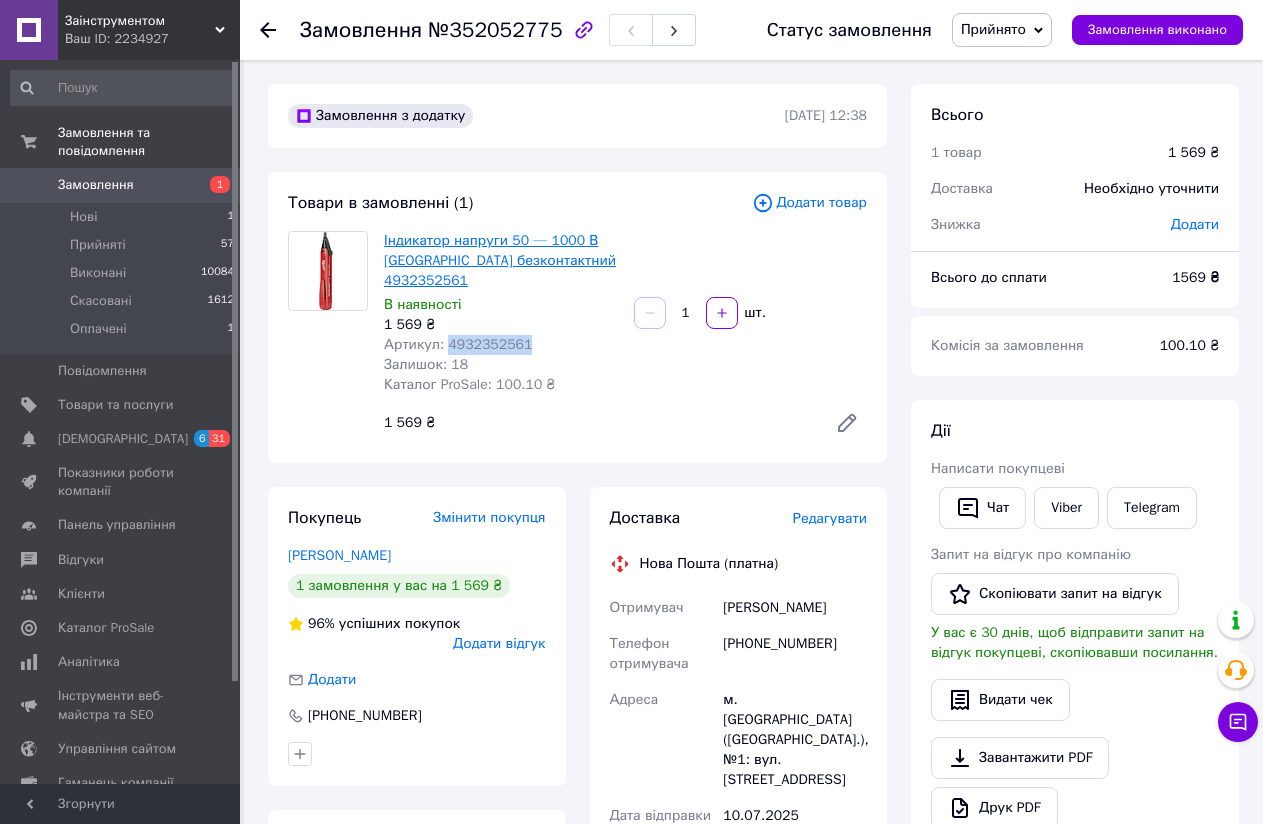 click on "Індикатор напруги 50 — 1000 В [GEOGRAPHIC_DATA] безконтактний 4932352561" at bounding box center [500, 260] 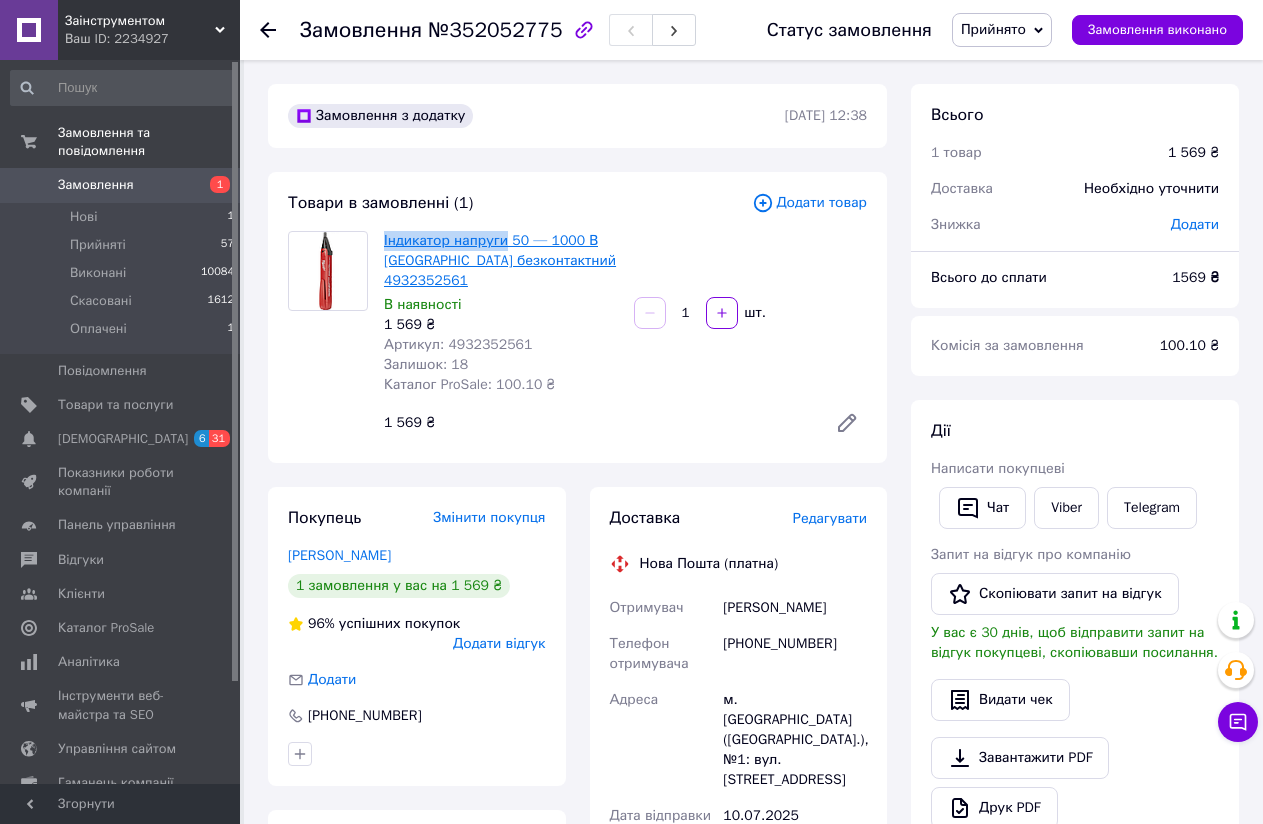 drag, startPoint x: 379, startPoint y: 236, endPoint x: 504, endPoint y: 233, distance: 125.035995 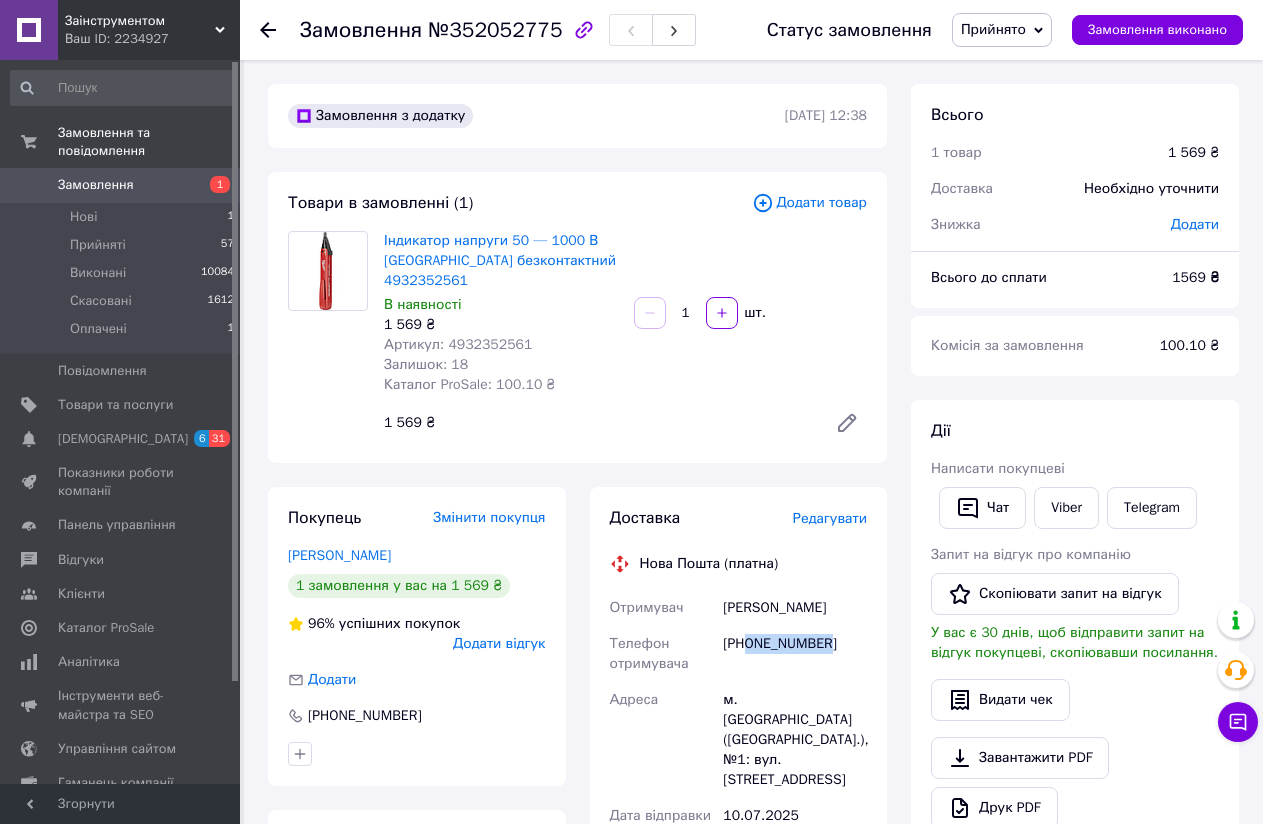 drag, startPoint x: 834, startPoint y: 645, endPoint x: 749, endPoint y: 644, distance: 85.00588 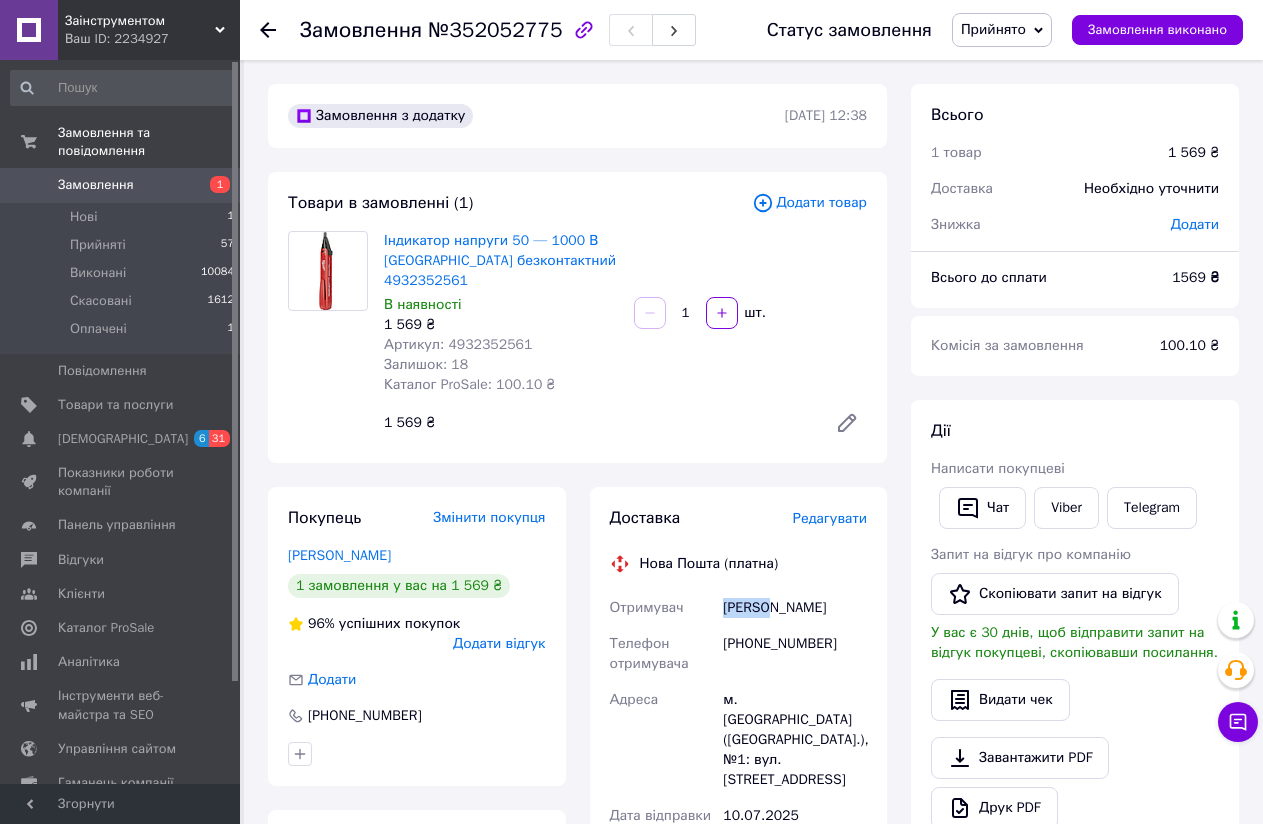 drag, startPoint x: 771, startPoint y: 607, endPoint x: 717, endPoint y: 608, distance: 54.00926 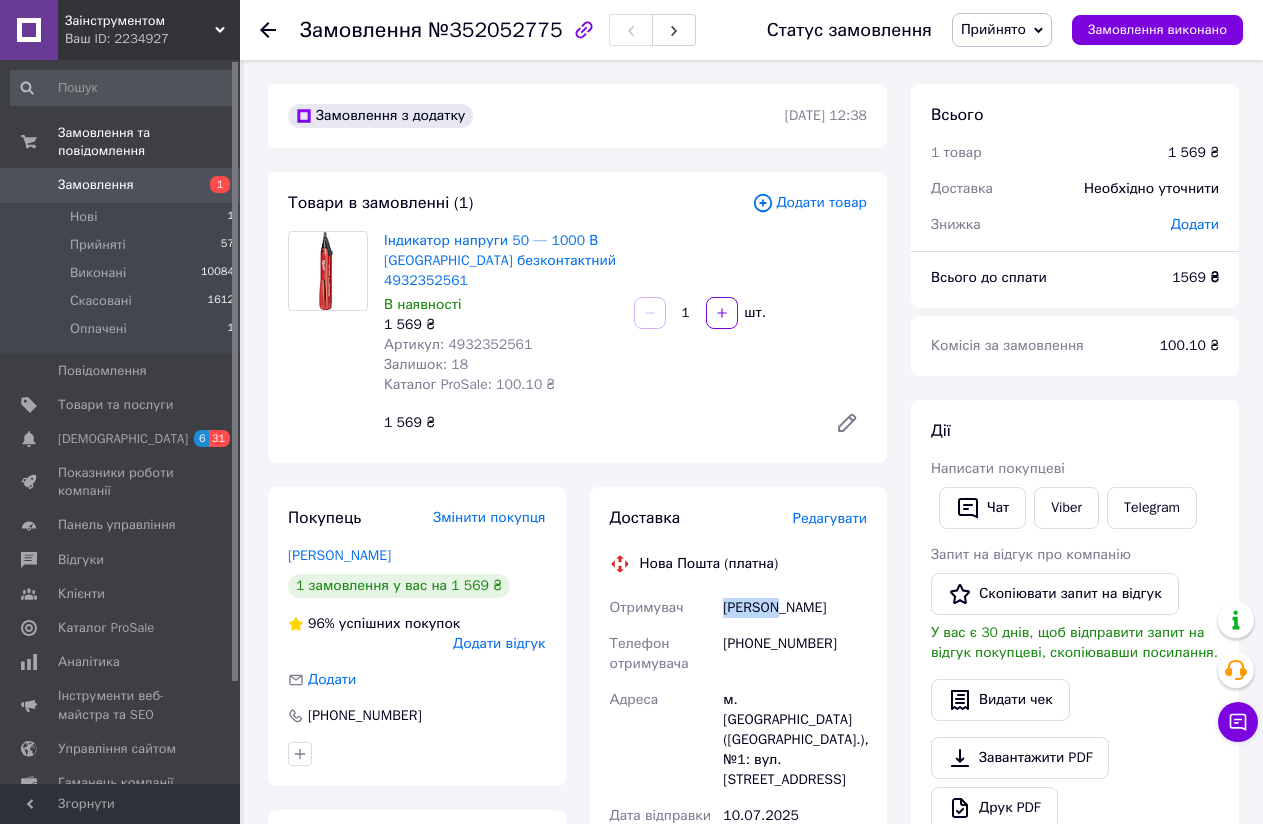 drag, startPoint x: 776, startPoint y: 614, endPoint x: 719, endPoint y: 612, distance: 57.035076 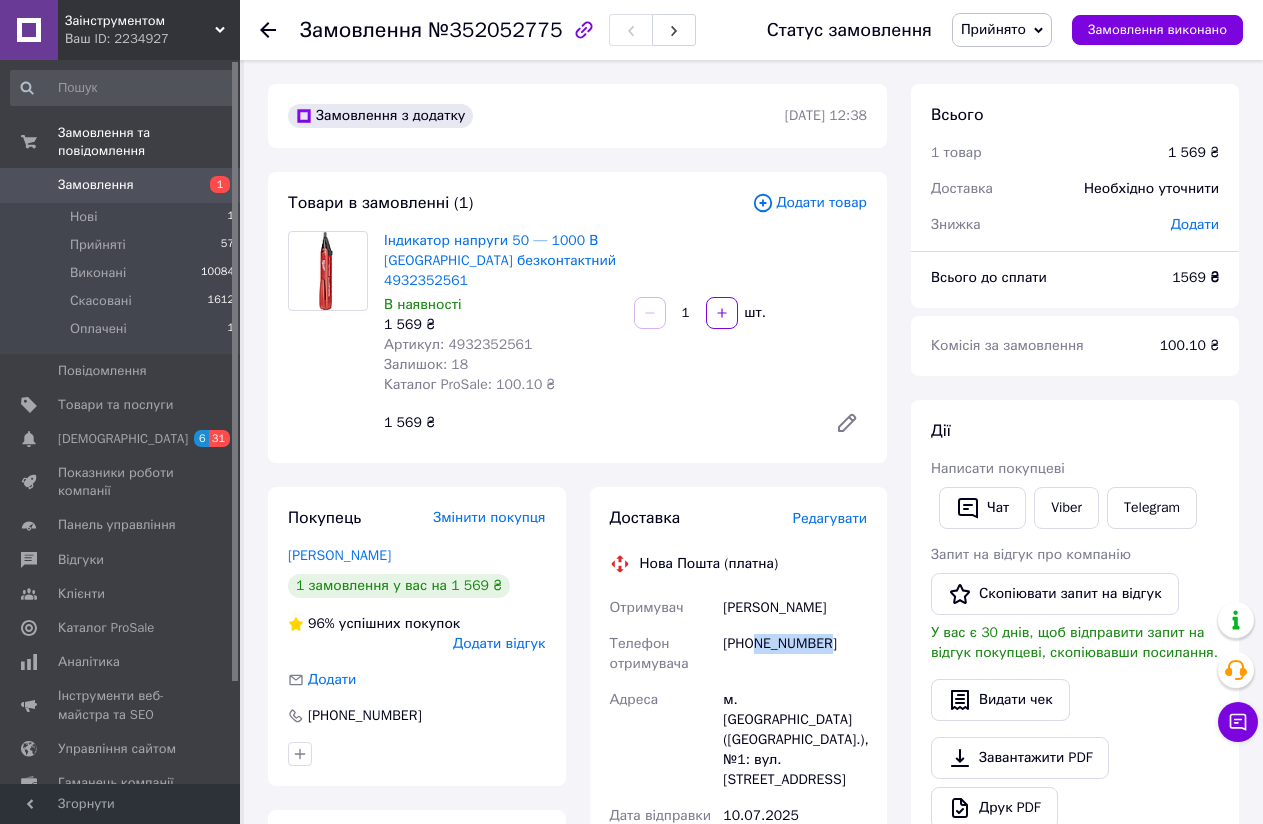 drag, startPoint x: 827, startPoint y: 649, endPoint x: 756, endPoint y: 643, distance: 71.25307 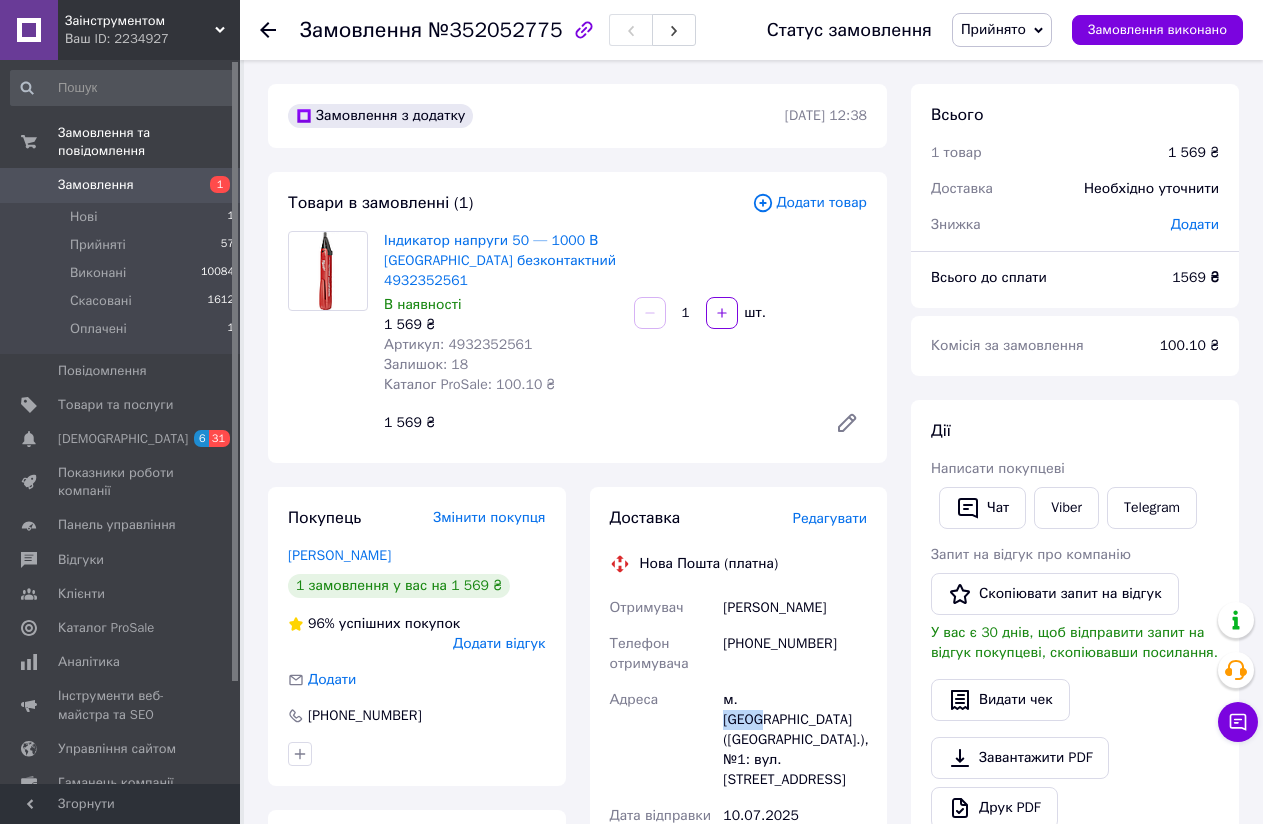 drag, startPoint x: 776, startPoint y: 703, endPoint x: 736, endPoint y: 701, distance: 40.04997 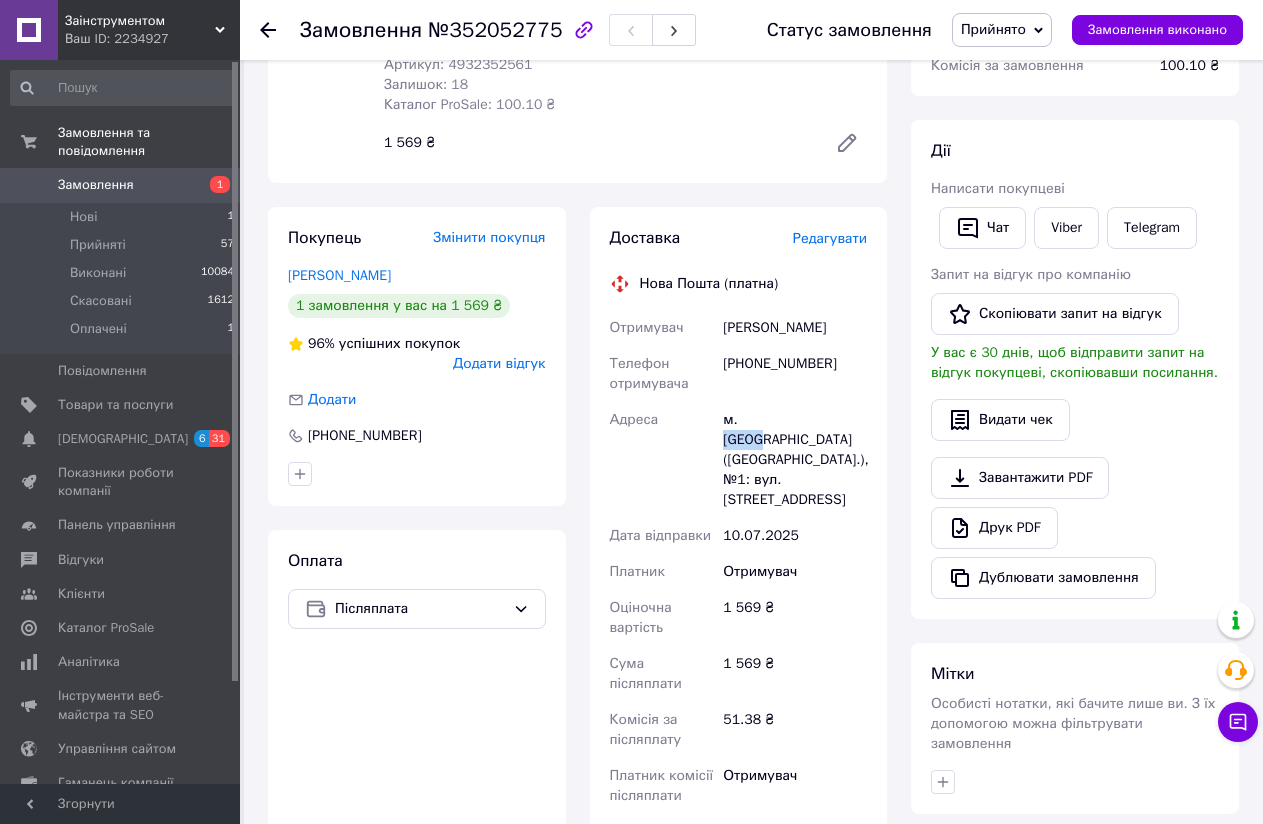 scroll, scrollTop: 300, scrollLeft: 0, axis: vertical 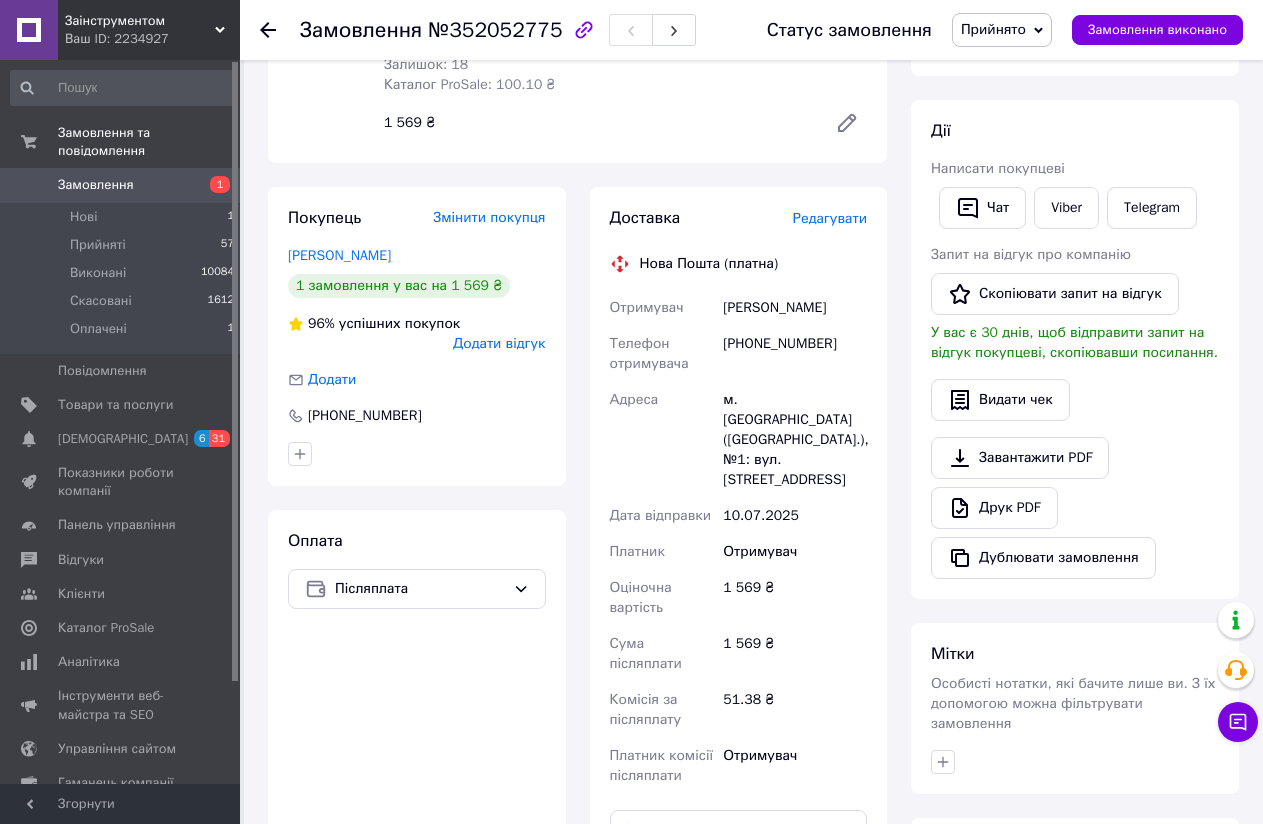 drag, startPoint x: 671, startPoint y: 746, endPoint x: 683, endPoint y: 761, distance: 19.209373 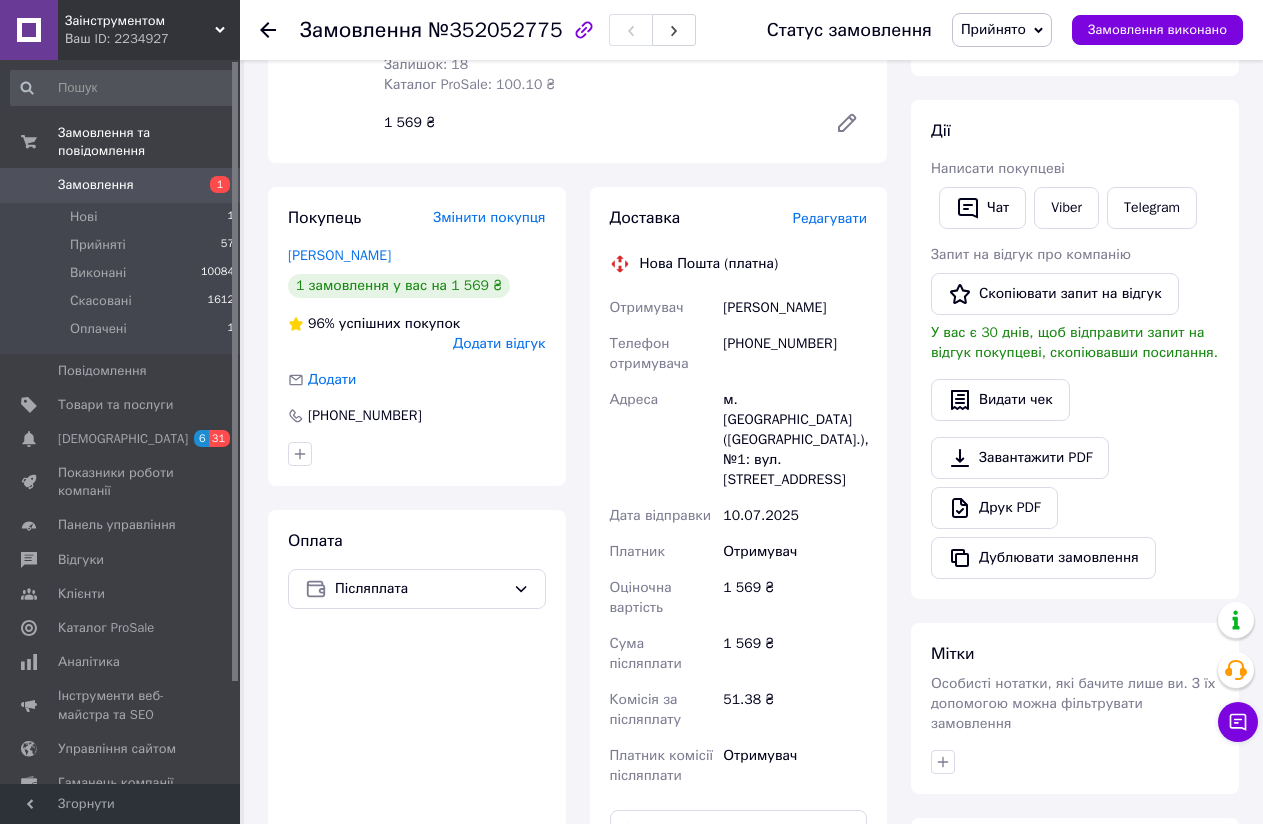 click on "Доставка Редагувати Нова Пошта (платна) Отримувач Голойда Руслан Телефон отримувача +380968277611 Адреса м. Рудки (Львівська обл.), №1: вул. Валова, 12 Дата відправки 10.07.2025 Платник Отримувач Оціночна вартість 1 569 ₴ Сума післяплати 1 569 ₴ Комісія за післяплату 51.38 ₴ Платник комісії післяплати Отримувач Передати номер або Згенерувати ЕН" at bounding box center [739, 597] 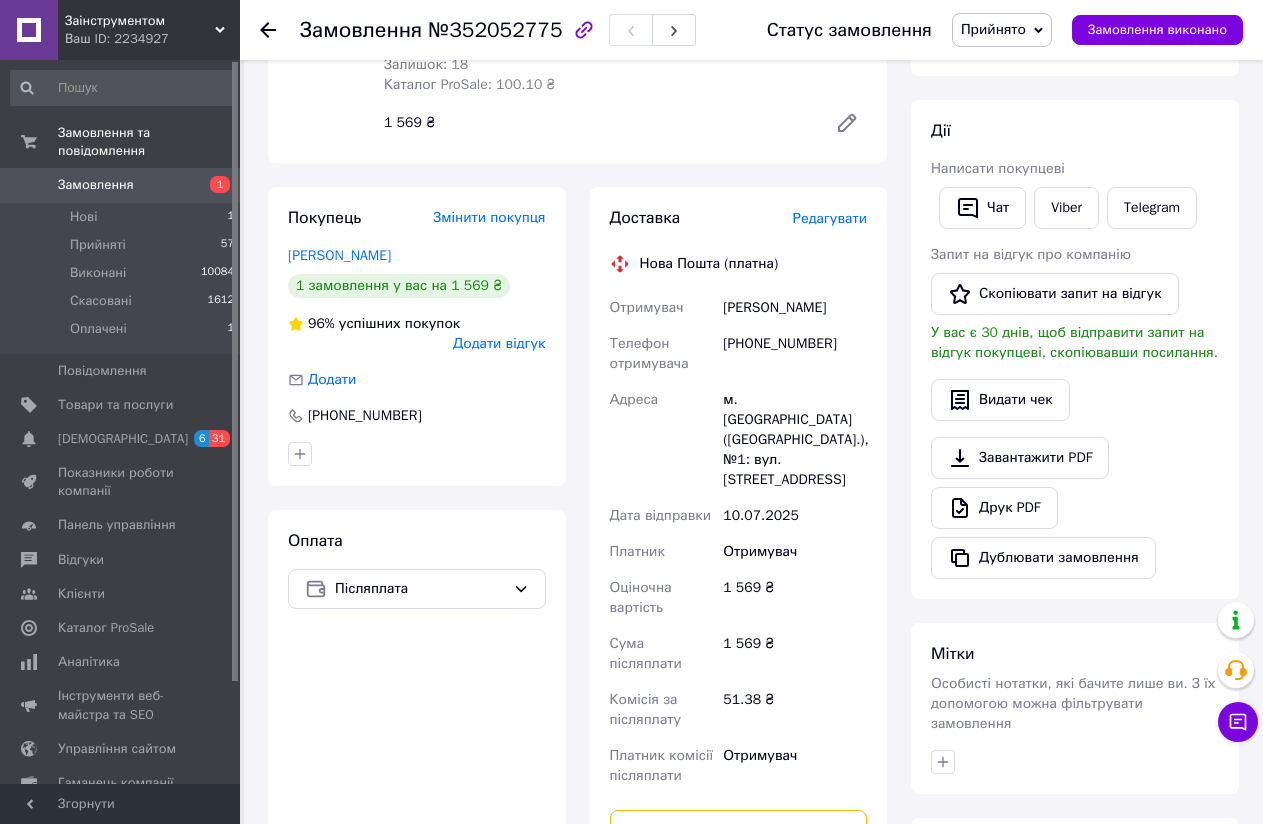 click at bounding box center (739, 830) 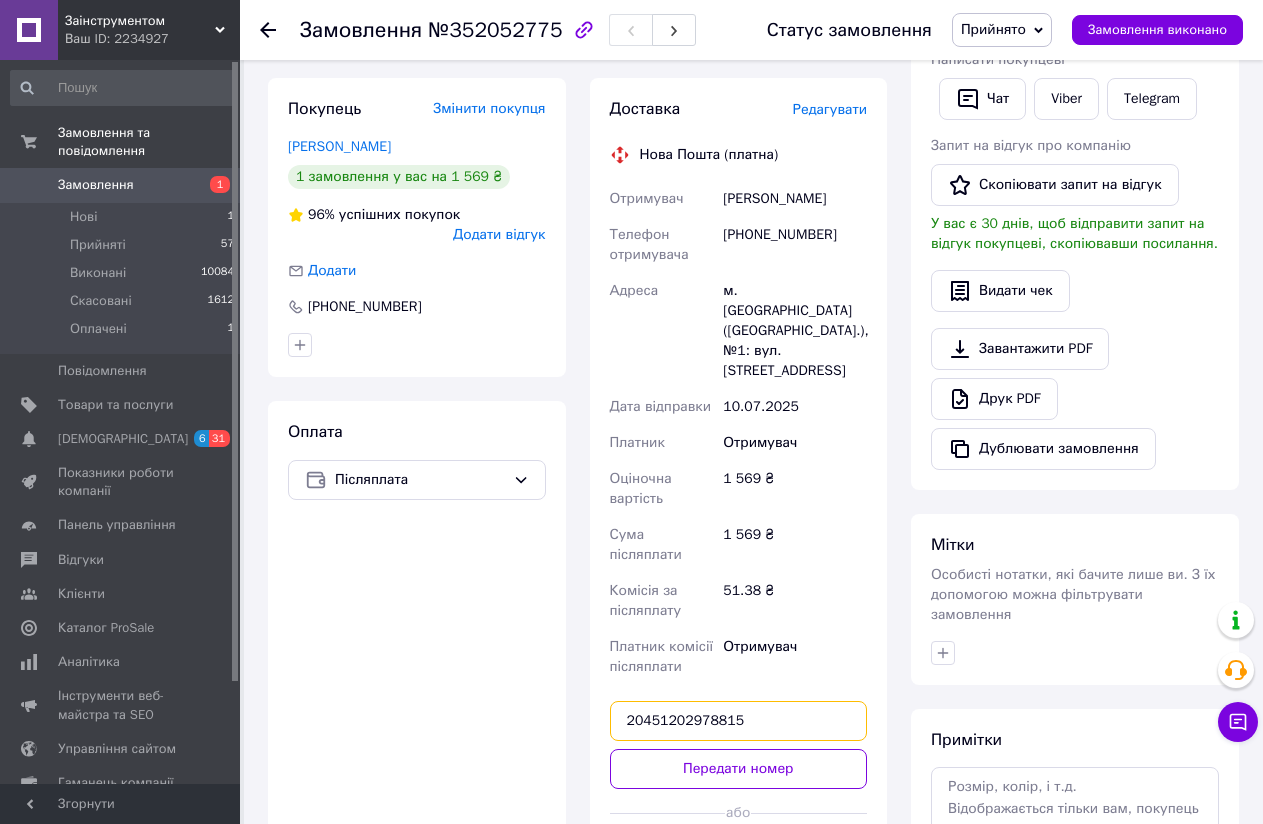 scroll, scrollTop: 590, scrollLeft: 0, axis: vertical 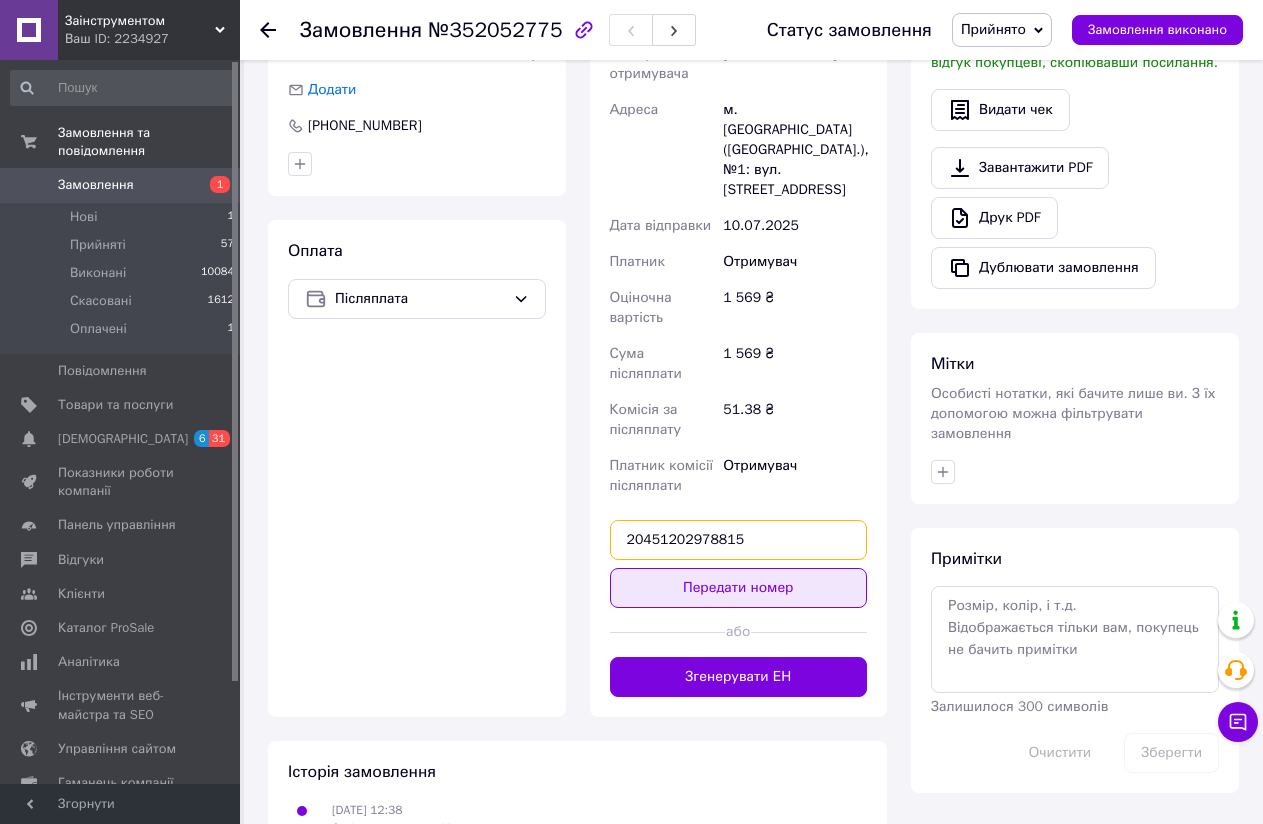type on "20451202978815" 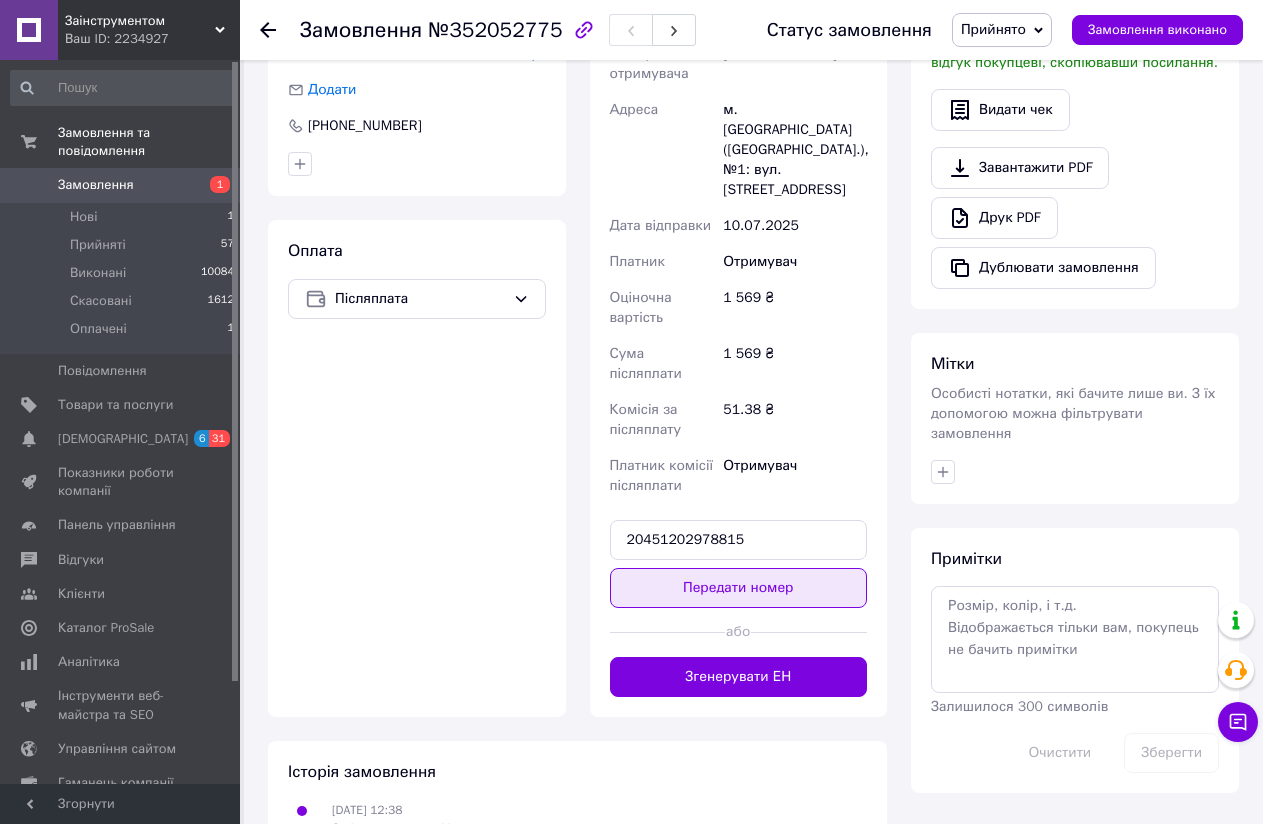 click on "Передати номер" at bounding box center [739, 588] 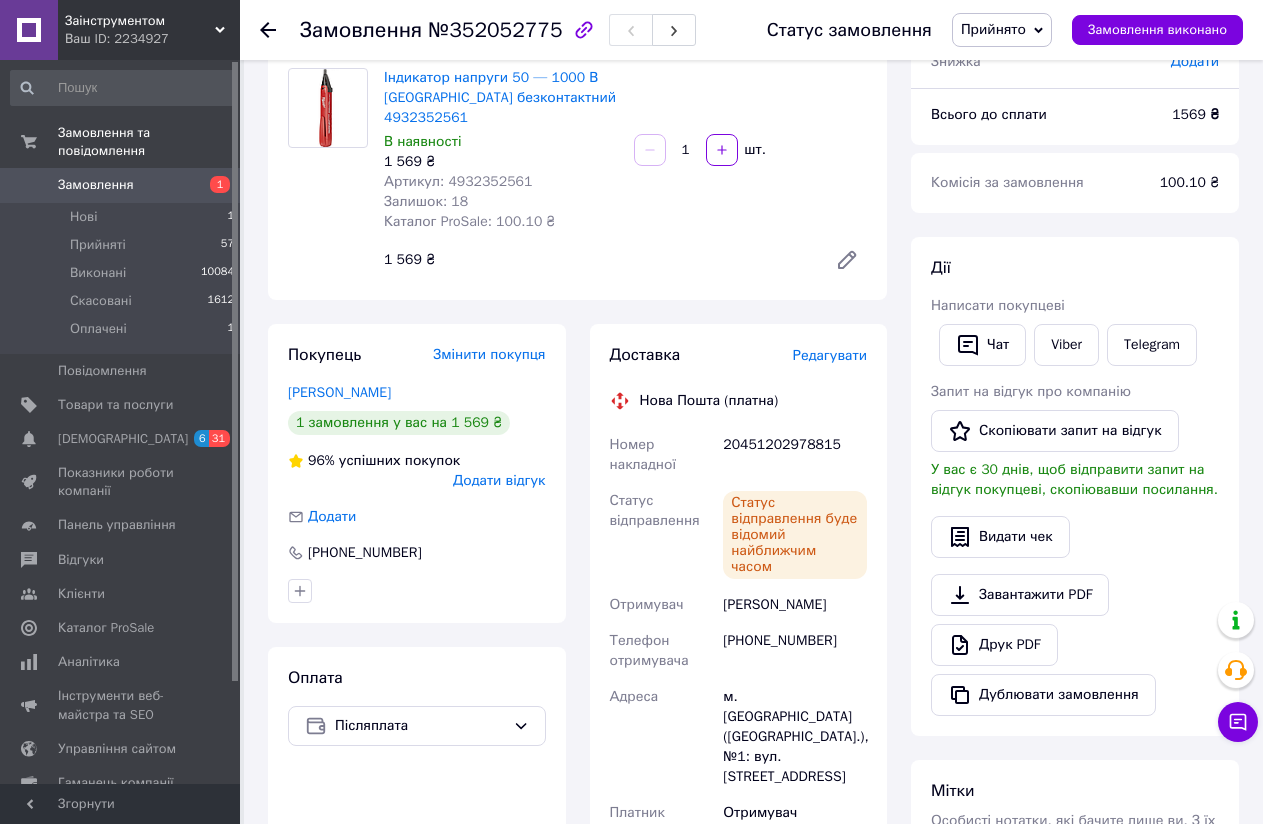 scroll, scrollTop: 0, scrollLeft: 0, axis: both 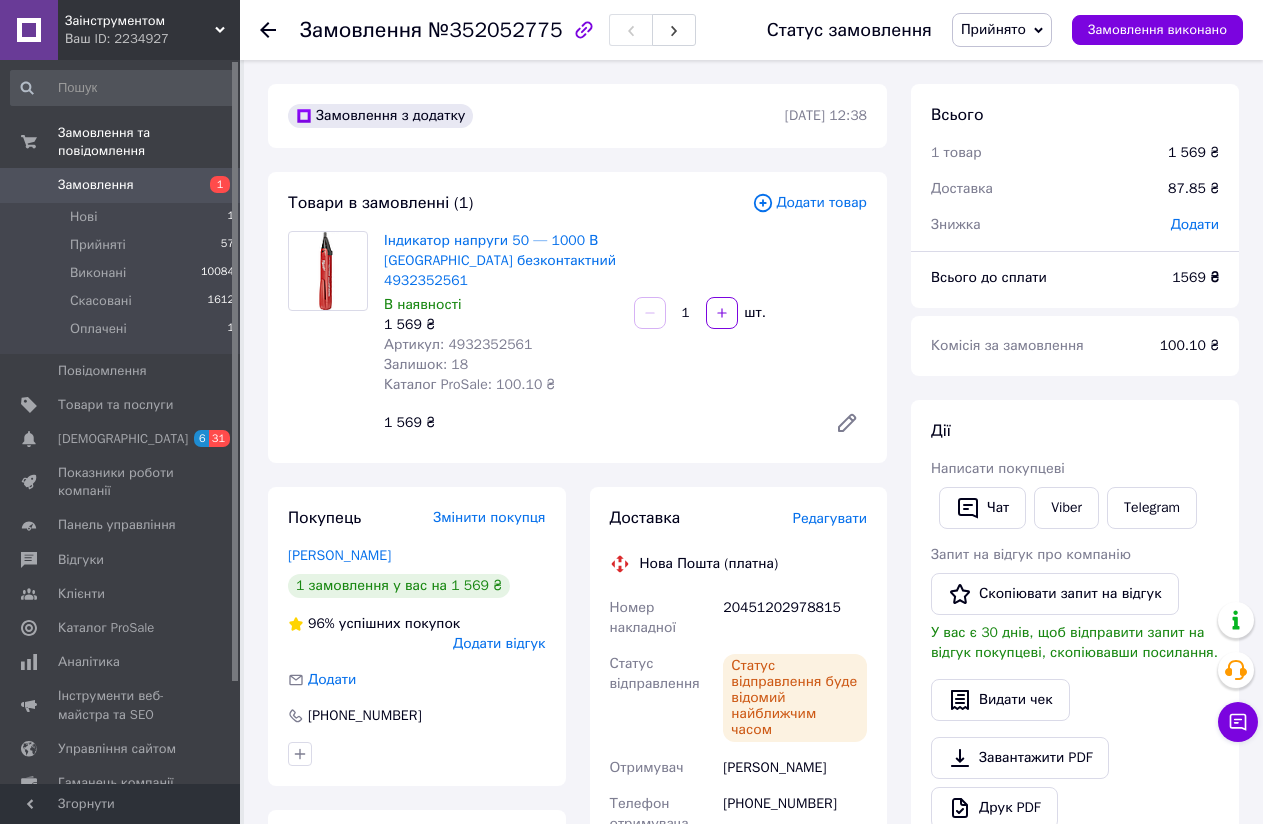 click on "Замовлення" at bounding box center (96, 185) 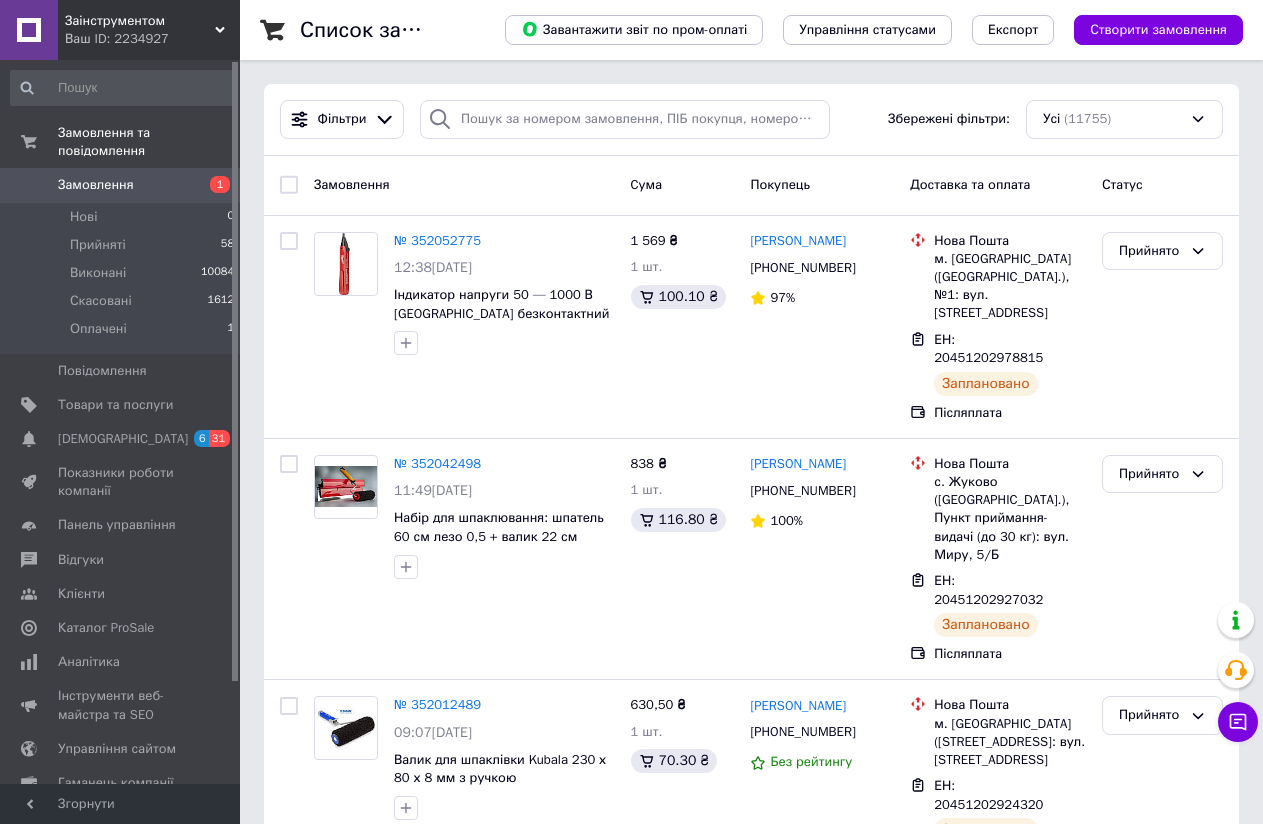 click on "Ваш ID: 2234927" at bounding box center (152, 39) 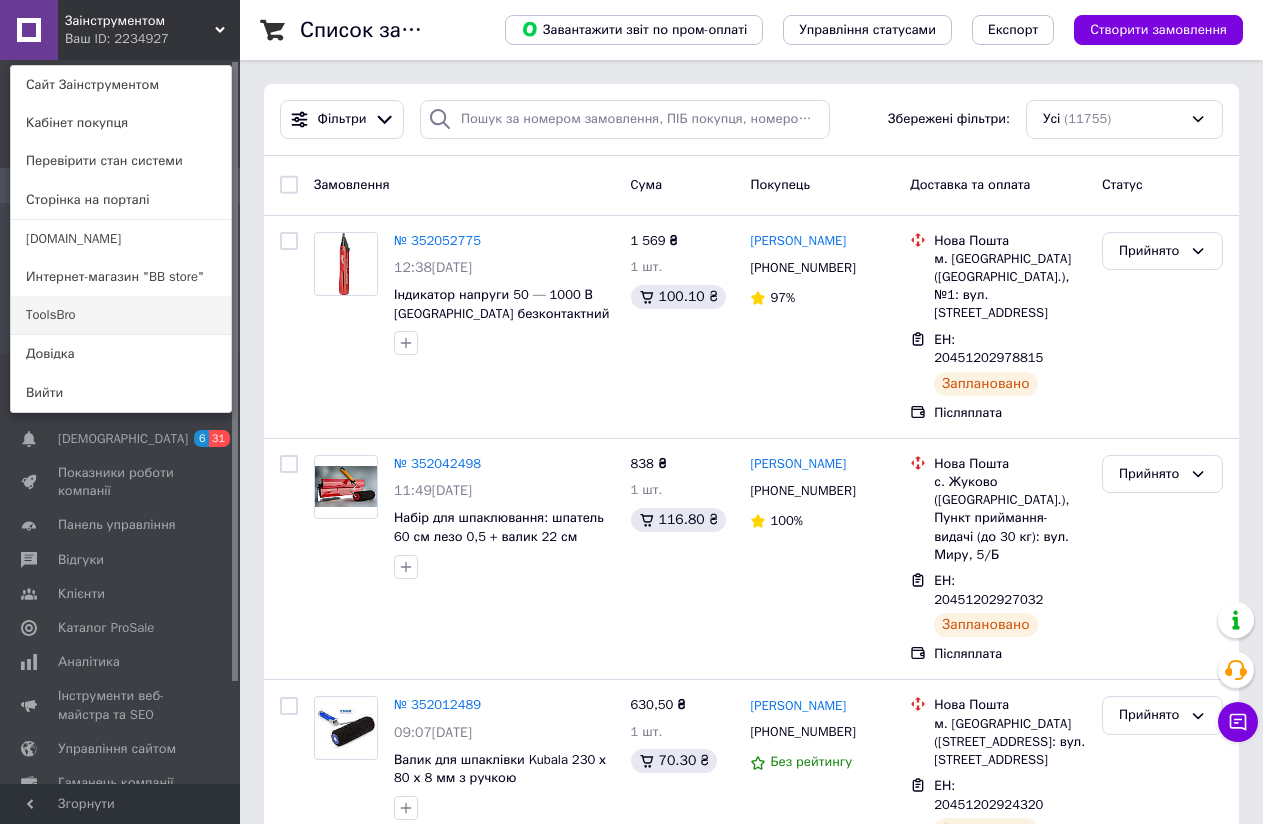 click on "ToolsBro" at bounding box center [121, 315] 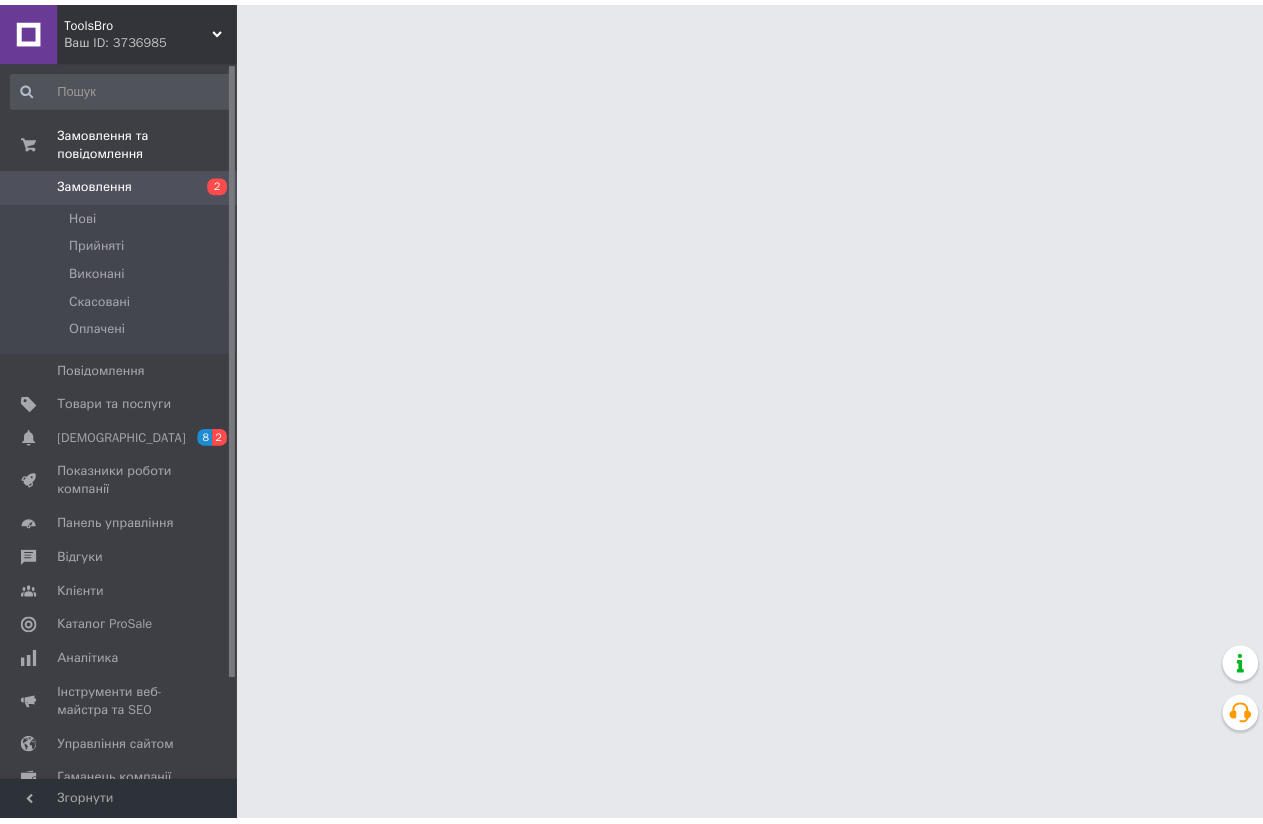 scroll, scrollTop: 0, scrollLeft: 0, axis: both 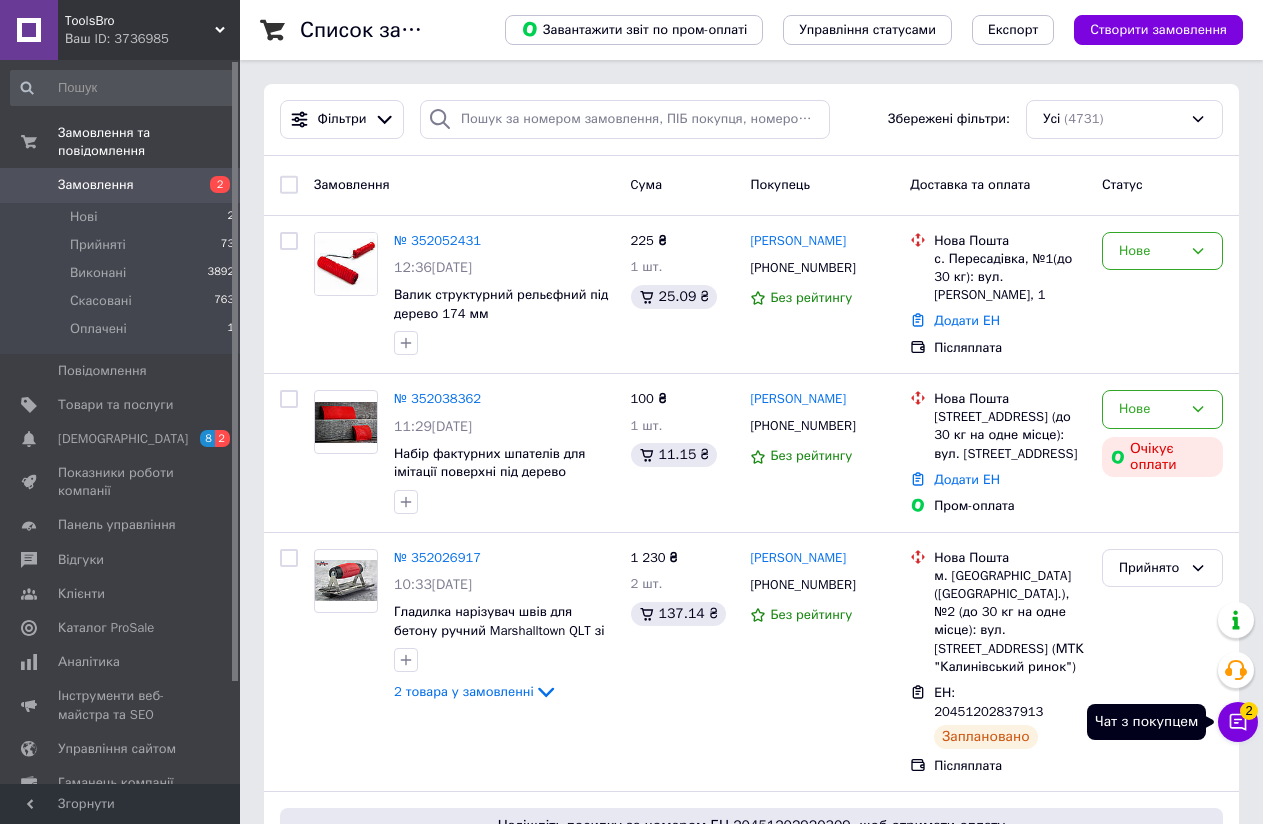 click 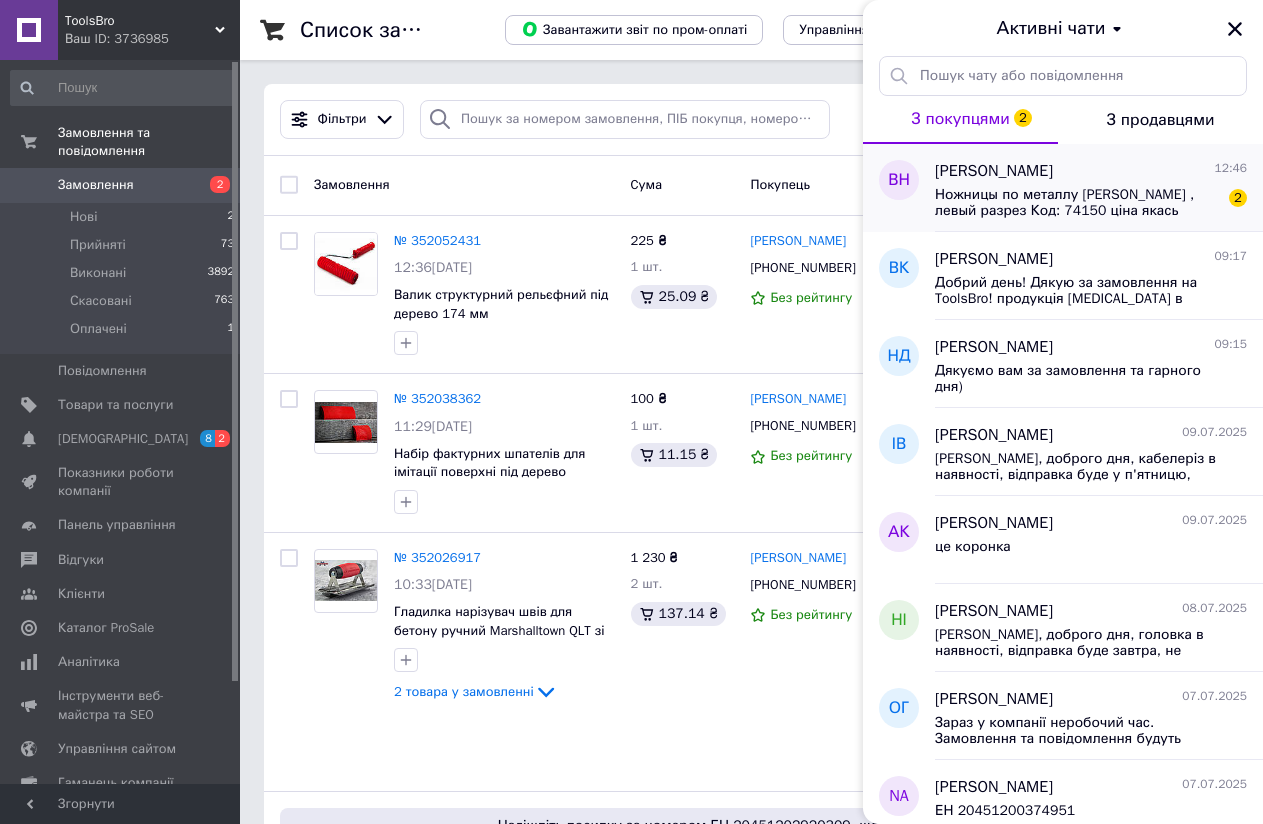 click on "Ножницы по металлу KINGTONY , левый разрез Код: 74150 ціна якась помилкова?" at bounding box center (1077, 203) 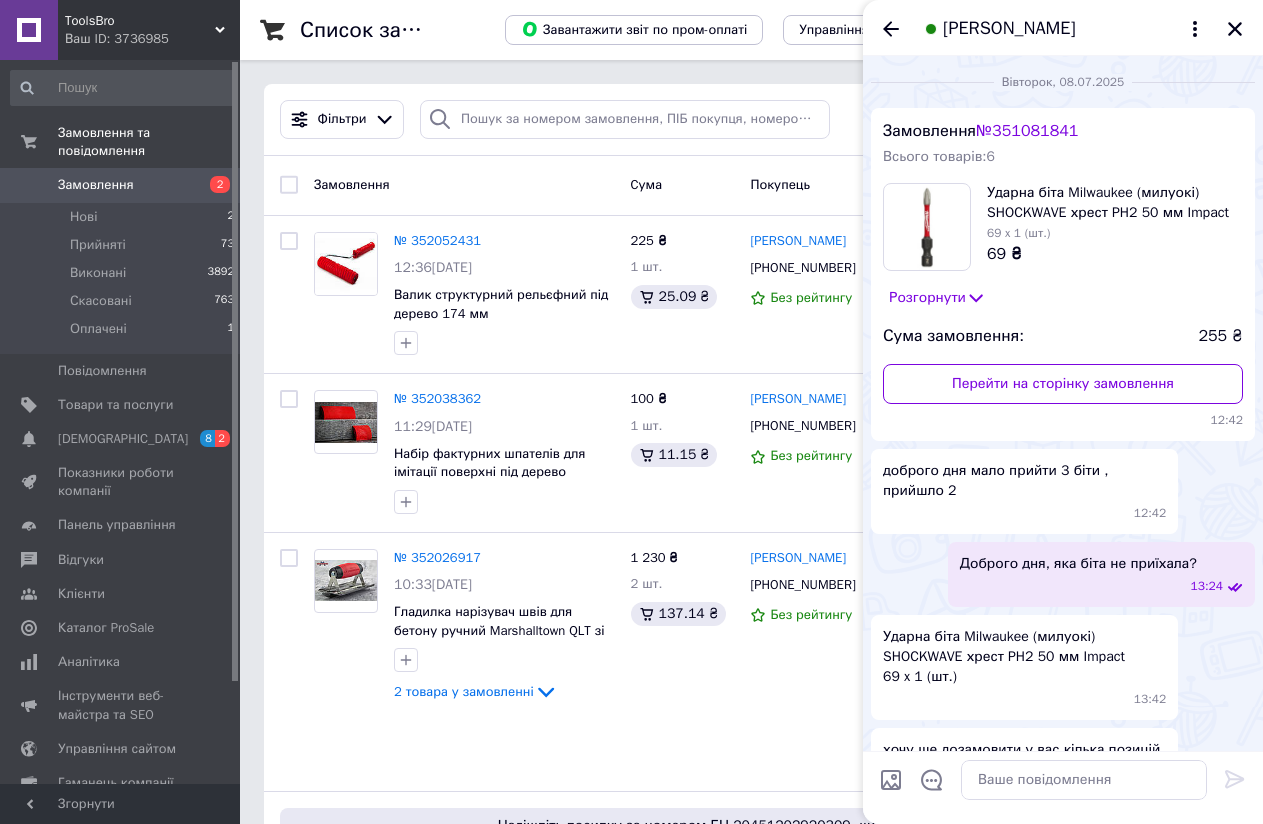 scroll, scrollTop: 841, scrollLeft: 0, axis: vertical 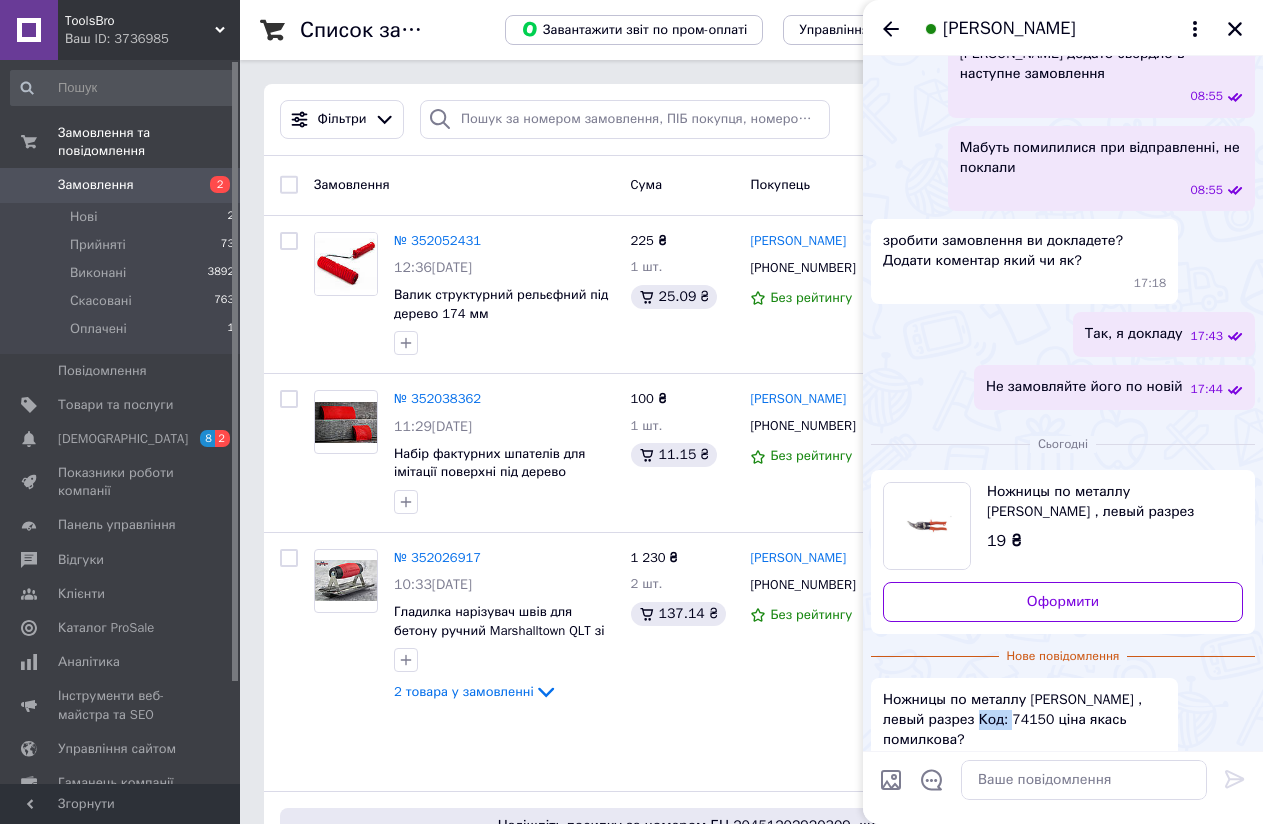 drag, startPoint x: 995, startPoint y: 694, endPoint x: 962, endPoint y: 698, distance: 33.24154 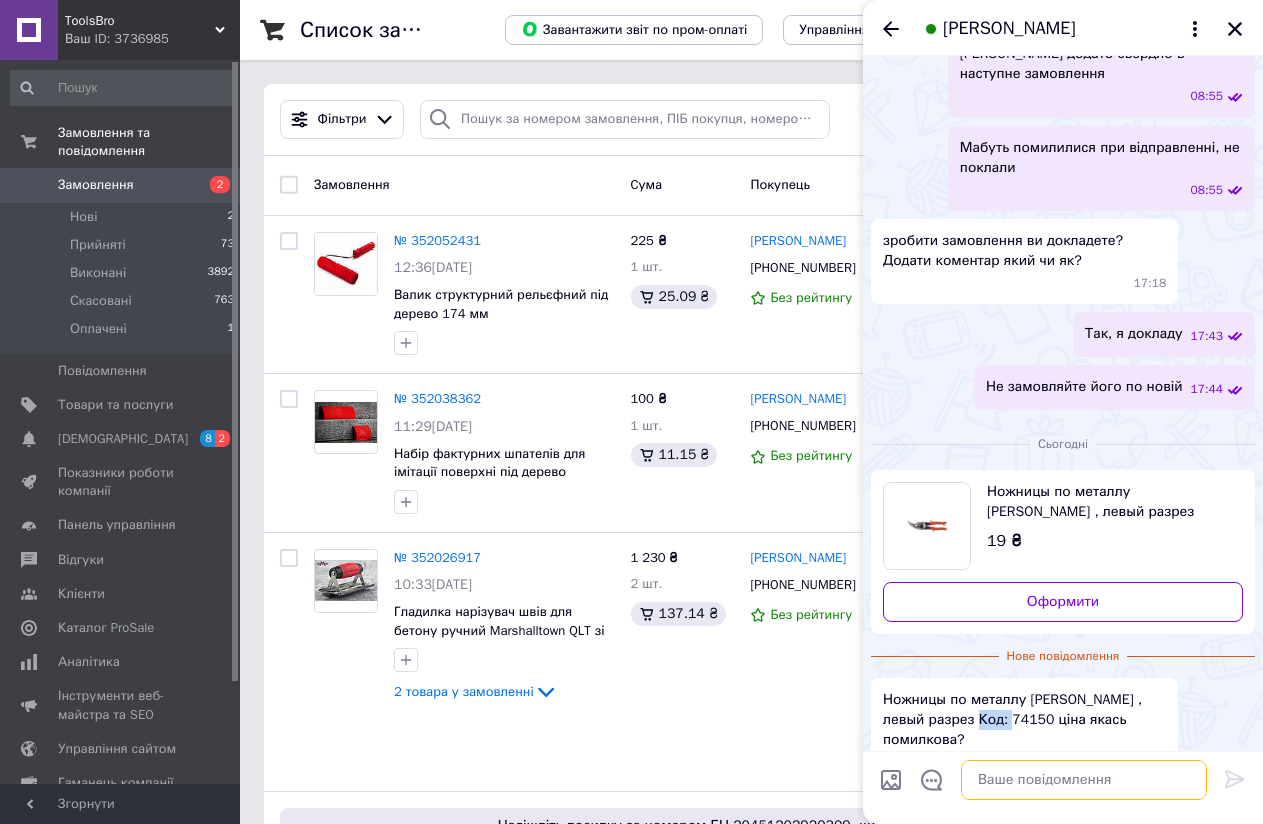 click at bounding box center (1084, 780) 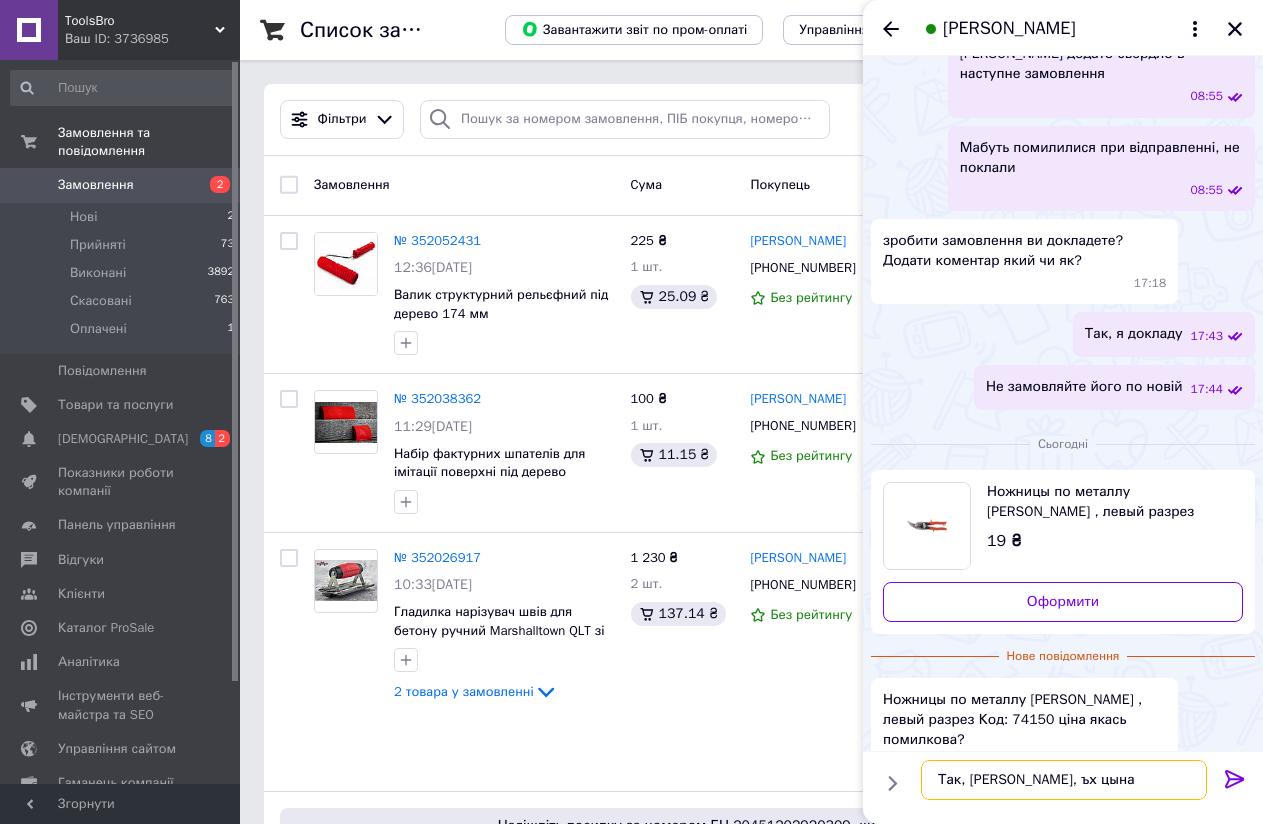 drag, startPoint x: 1051, startPoint y: 780, endPoint x: 1041, endPoint y: 783, distance: 10.440307 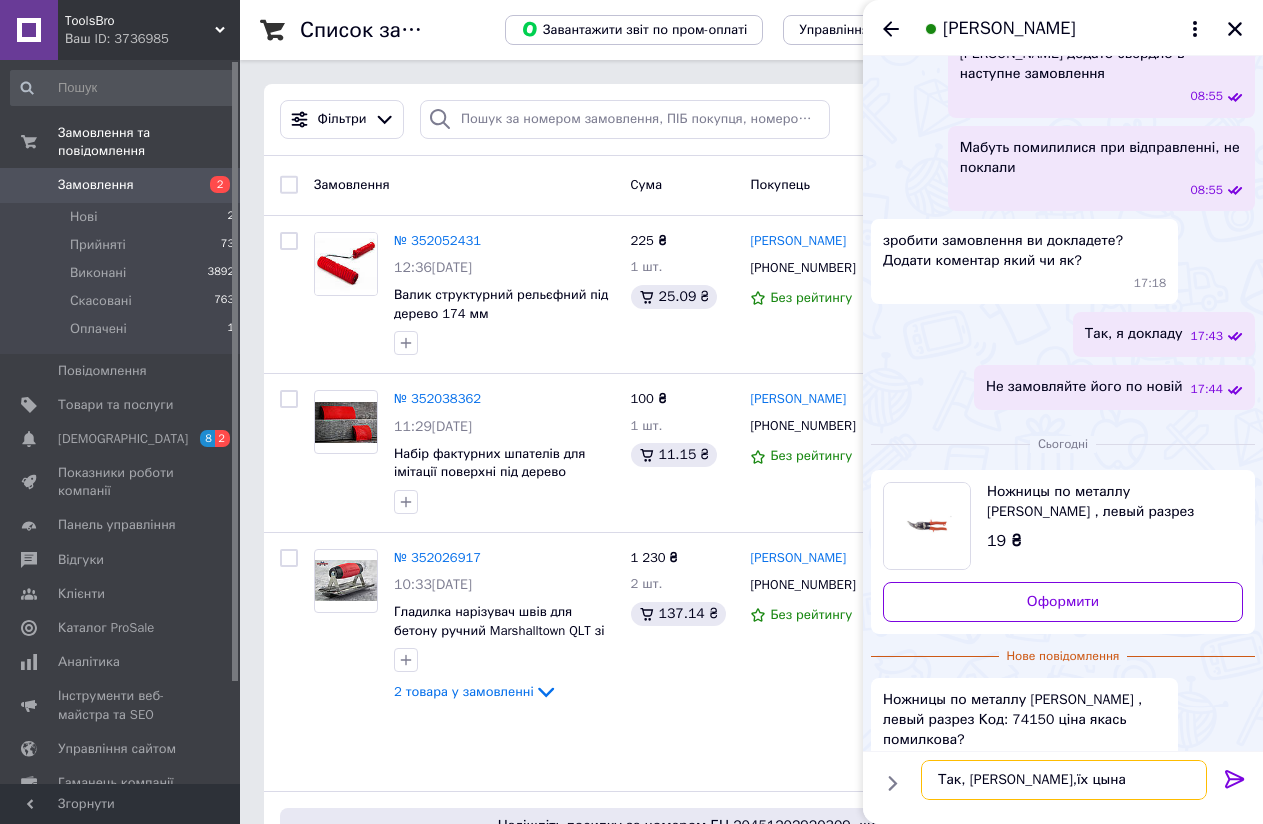 click on "Так, помилкова,їх цына" at bounding box center (1064, 780) 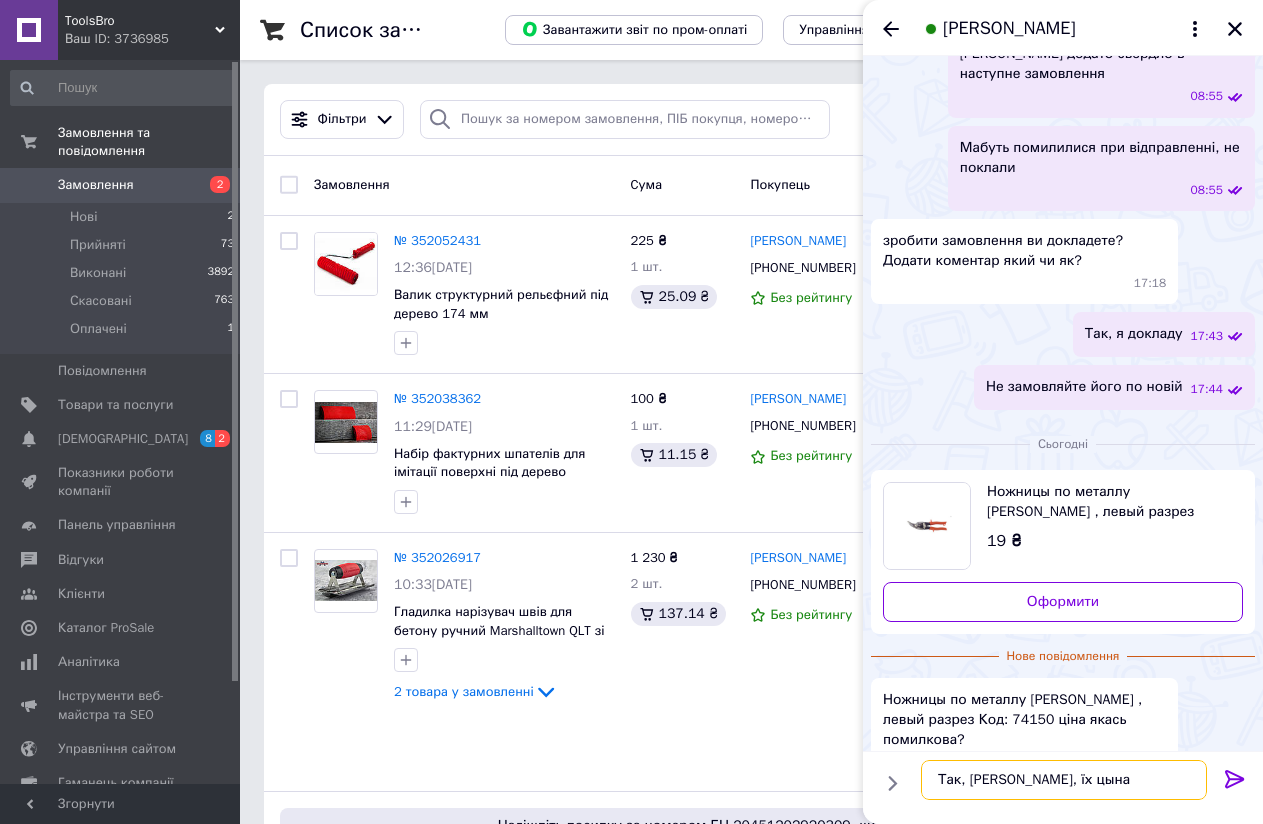 click on "Так, помилкова, їх цына" at bounding box center [1064, 780] 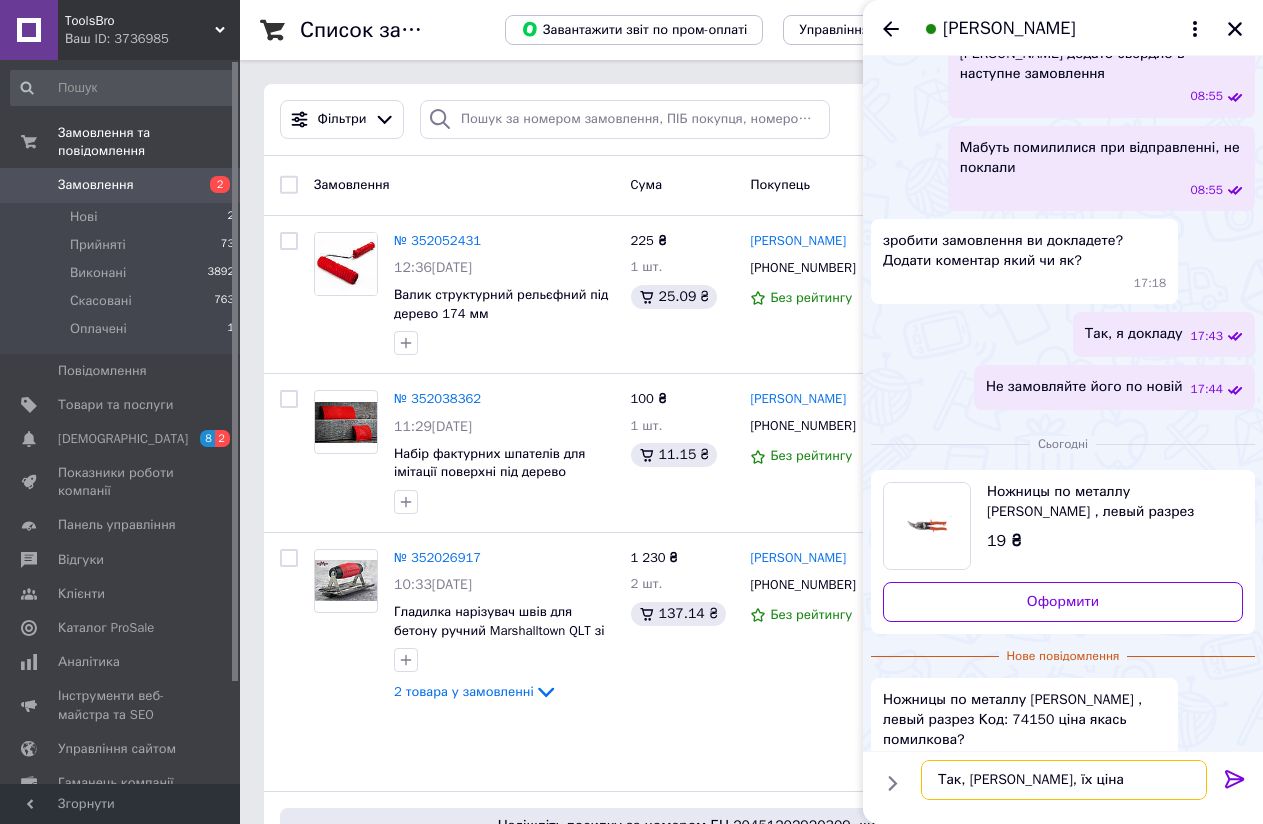 click on "Так, помилкова, їх ціна" at bounding box center (1064, 780) 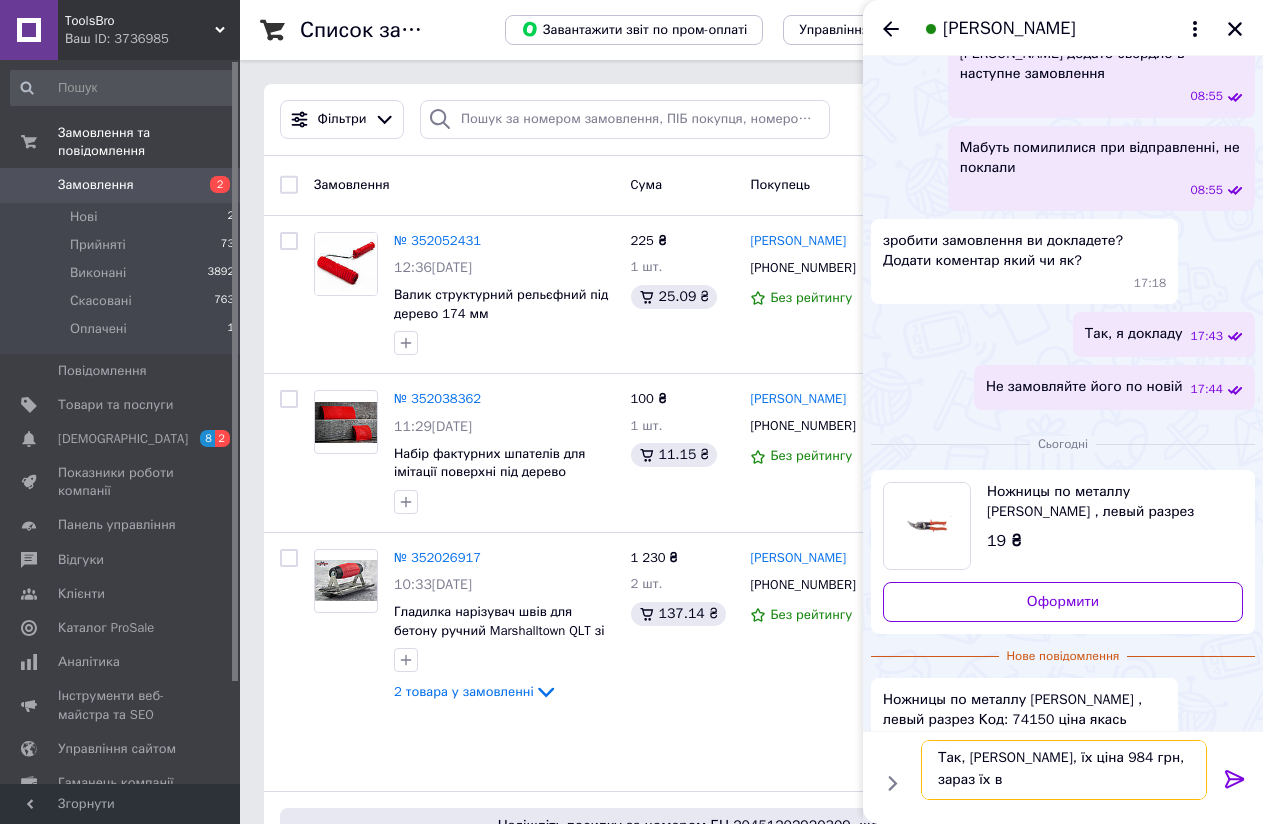 scroll, scrollTop: 2, scrollLeft: 0, axis: vertical 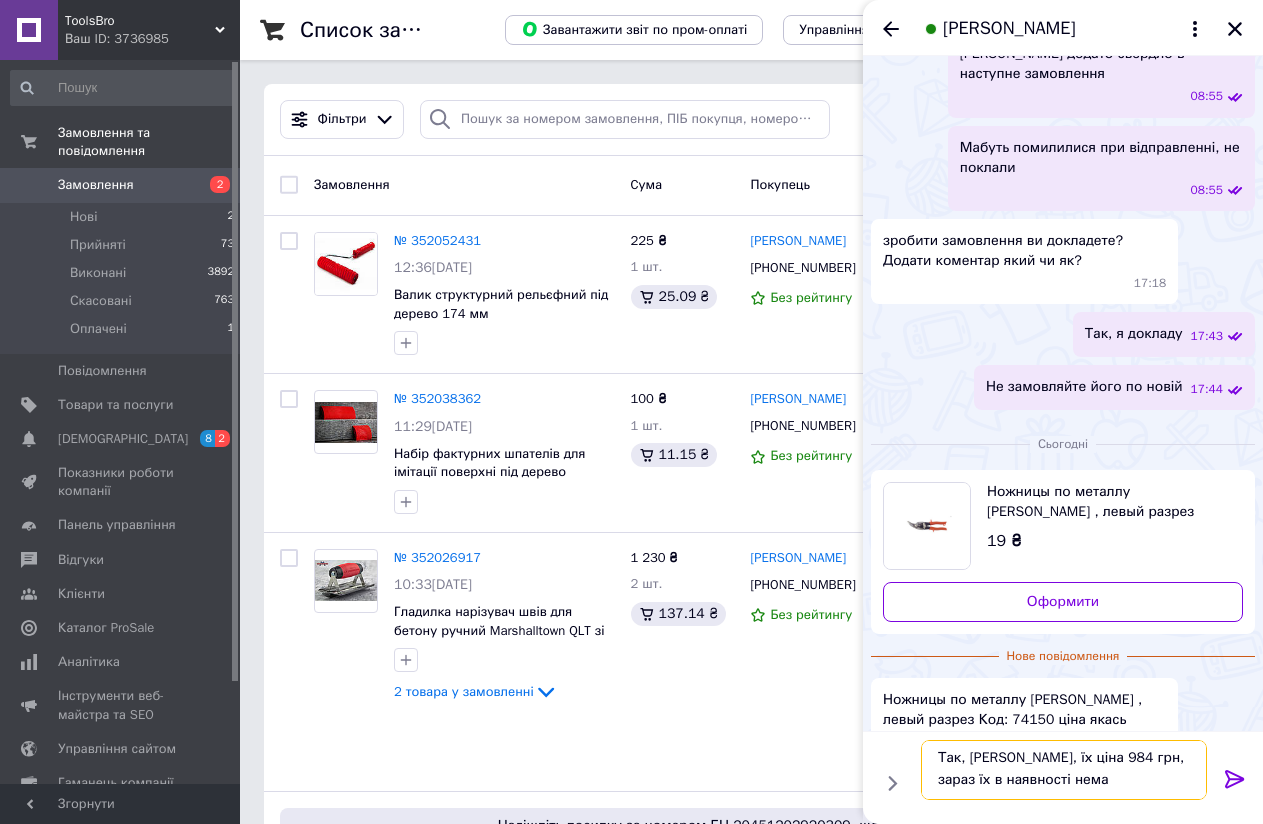 type on "Так, помилкова, їх ціна 984 грн, зараз їх в наявності немає" 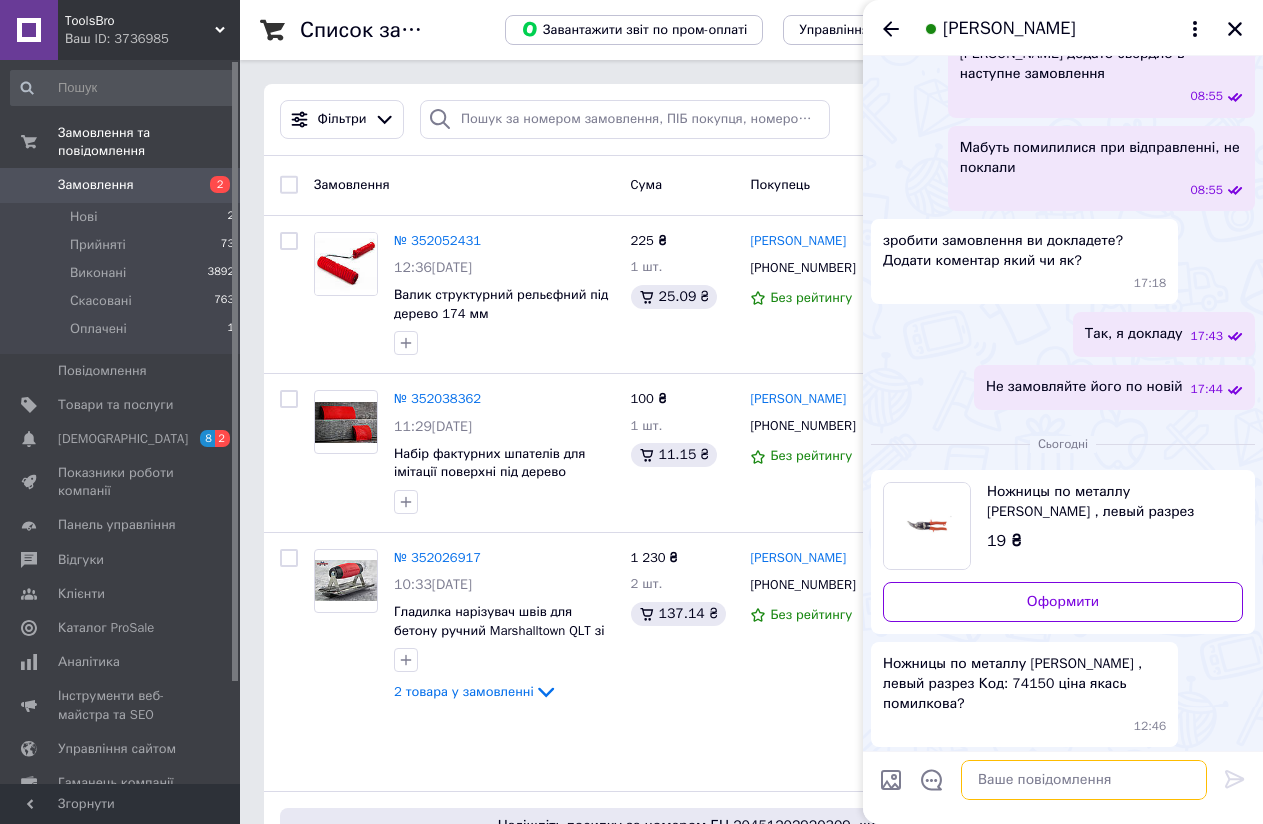 scroll, scrollTop: 0, scrollLeft: 0, axis: both 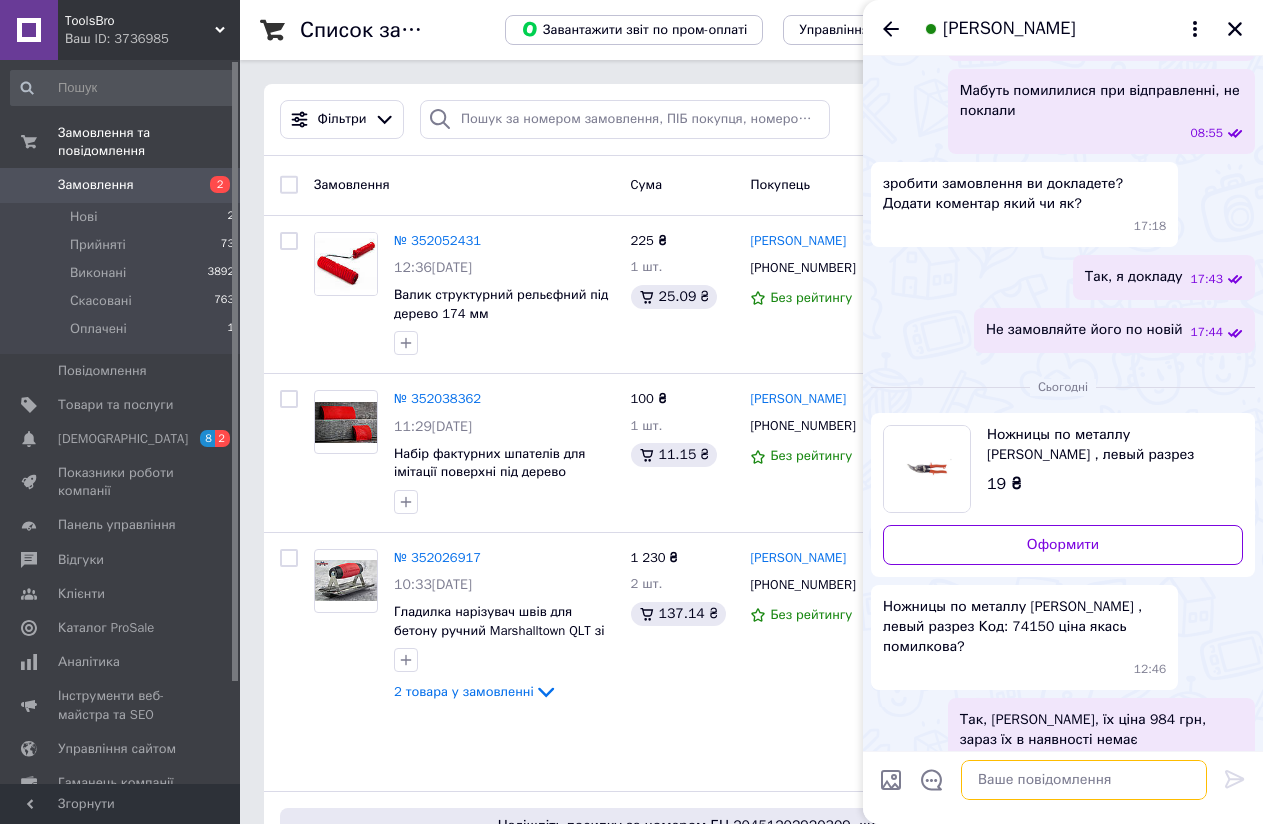 type 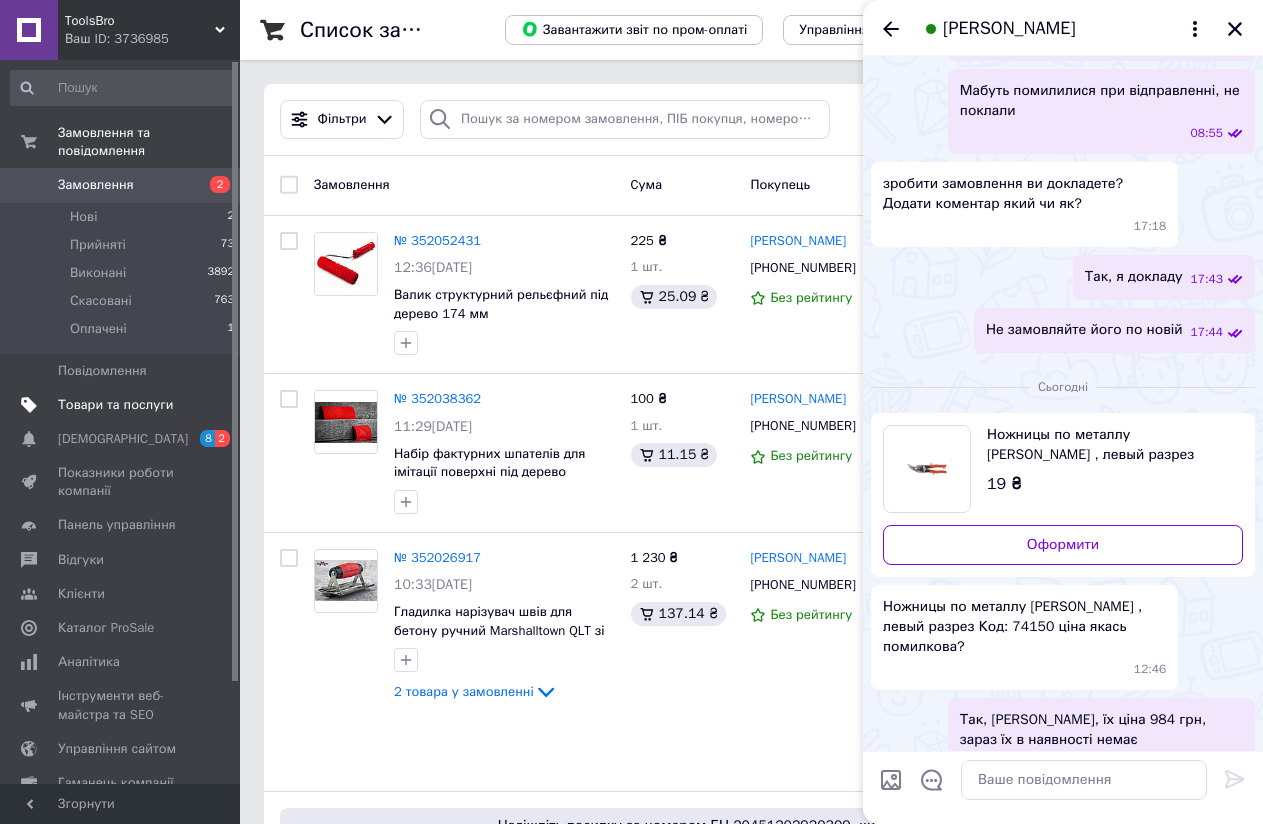 click on "Товари та послуги" at bounding box center (123, 405) 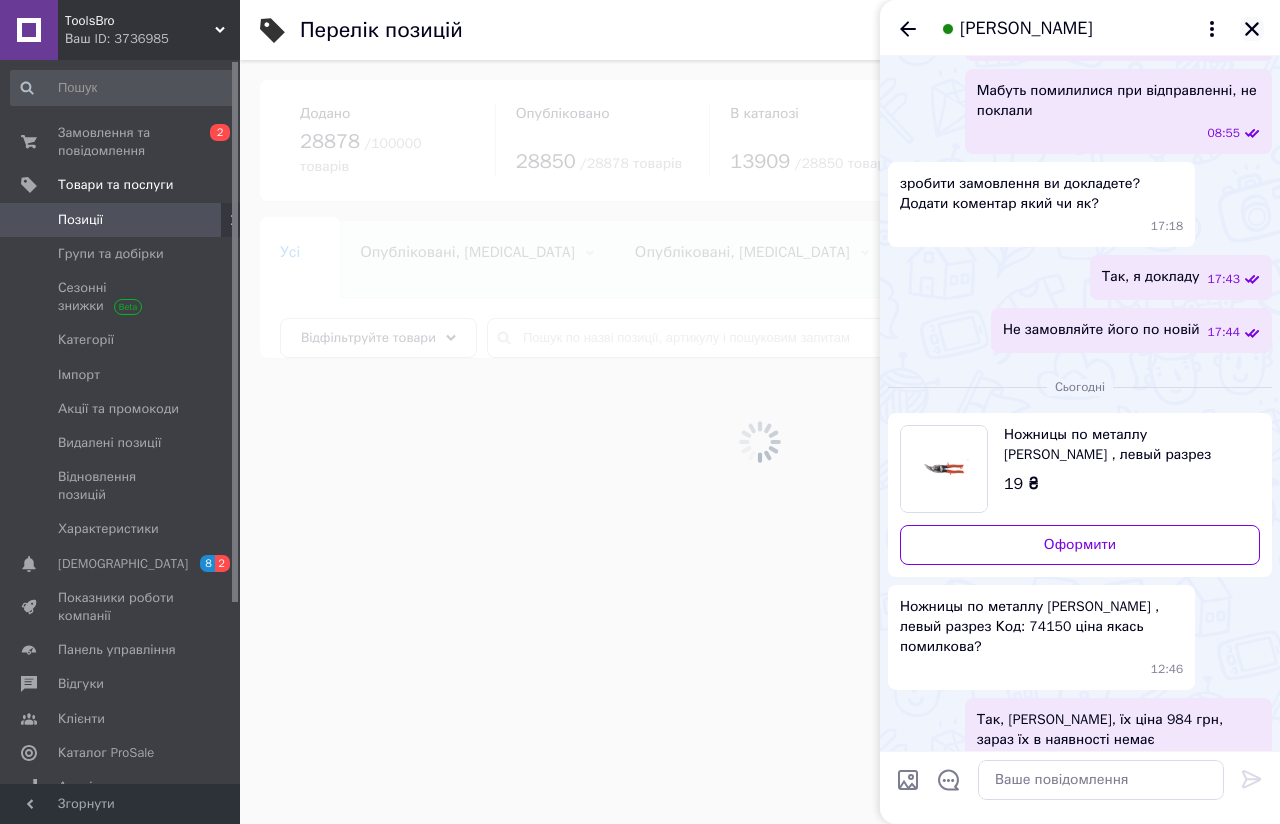 click 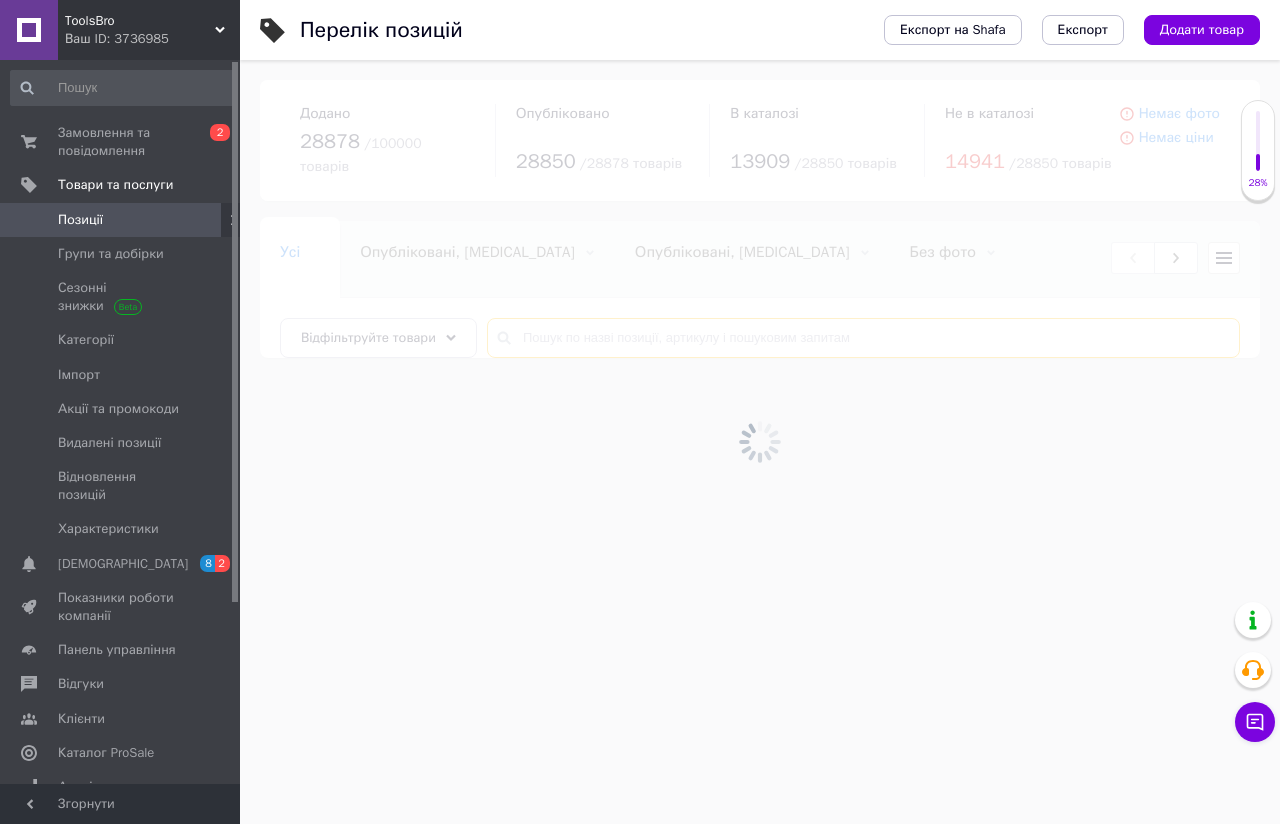 click at bounding box center [863, 338] 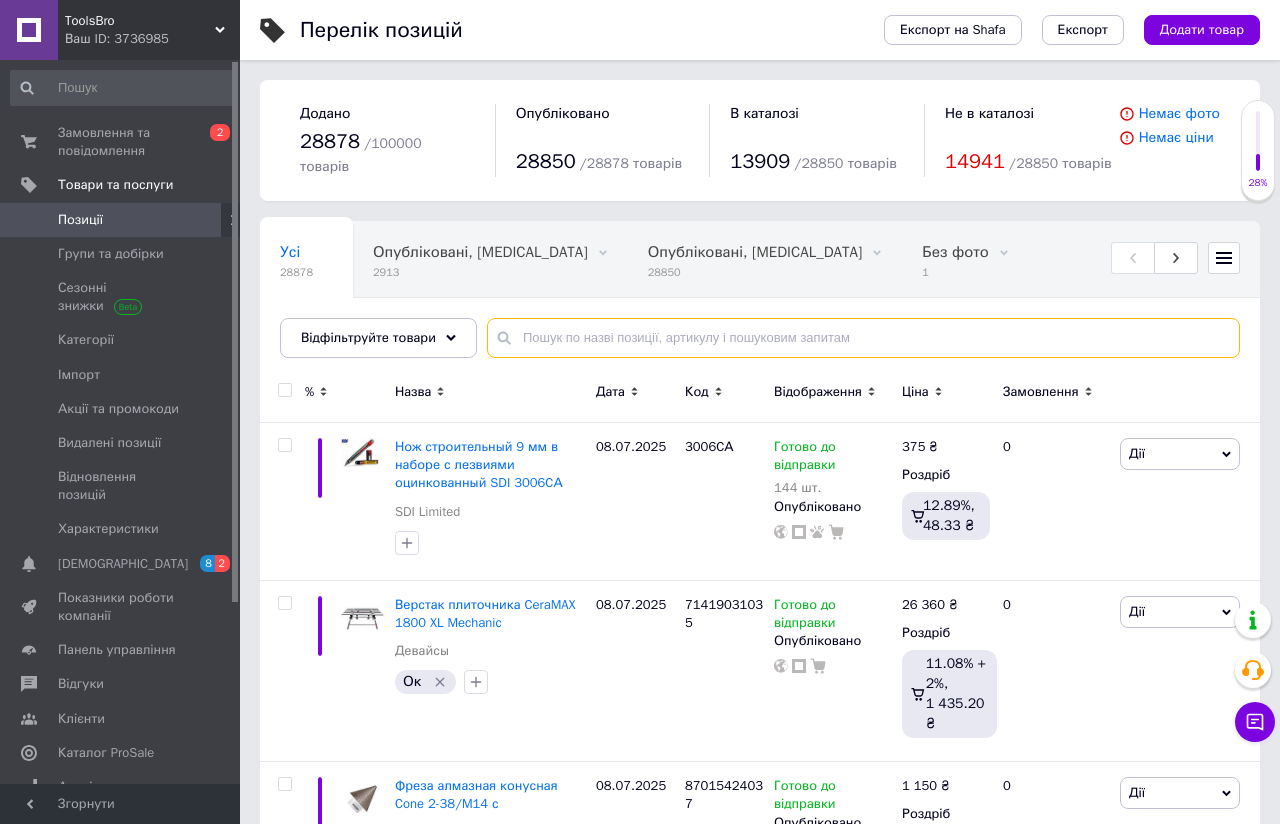 click at bounding box center (863, 338) 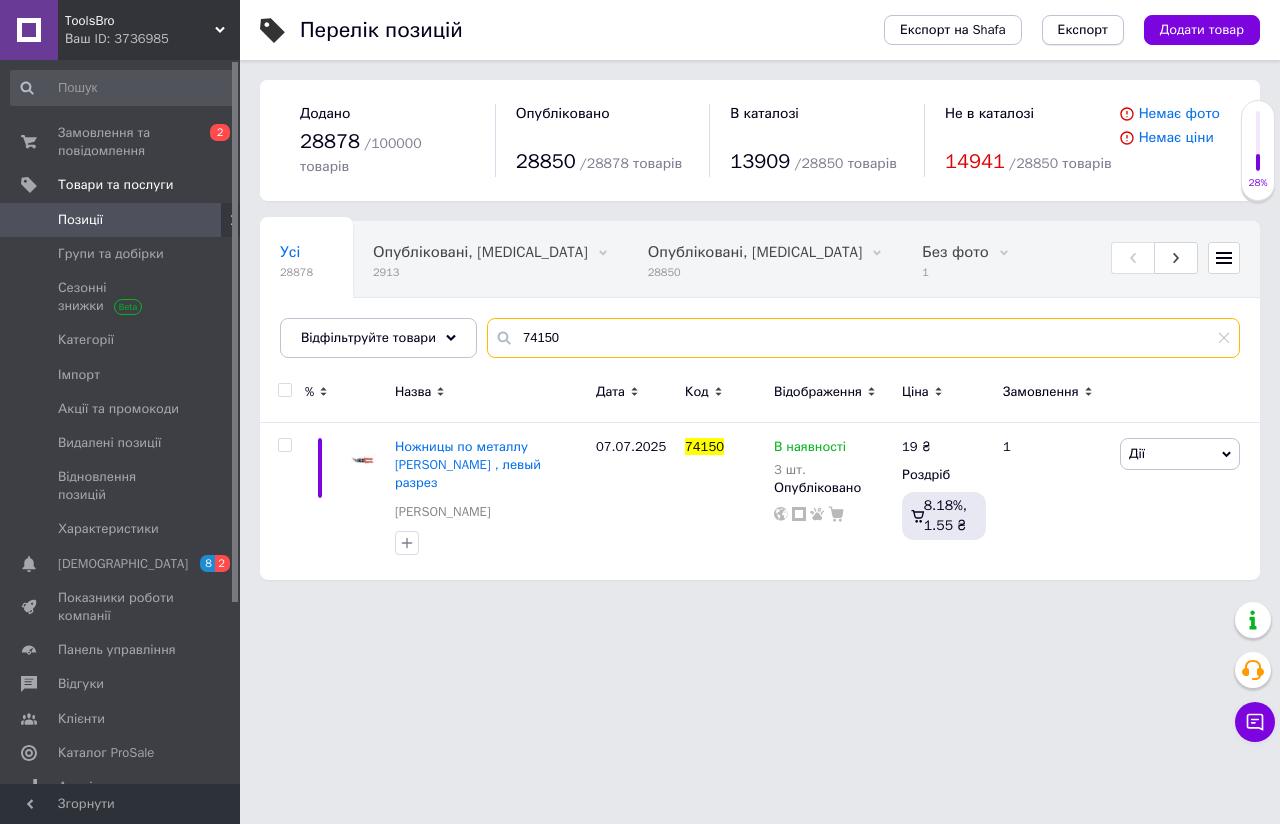type on "74150" 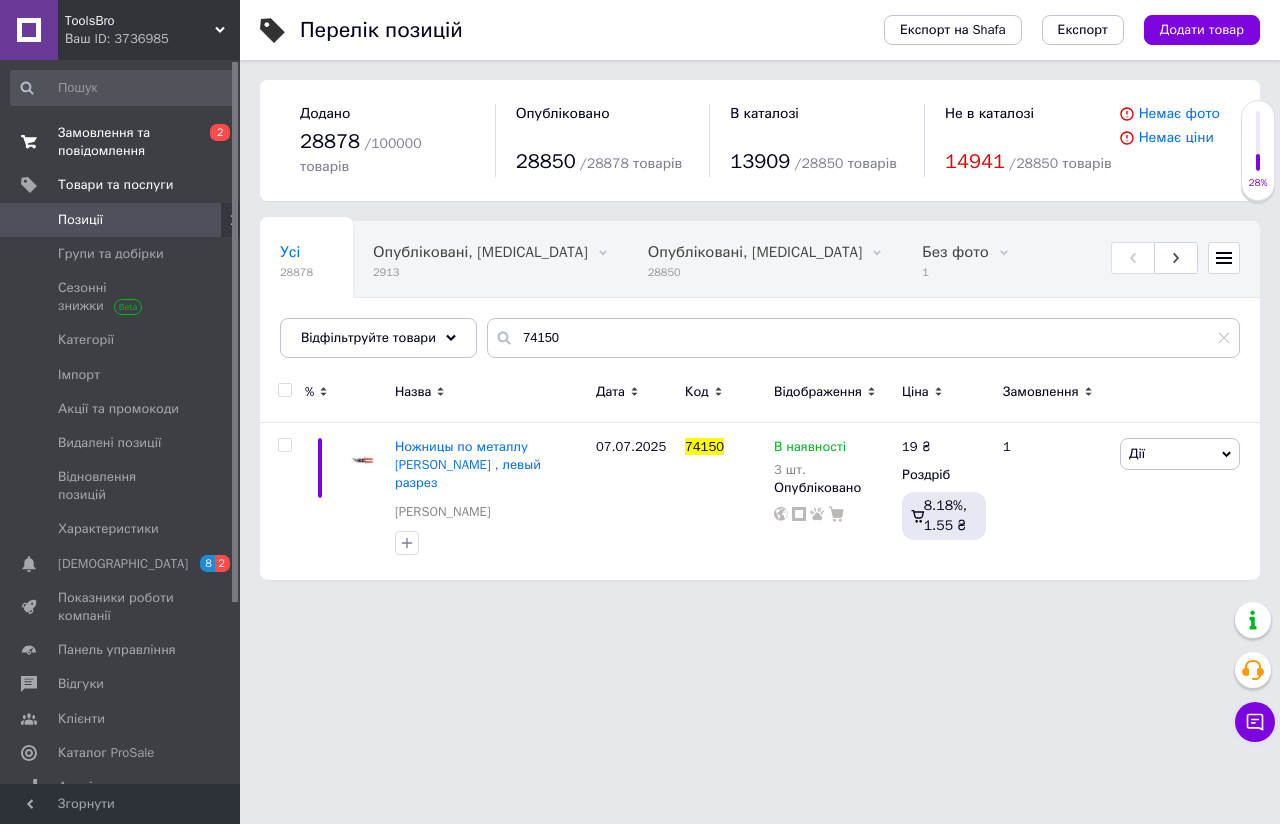 drag, startPoint x: 145, startPoint y: 149, endPoint x: 142, endPoint y: 130, distance: 19.235384 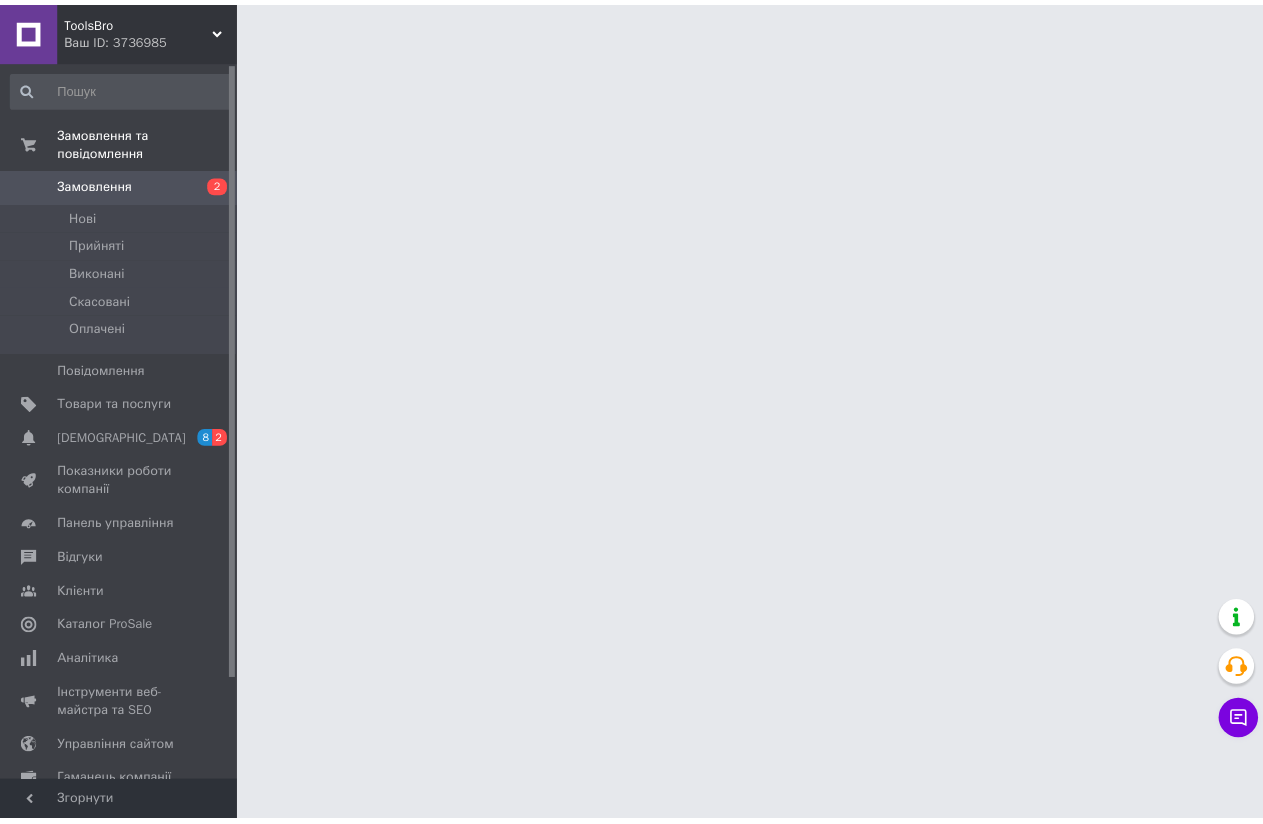 scroll, scrollTop: 0, scrollLeft: 0, axis: both 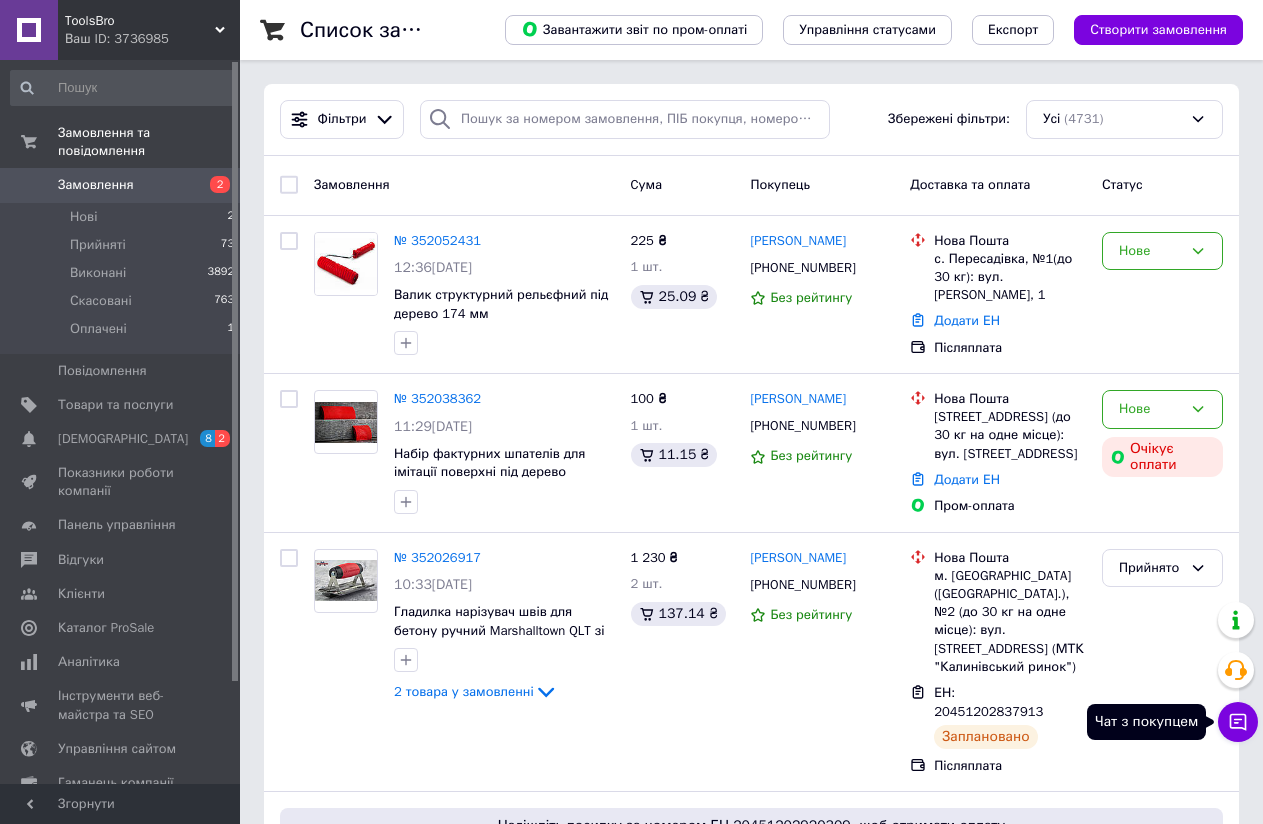 click 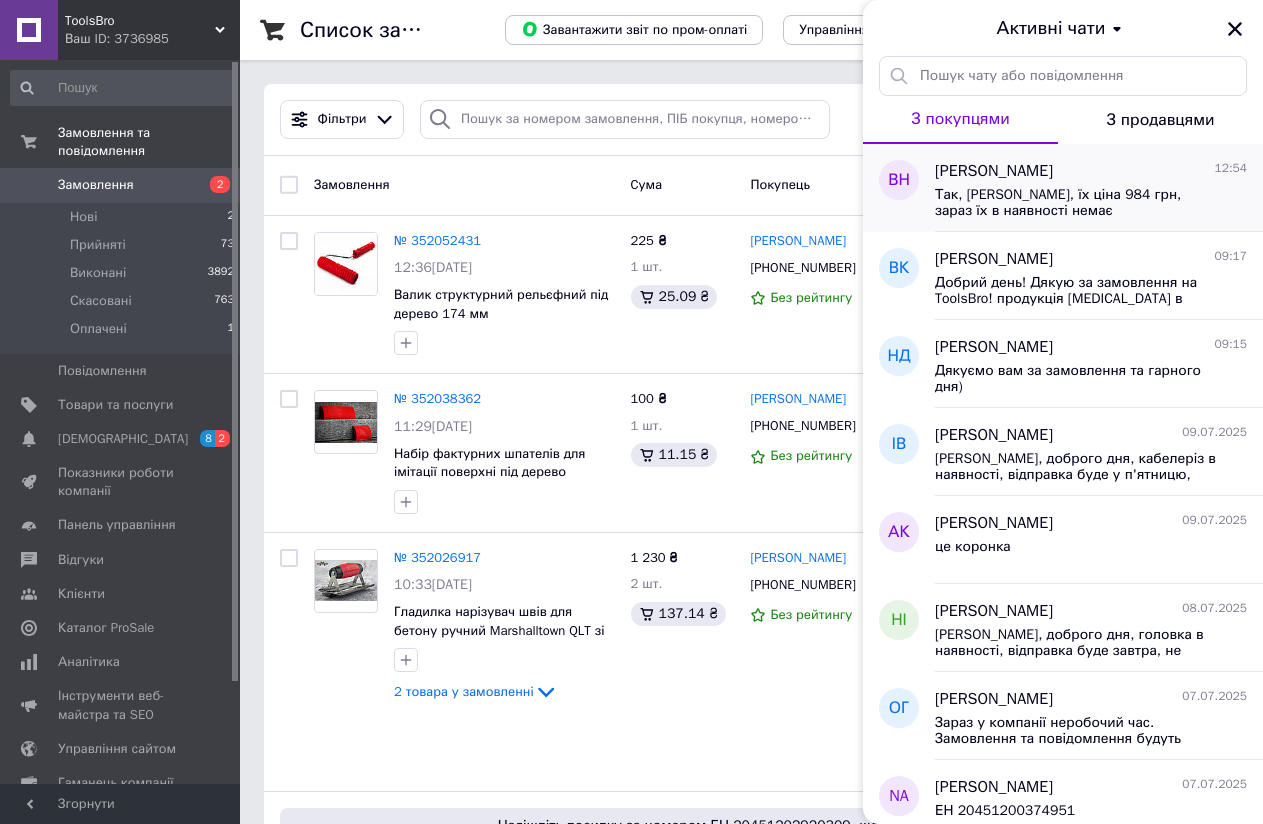 click on "Так, помилкова, їх ціна 984 грн, зараз їх в наявності немає" at bounding box center (1077, 203) 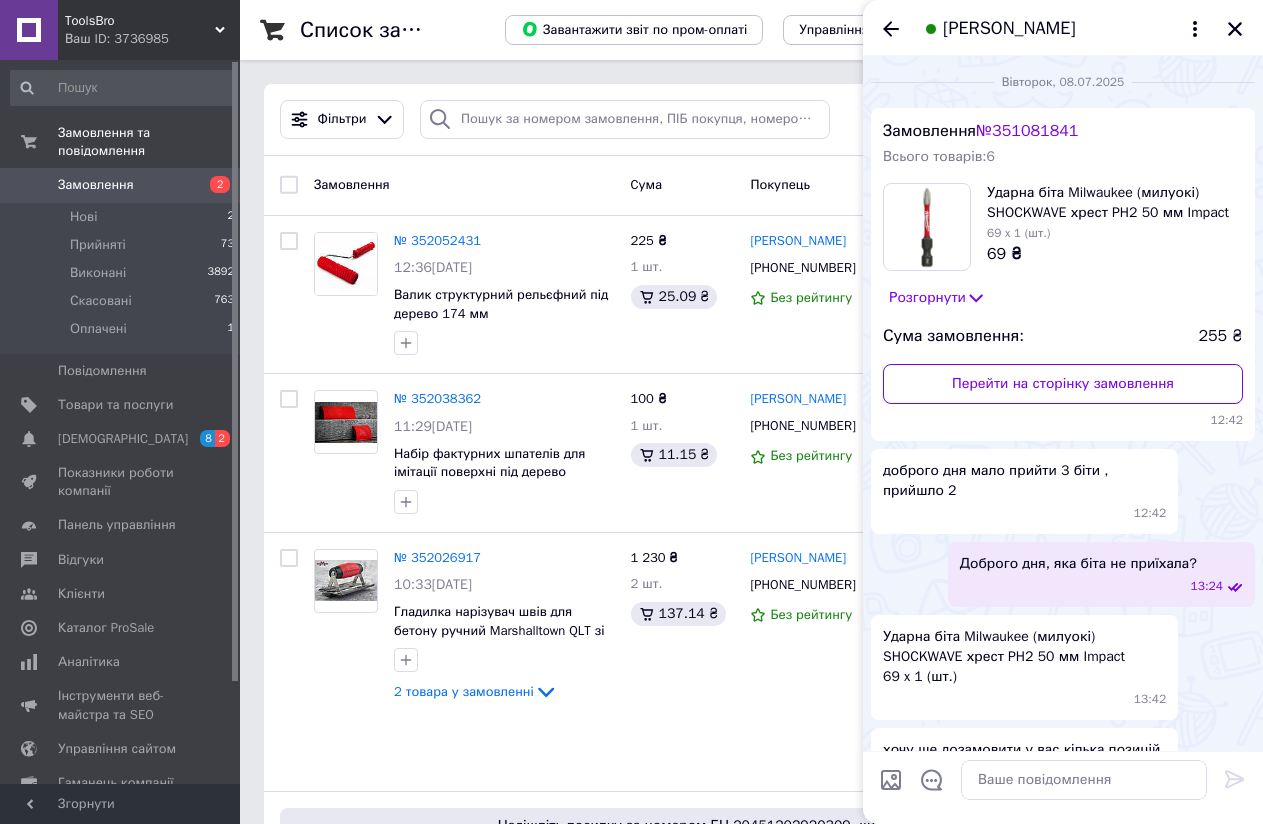 scroll, scrollTop: 898, scrollLeft: 0, axis: vertical 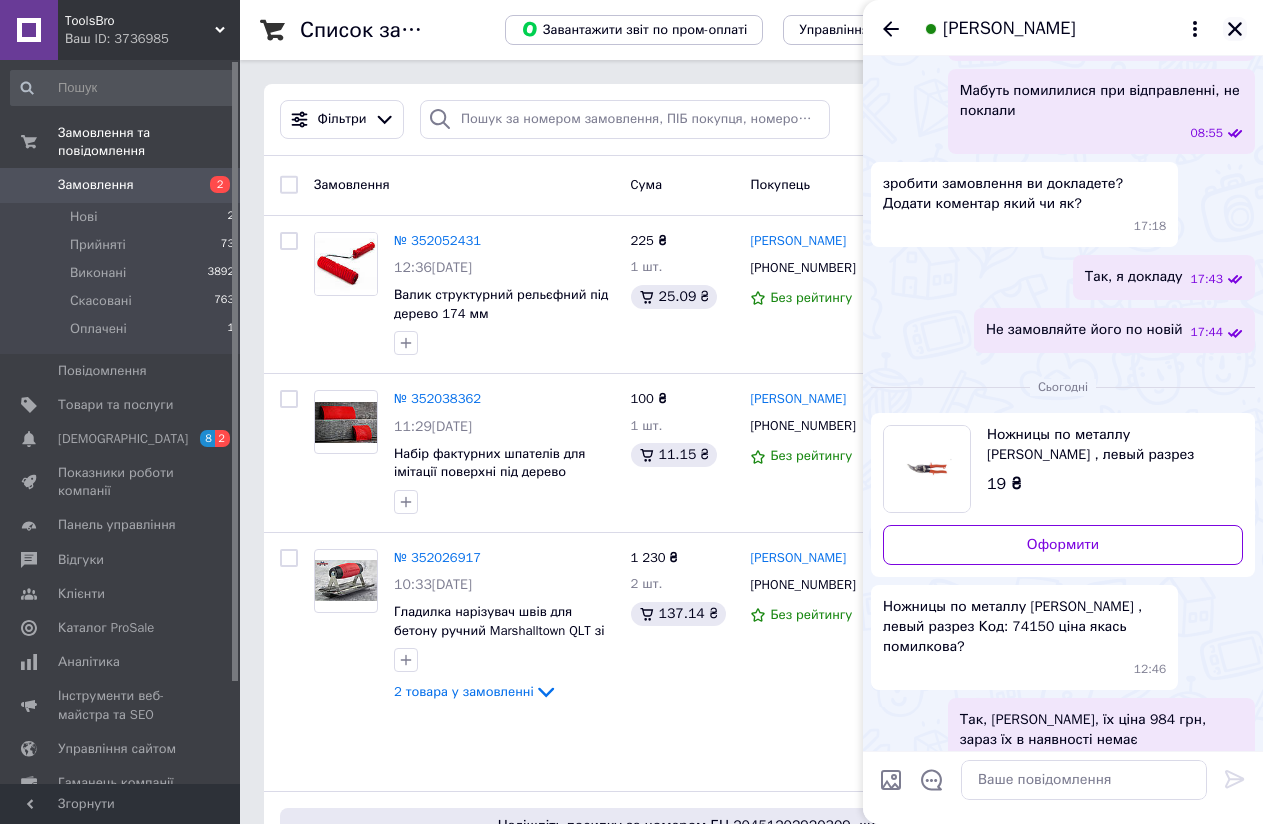 click 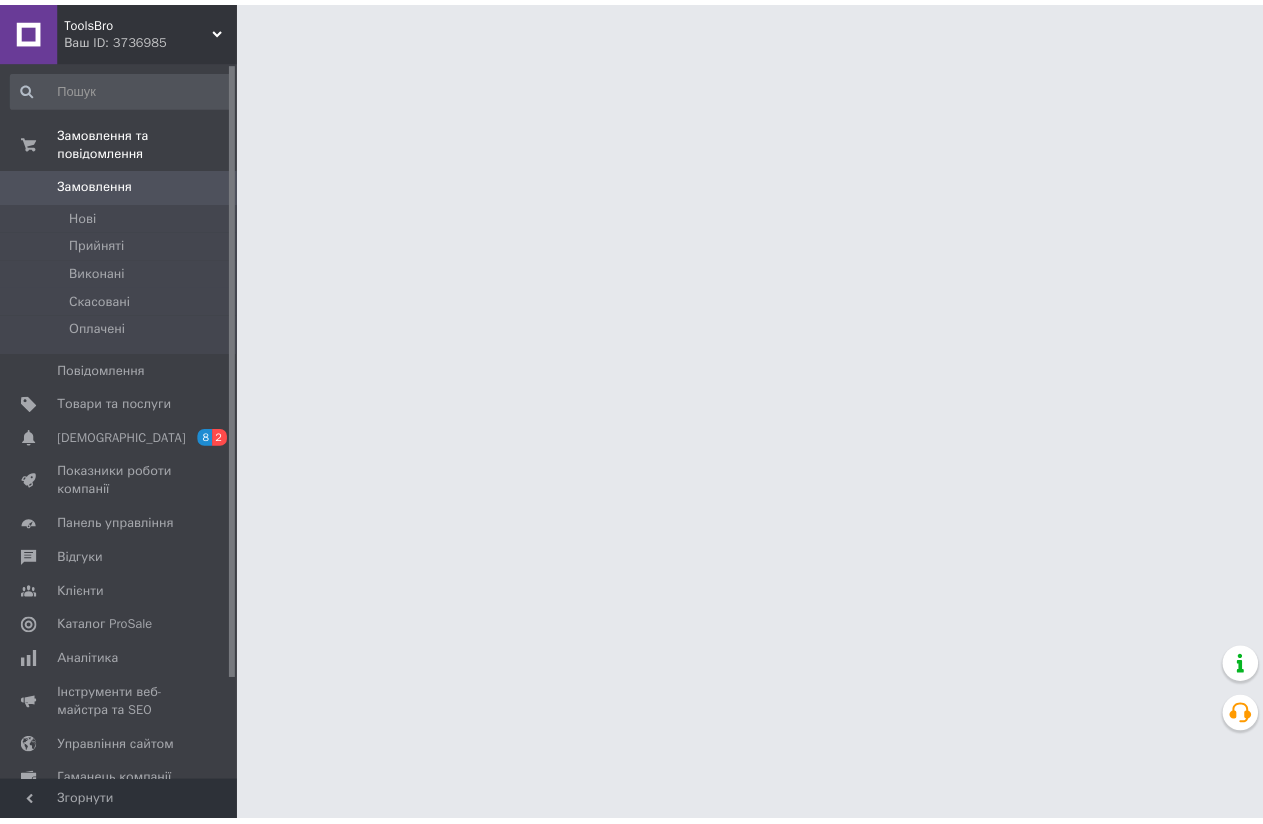 scroll, scrollTop: 0, scrollLeft: 0, axis: both 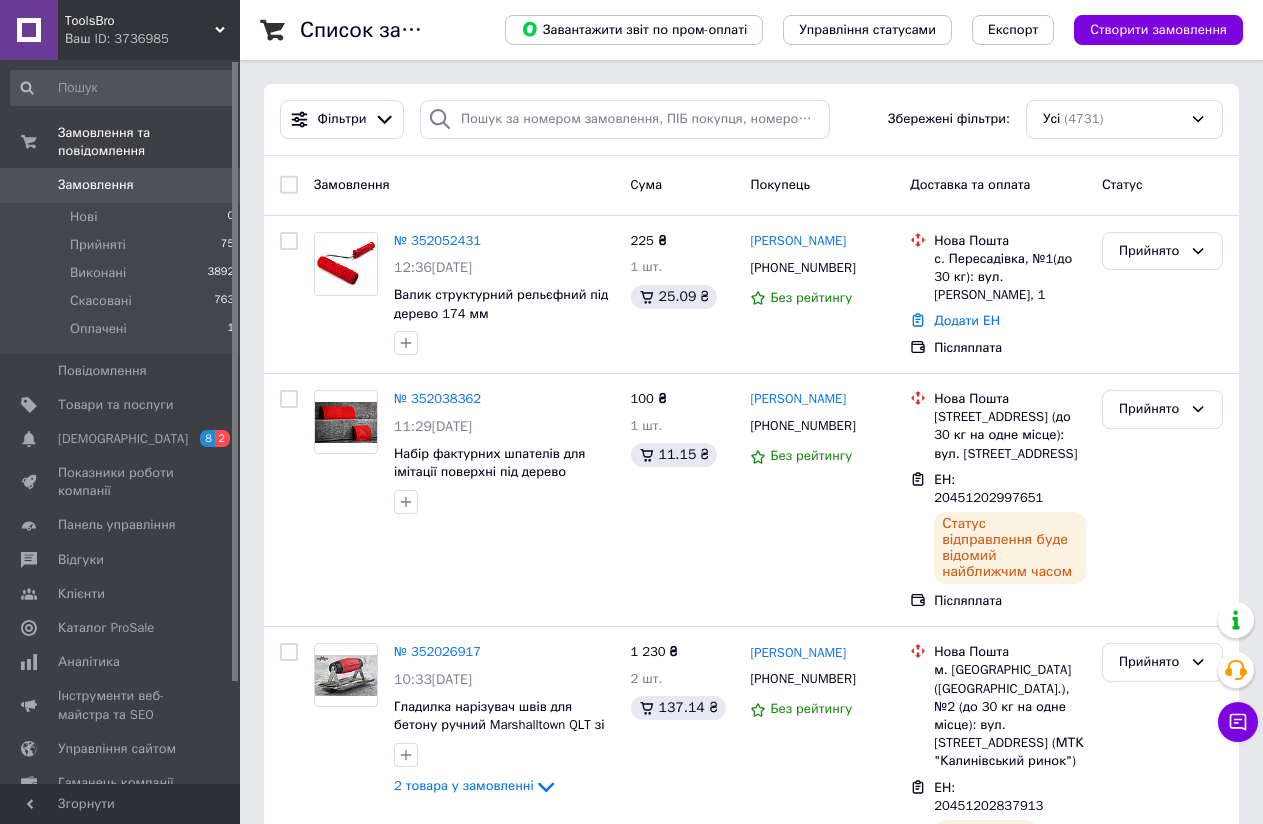click on "ToolsBro Ваш ID: 3736985" at bounding box center (149, 30) 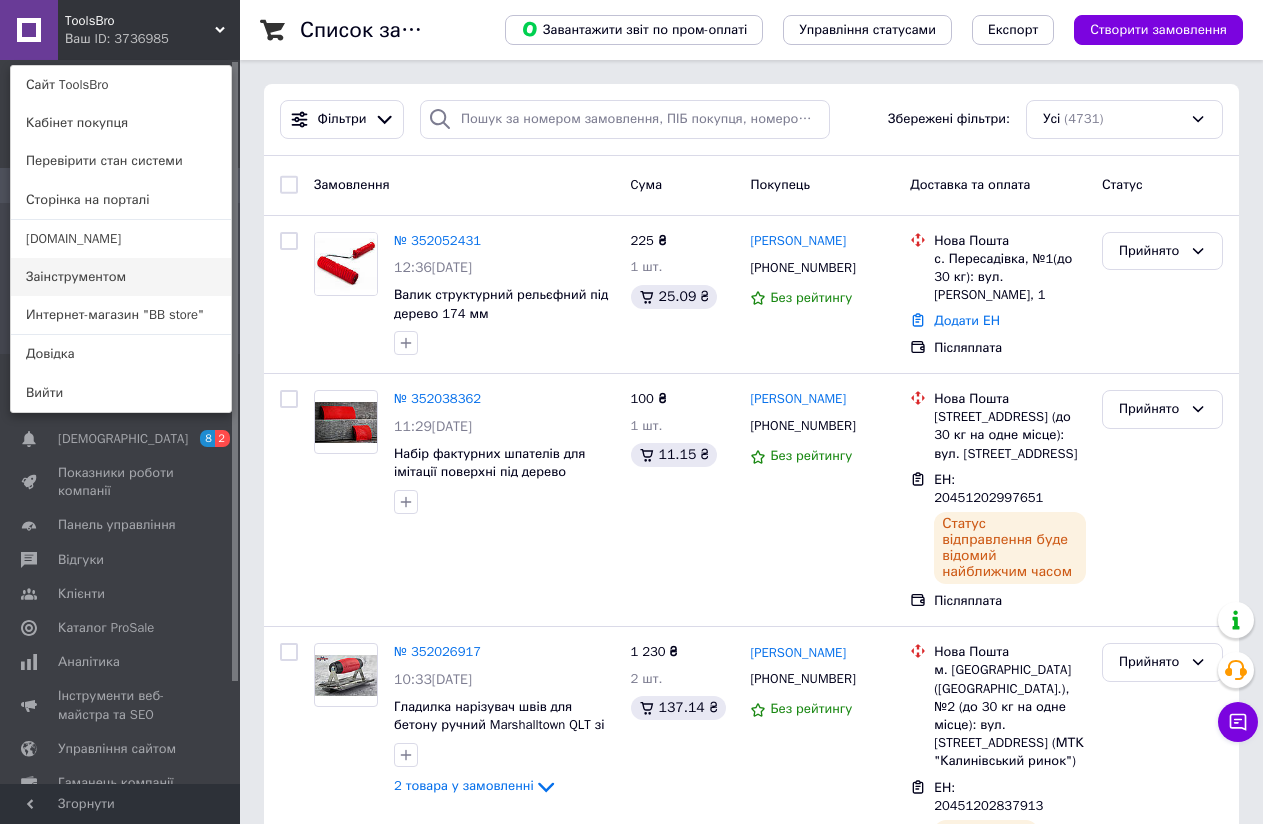 click on "Заінструментом" at bounding box center [121, 277] 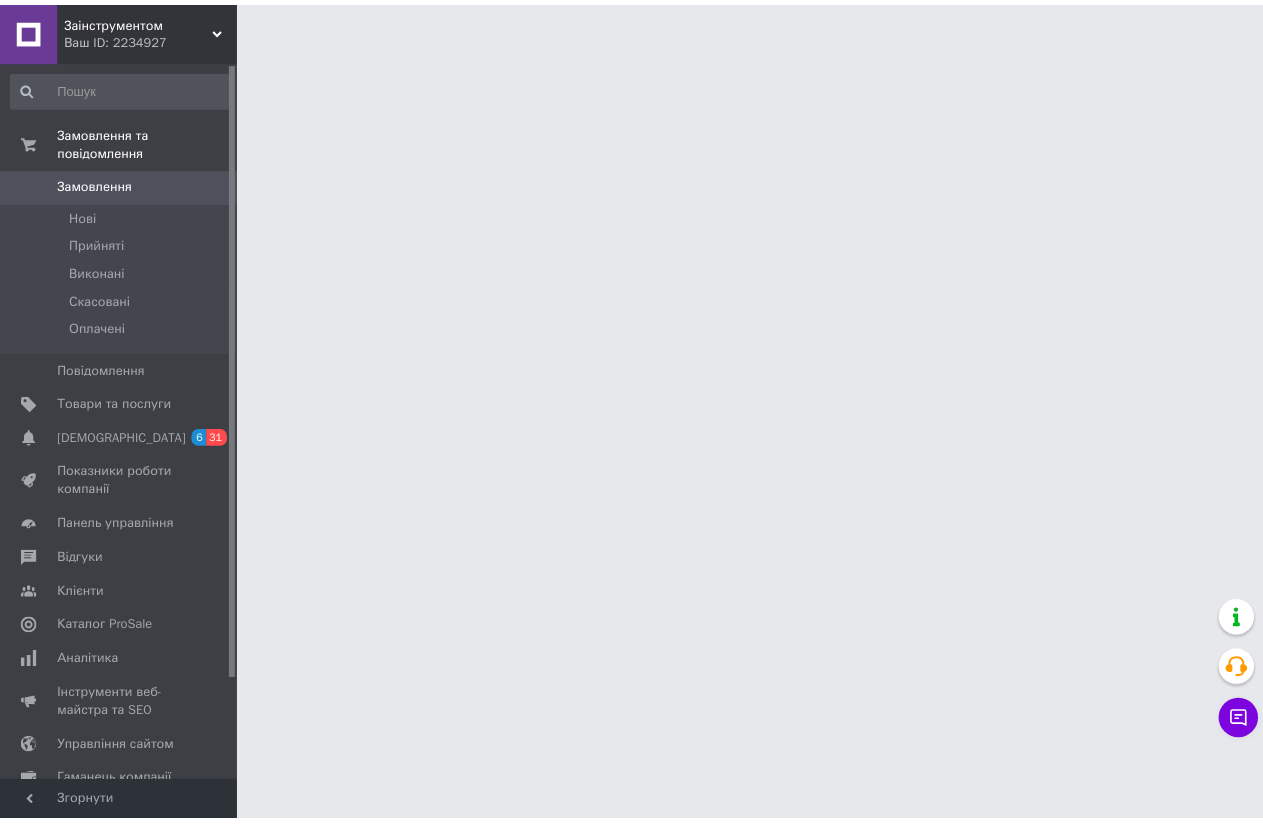 scroll, scrollTop: 0, scrollLeft: 0, axis: both 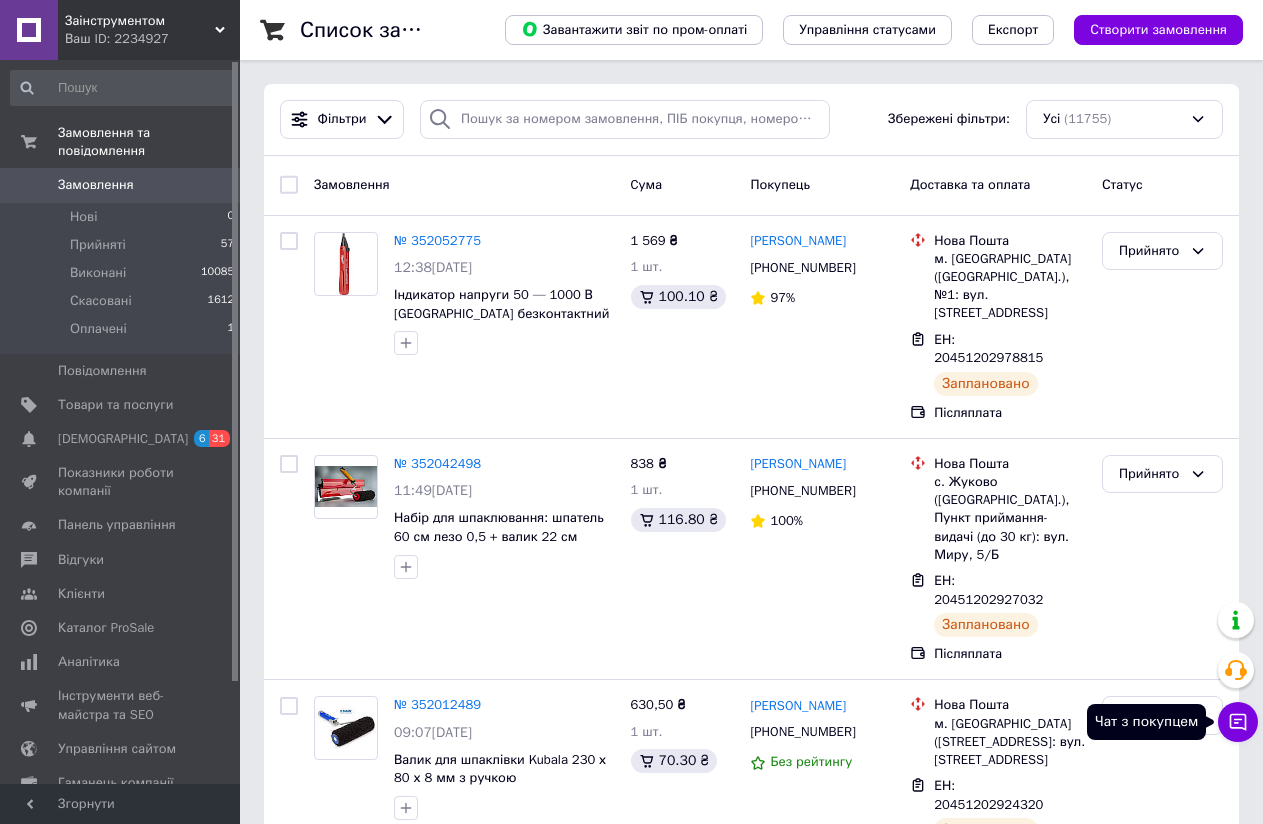 click on "Заінструментом" at bounding box center [140, 21] 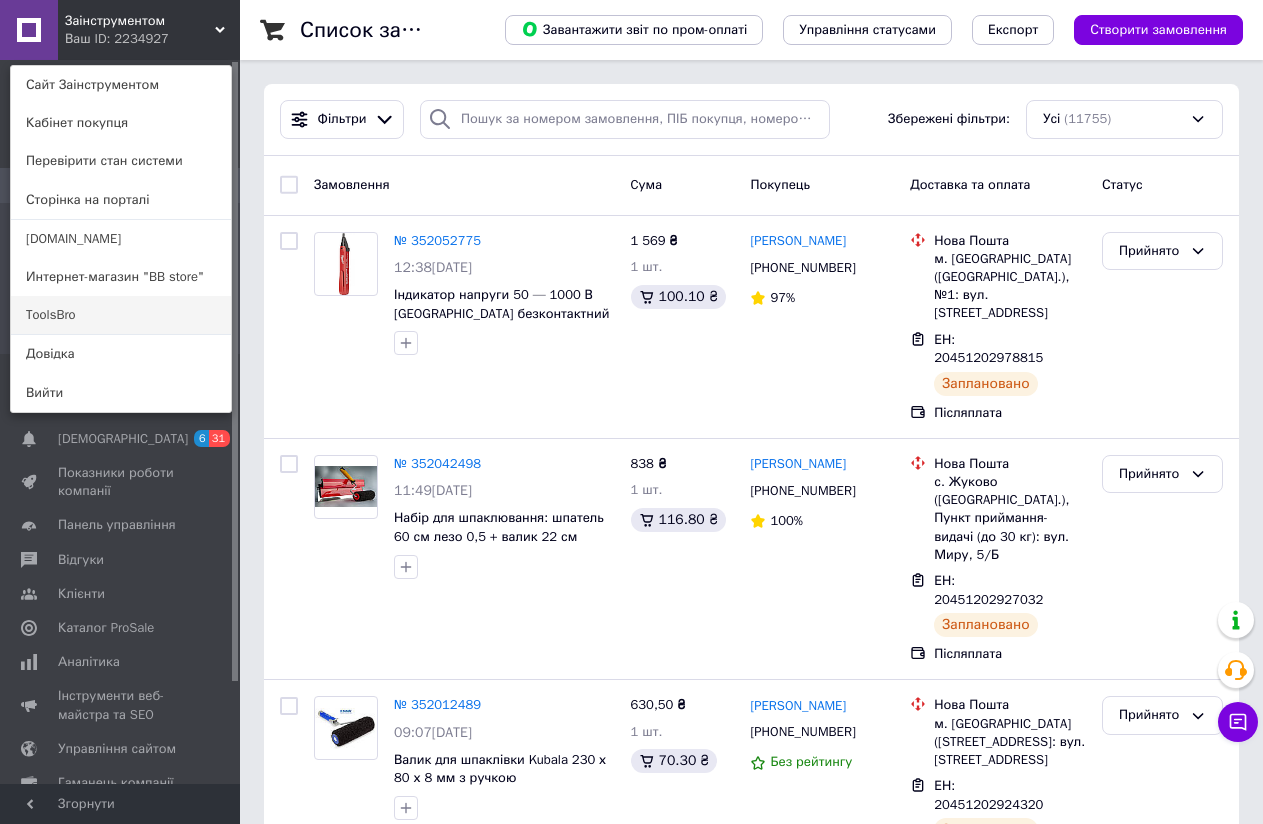 click on "ToolsBro" at bounding box center [121, 315] 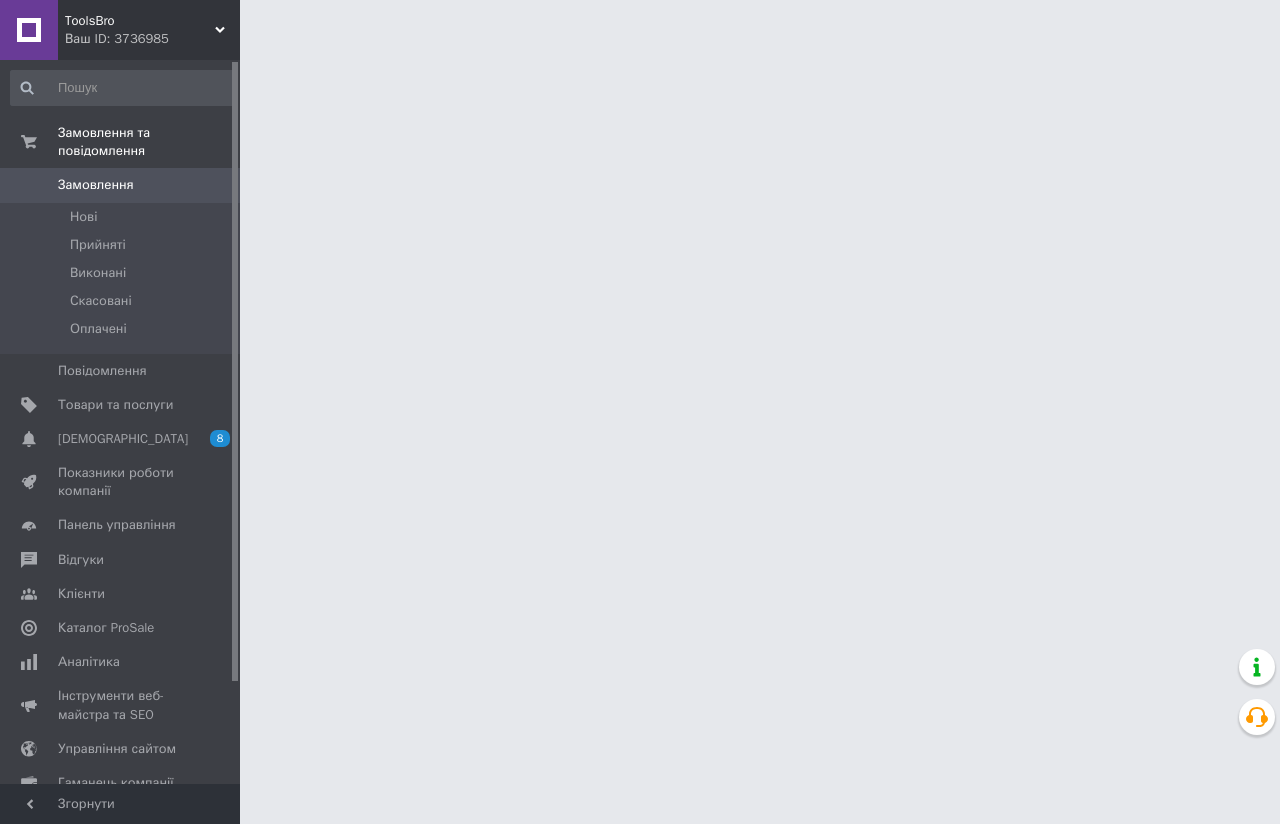 scroll, scrollTop: 0, scrollLeft: 0, axis: both 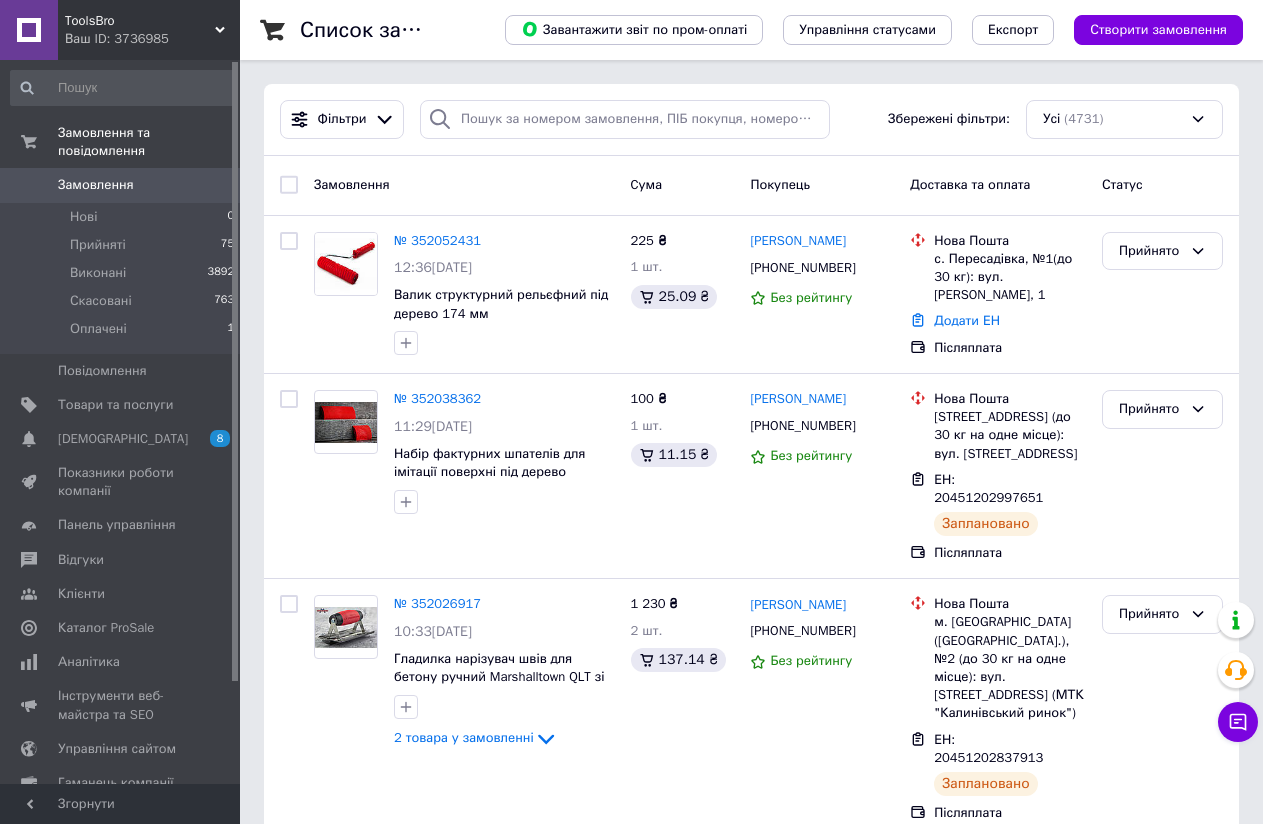 click on "ToolsBro" at bounding box center (140, 21) 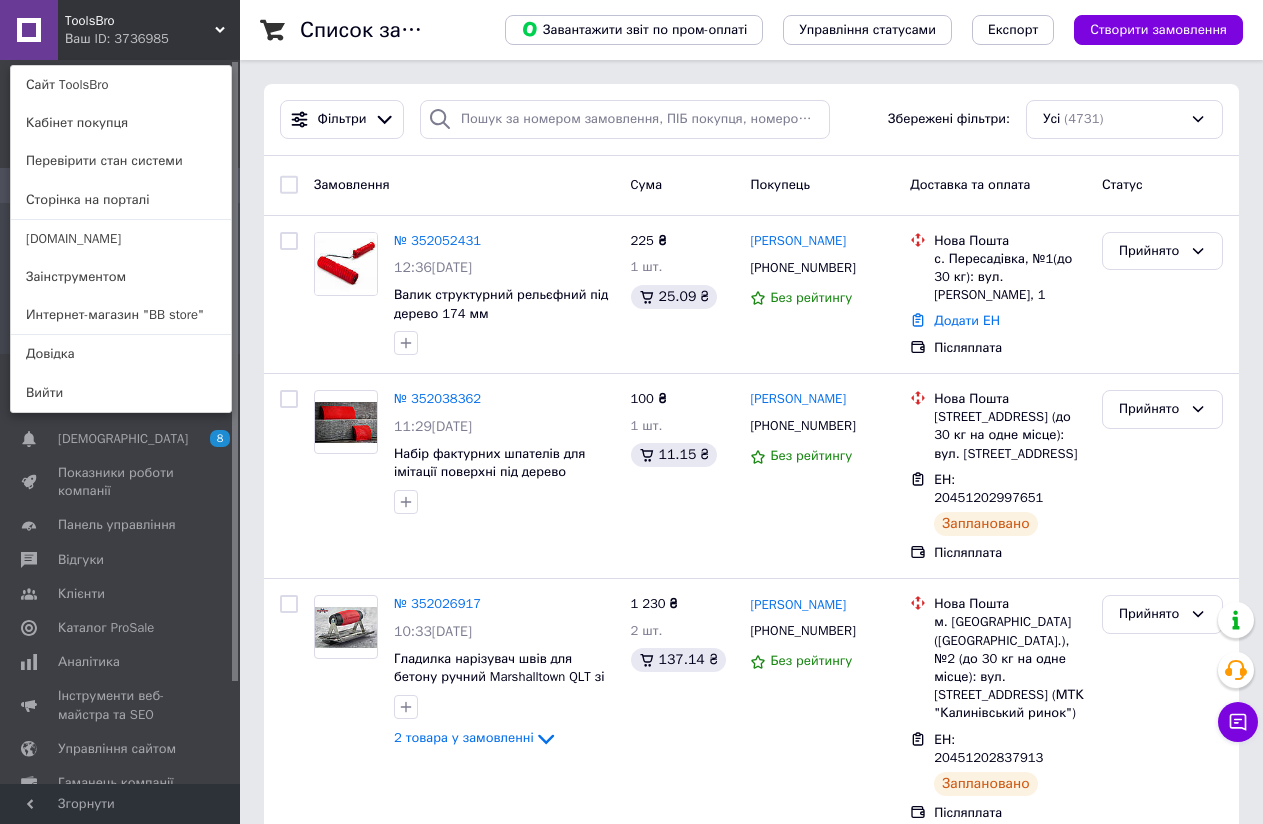 click on "ToolsBro Ваш ID: 3736985 Сайт ToolsBro Кабінет покупця Перевірити стан системи Сторінка на порталі Adamant.fun Заінструментом Интернет-магазин "BB store" Довідка Вийти" at bounding box center (120, 30) 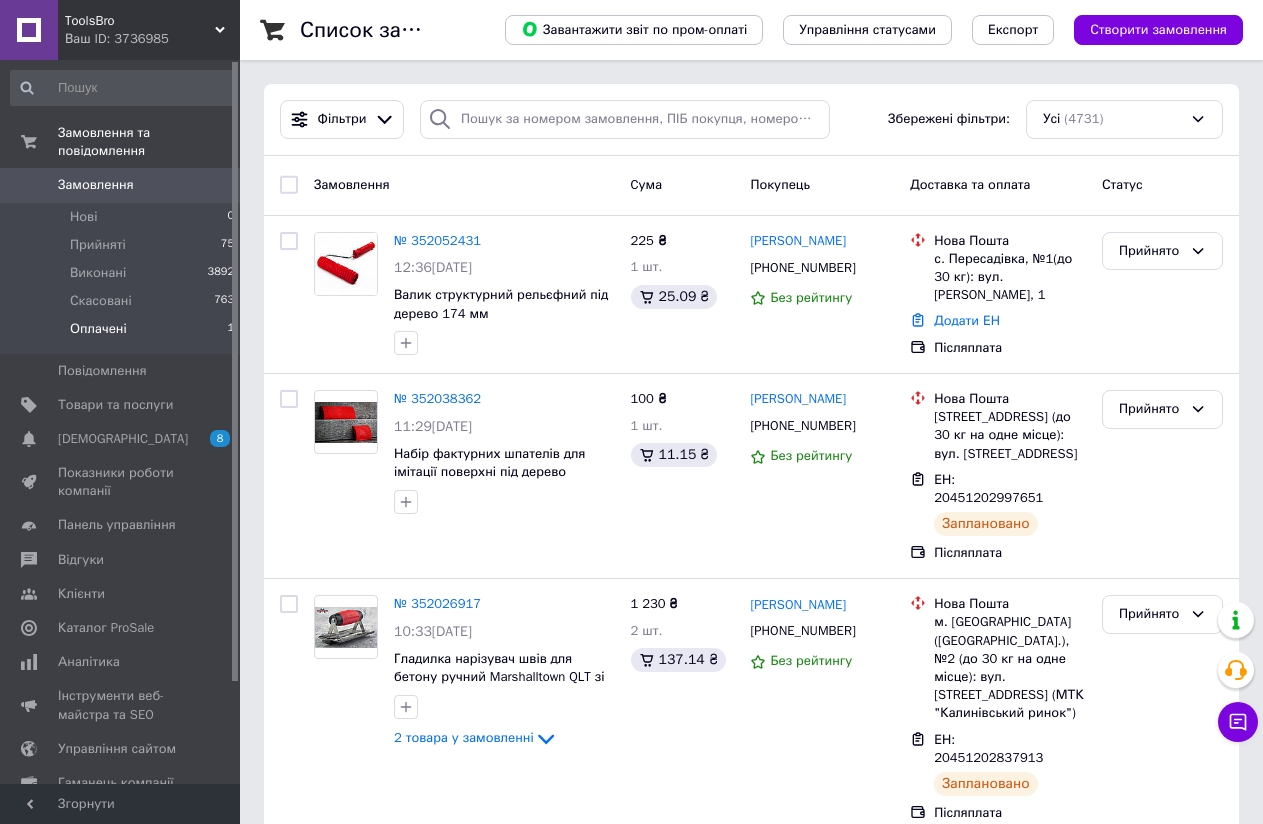 click on "Оплачені" at bounding box center (98, 329) 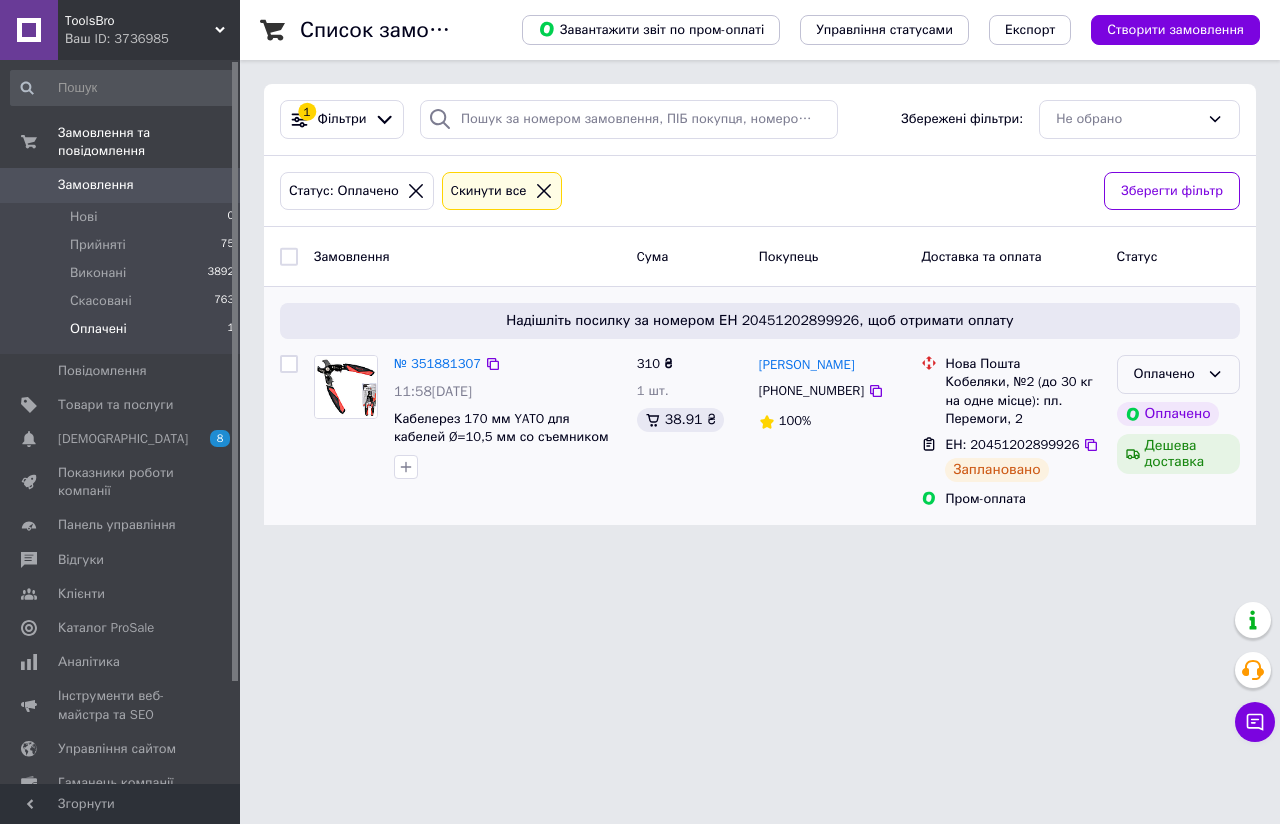 click on "Оплачено" at bounding box center [1166, 374] 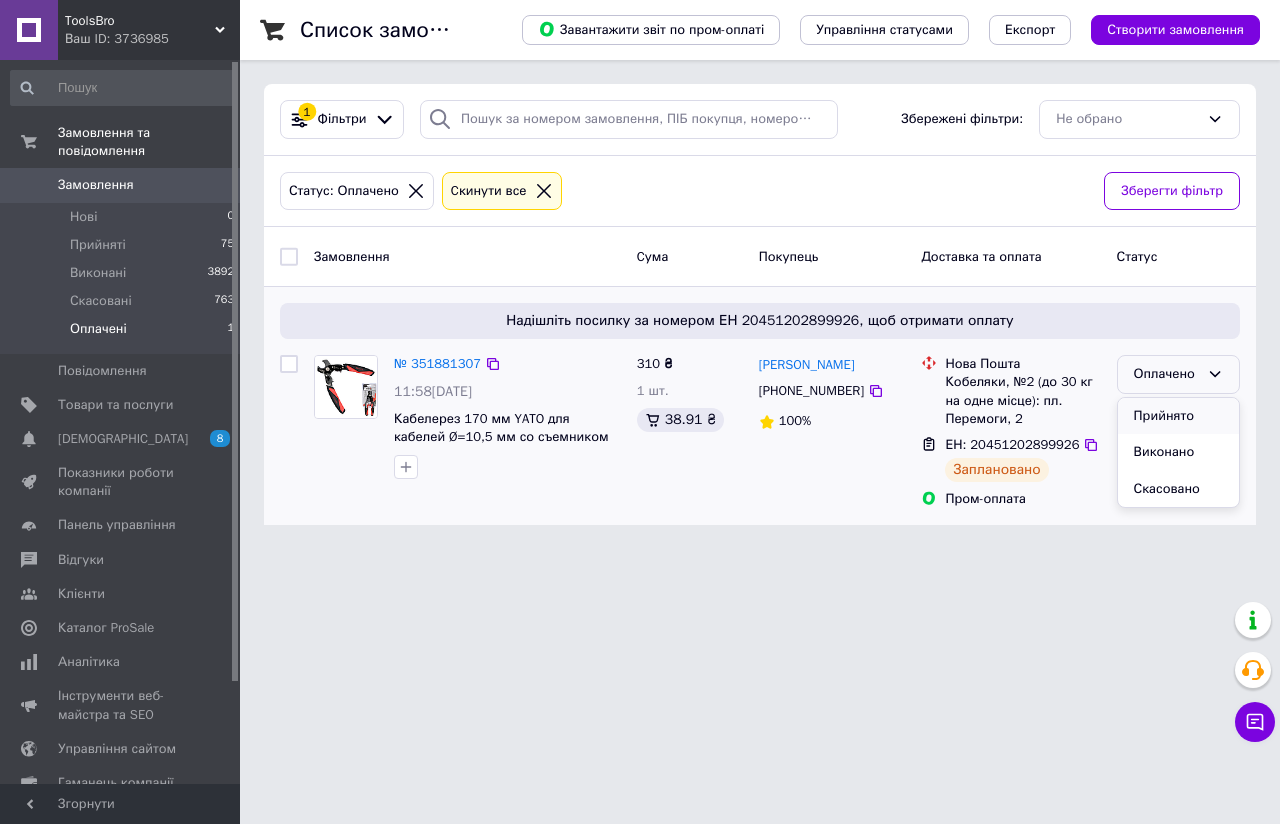 click on "Прийнято" at bounding box center [1178, 416] 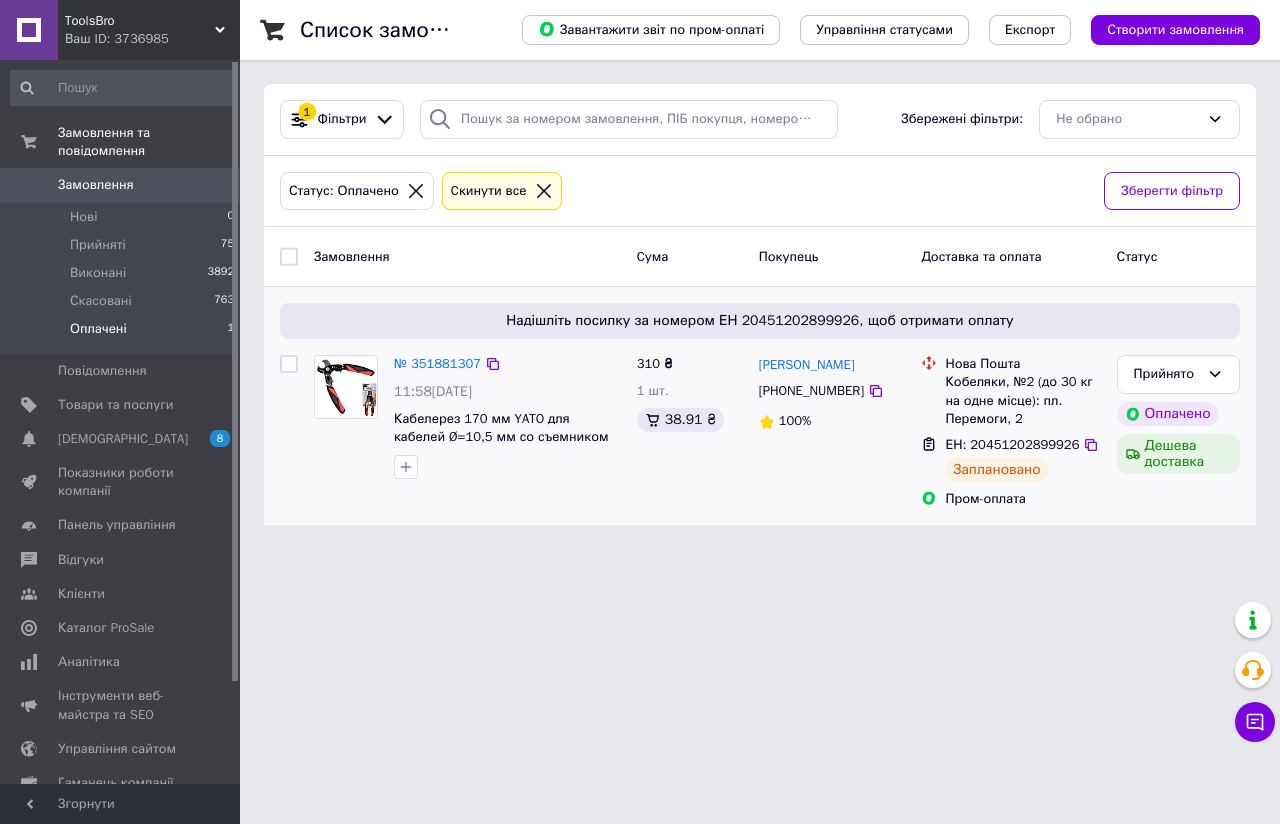 click on "Ваш ID: 3736985" at bounding box center [152, 39] 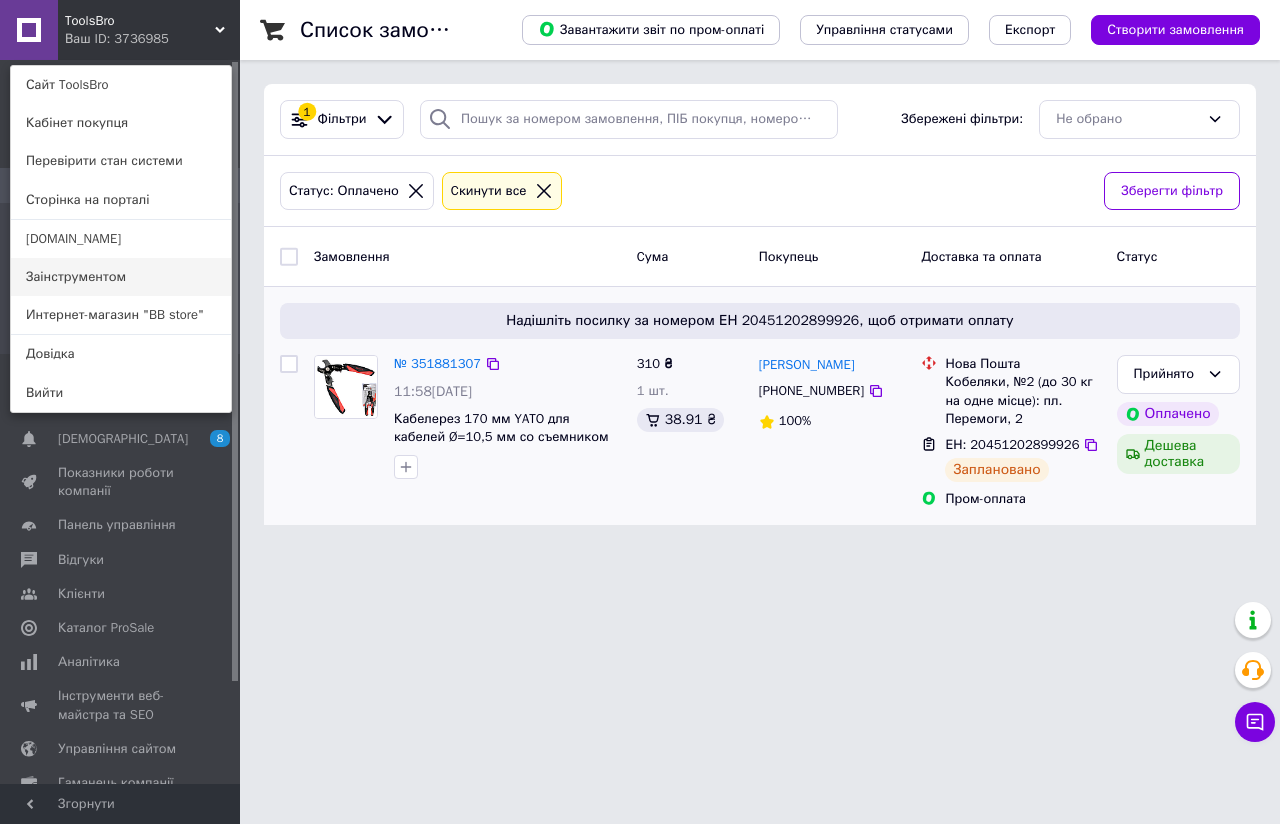 click on "Заінструментом" at bounding box center [121, 277] 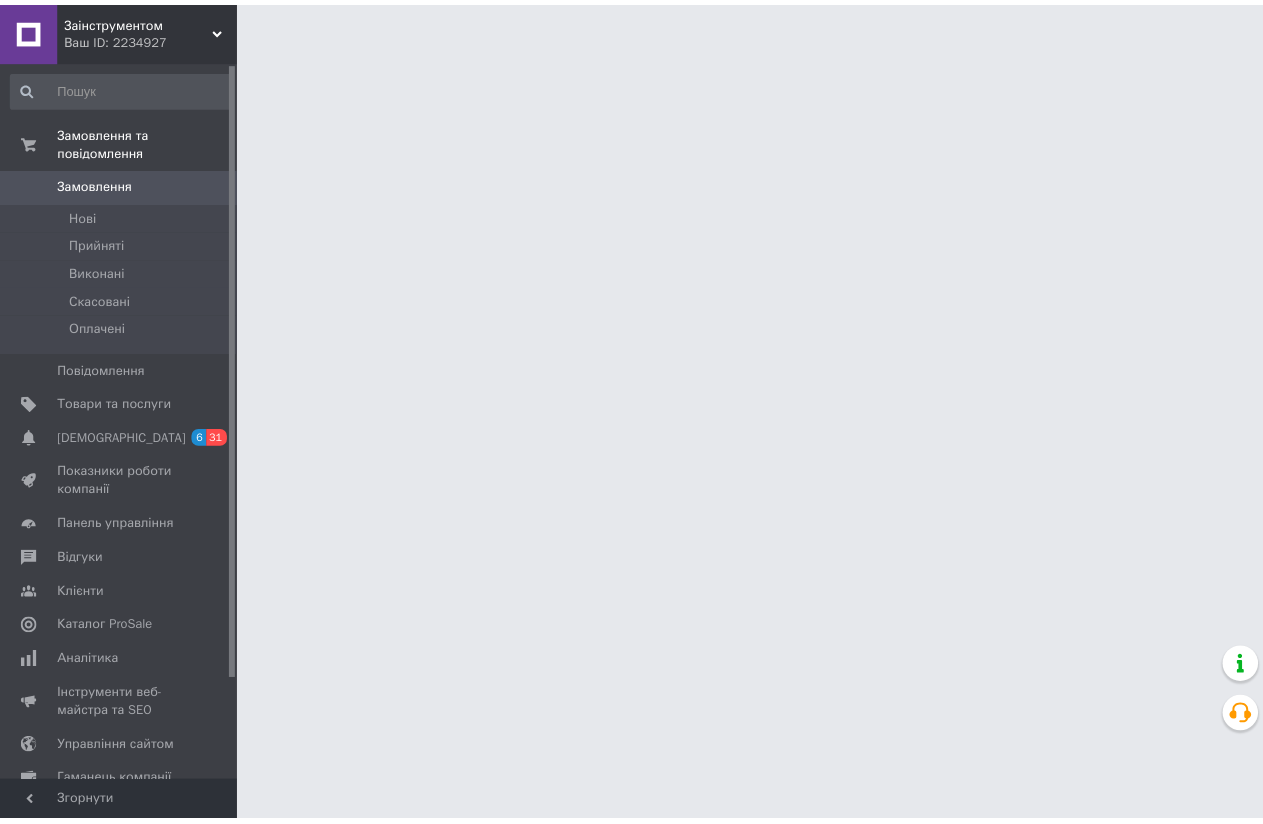 scroll, scrollTop: 0, scrollLeft: 0, axis: both 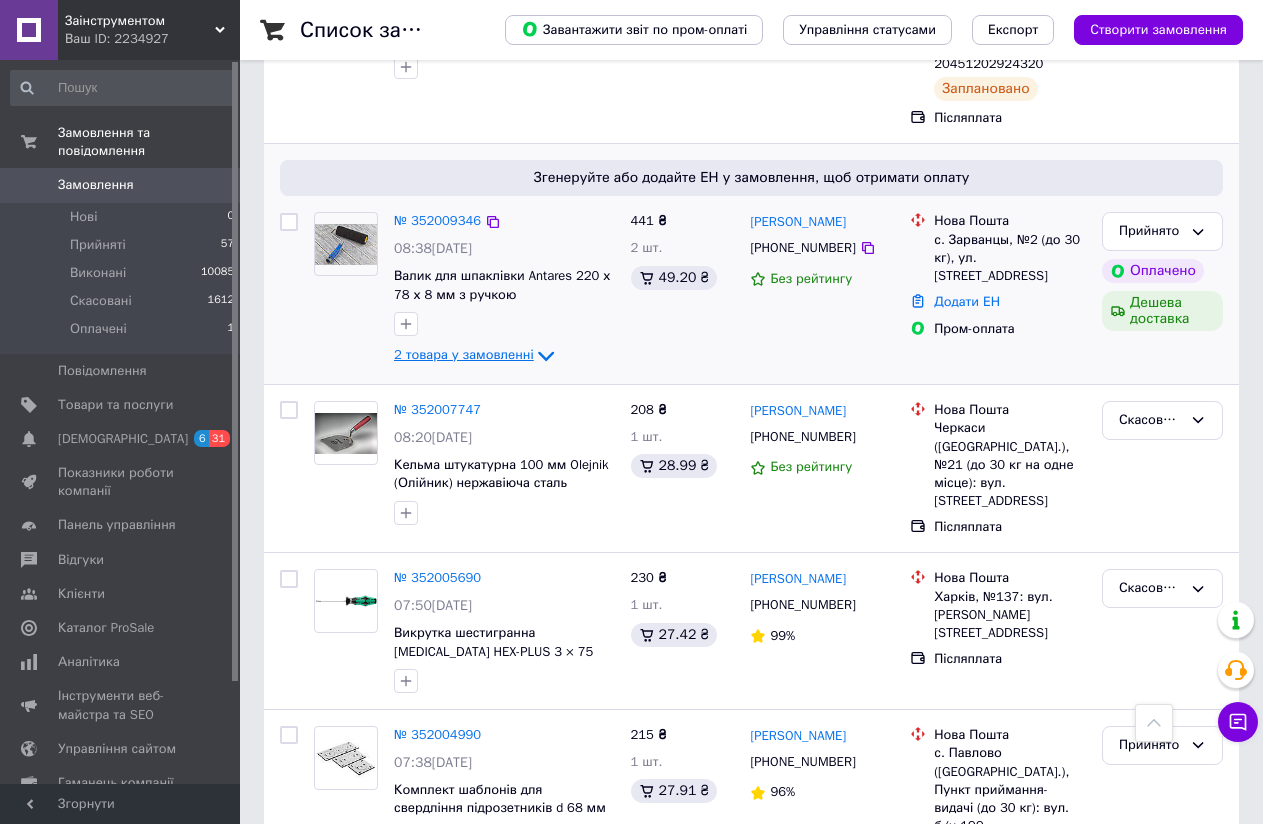 click 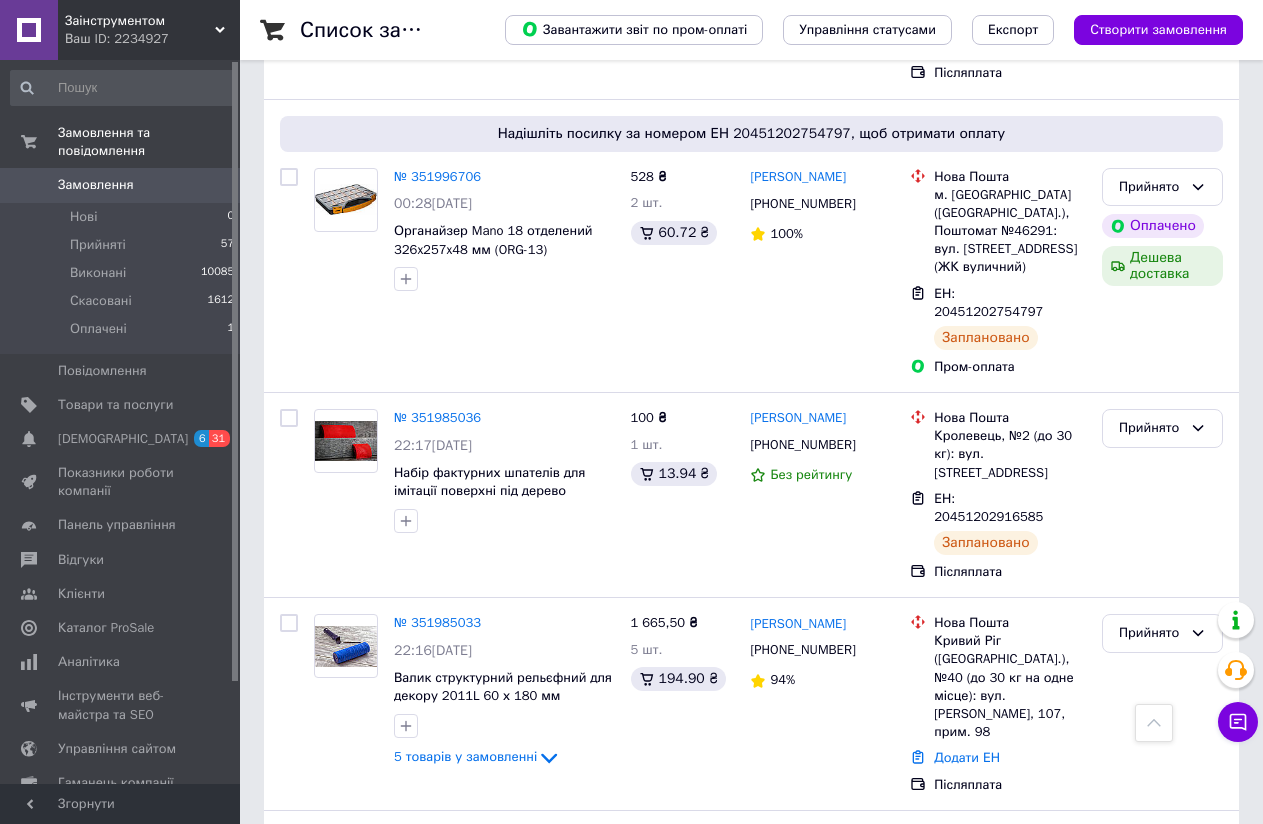 scroll, scrollTop: 2041, scrollLeft: 0, axis: vertical 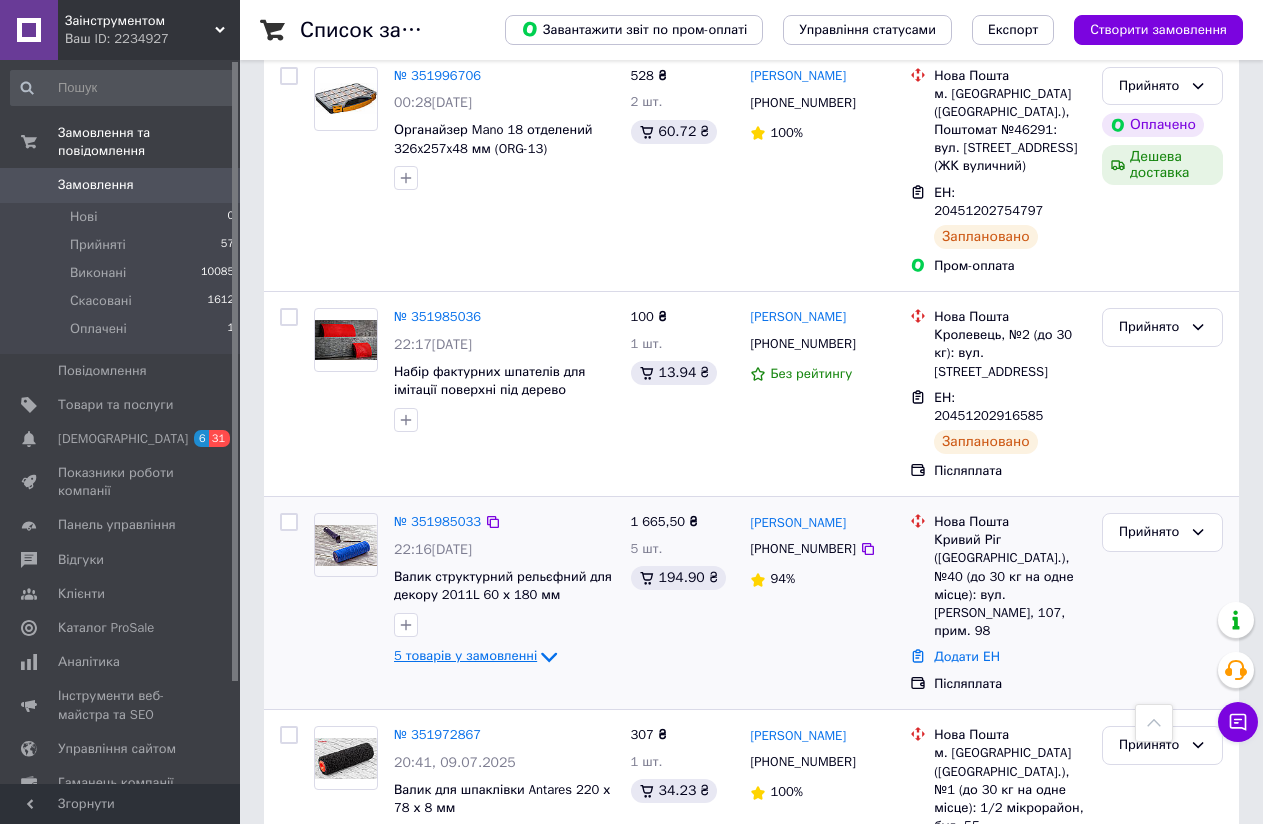 click 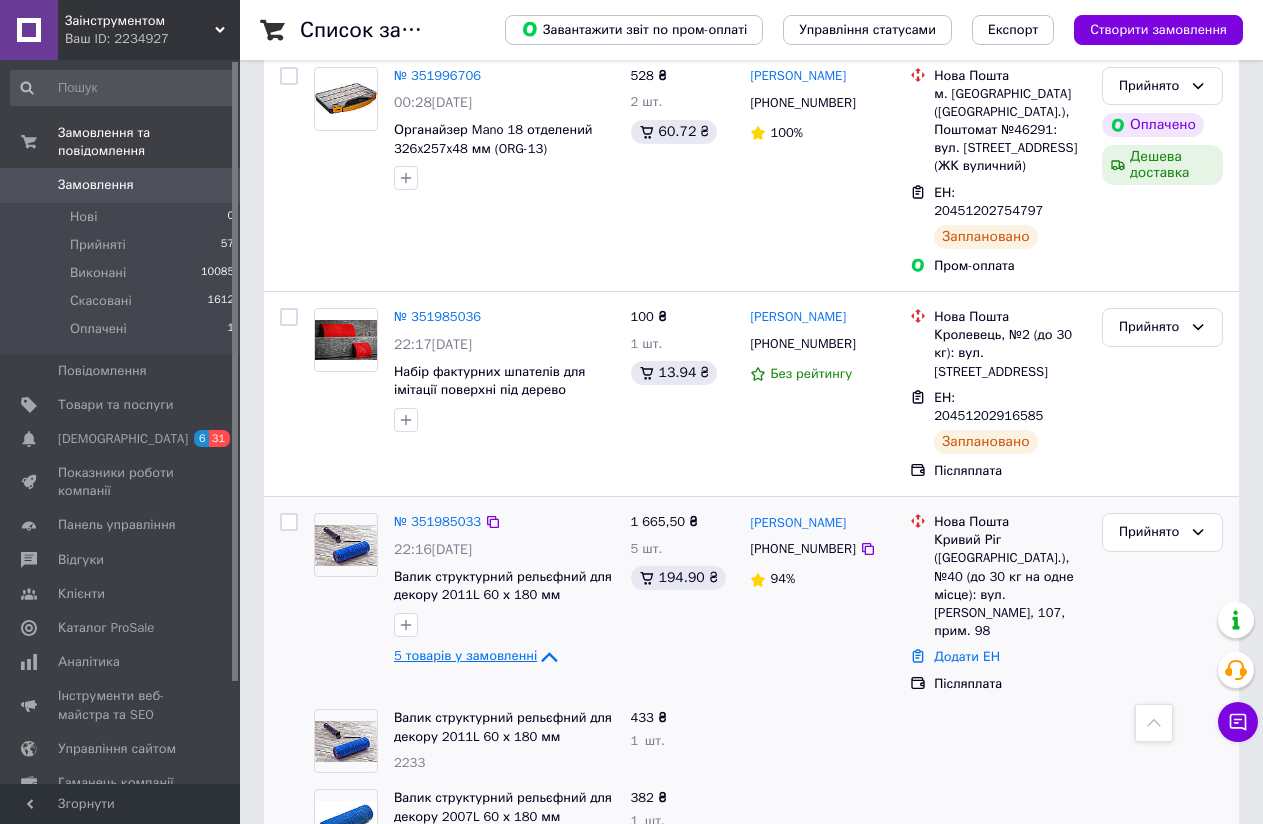 click 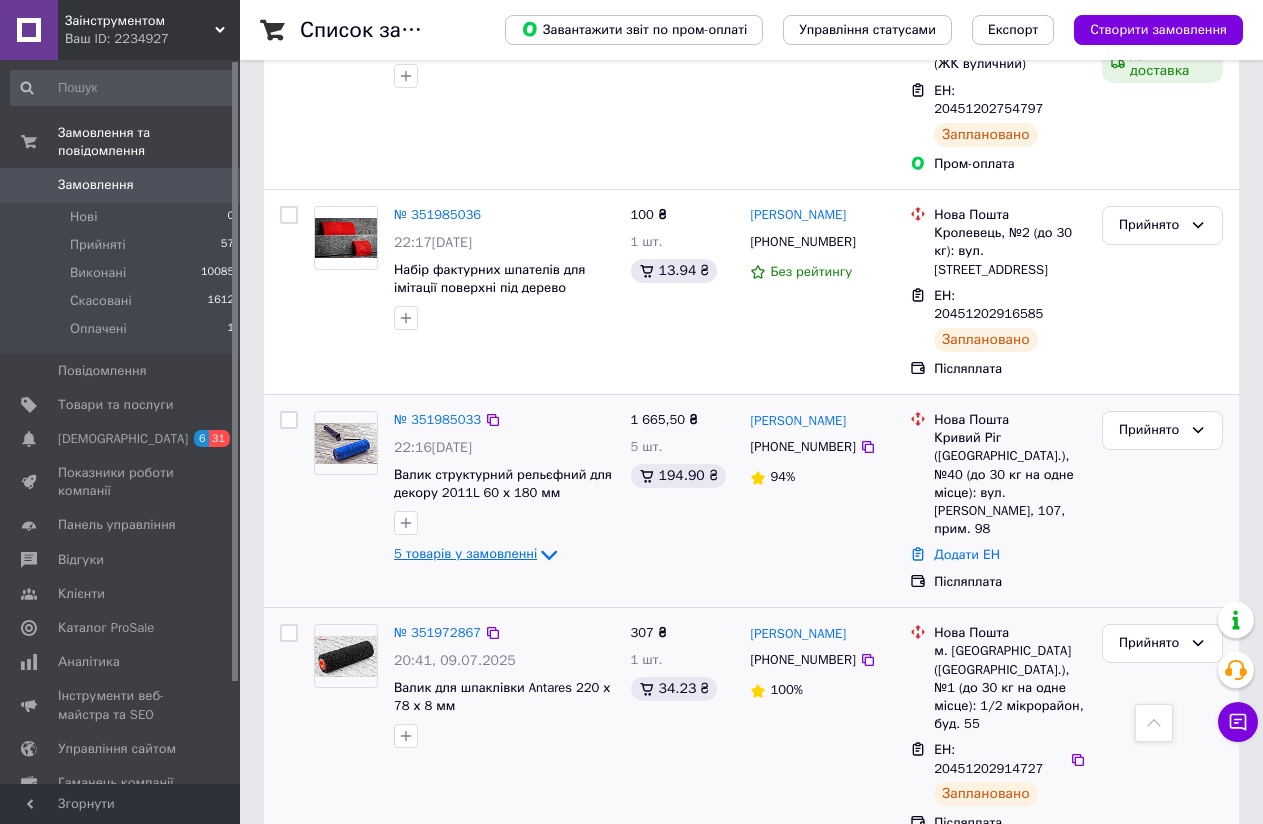 scroll, scrollTop: 2141, scrollLeft: 0, axis: vertical 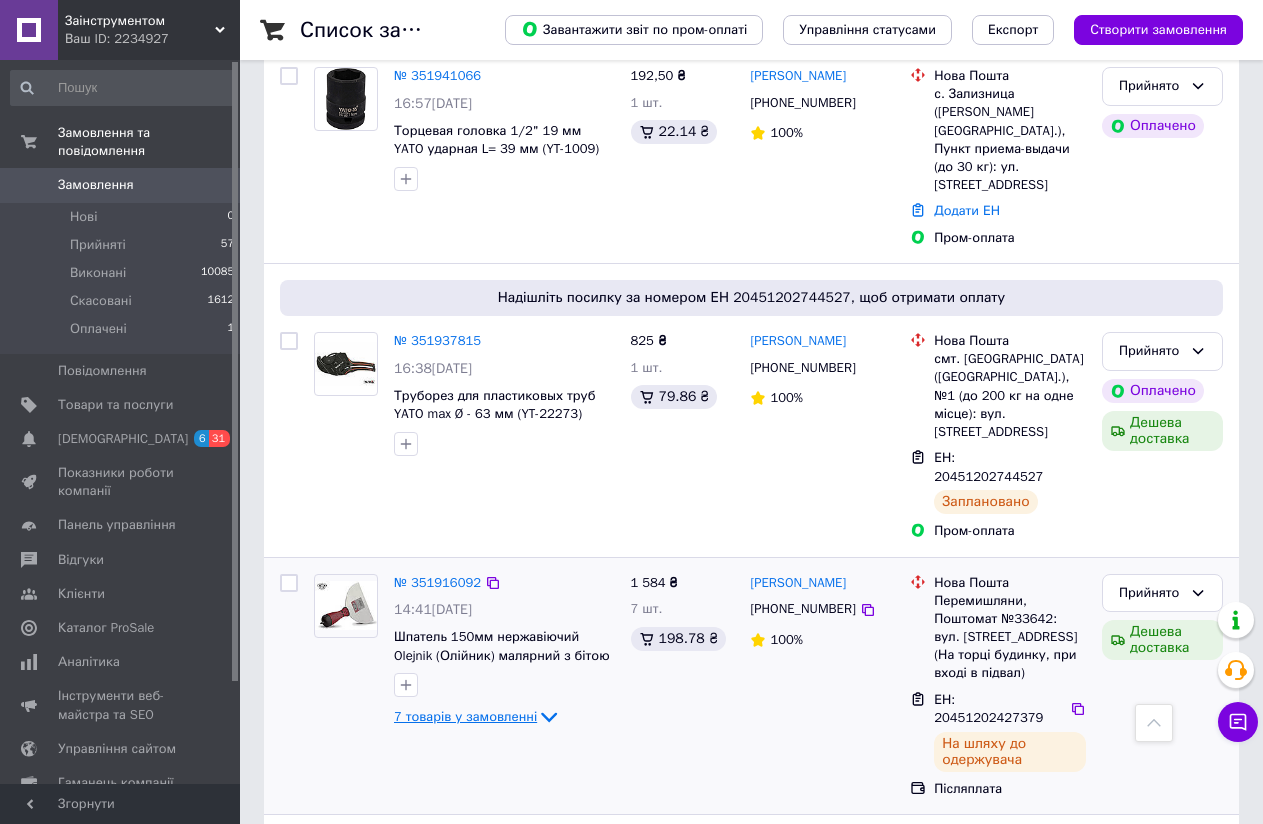 click 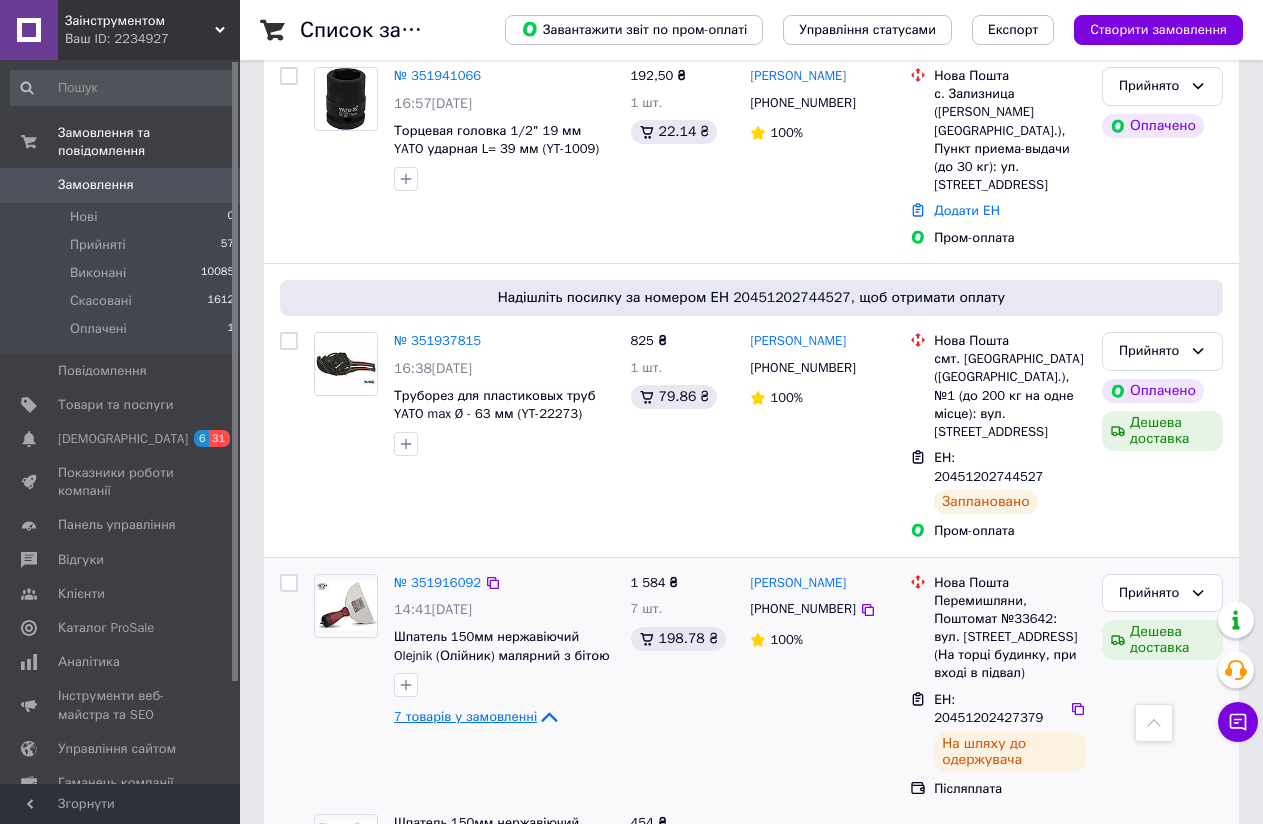 scroll, scrollTop: 3865, scrollLeft: 0, axis: vertical 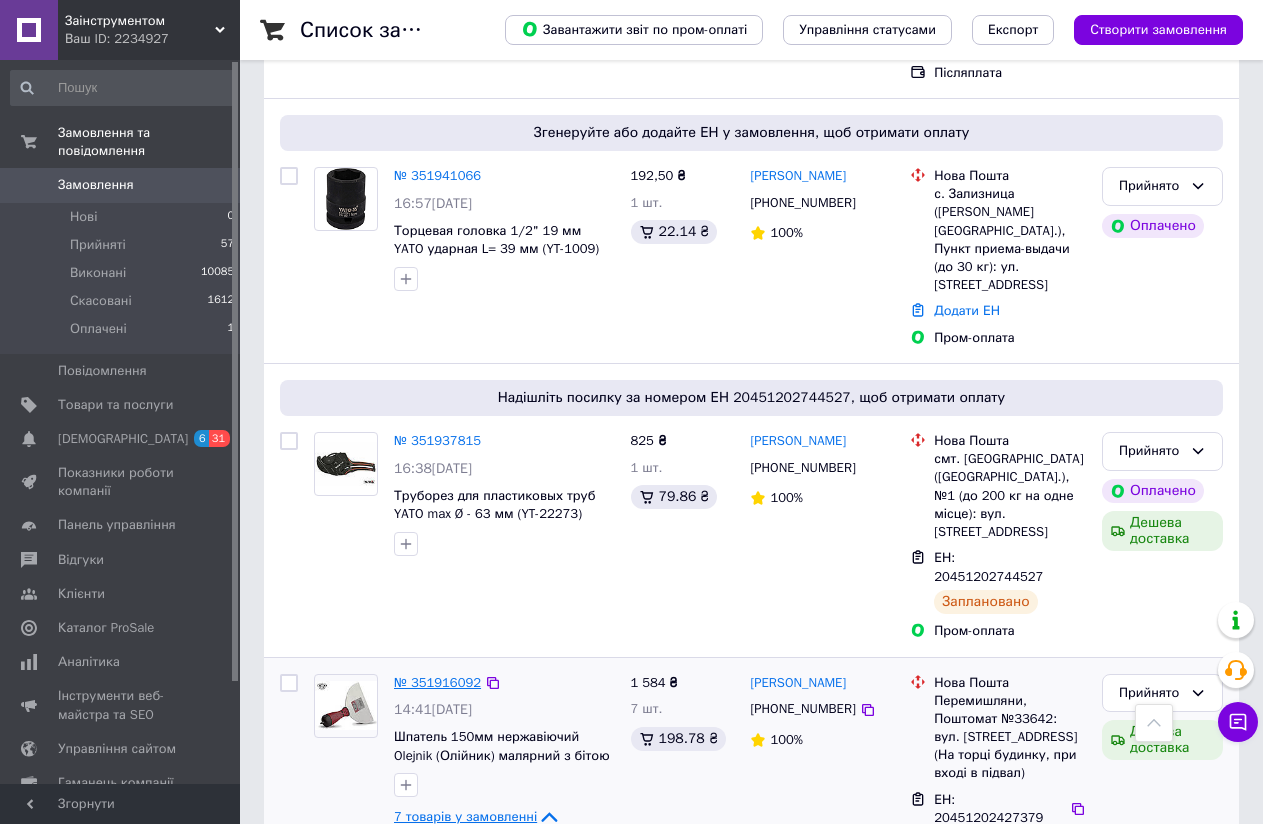 click on "№ 351916092" at bounding box center (437, 682) 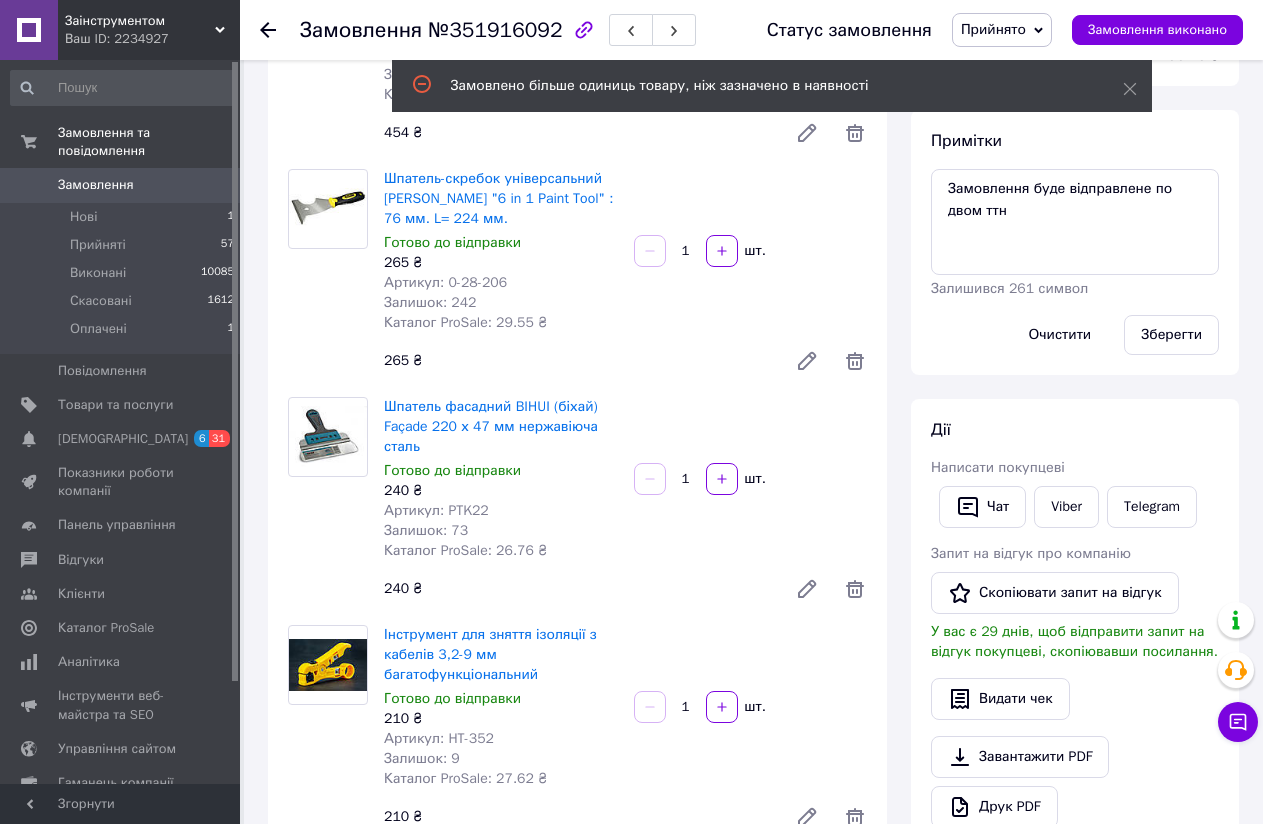 scroll, scrollTop: 851, scrollLeft: 0, axis: vertical 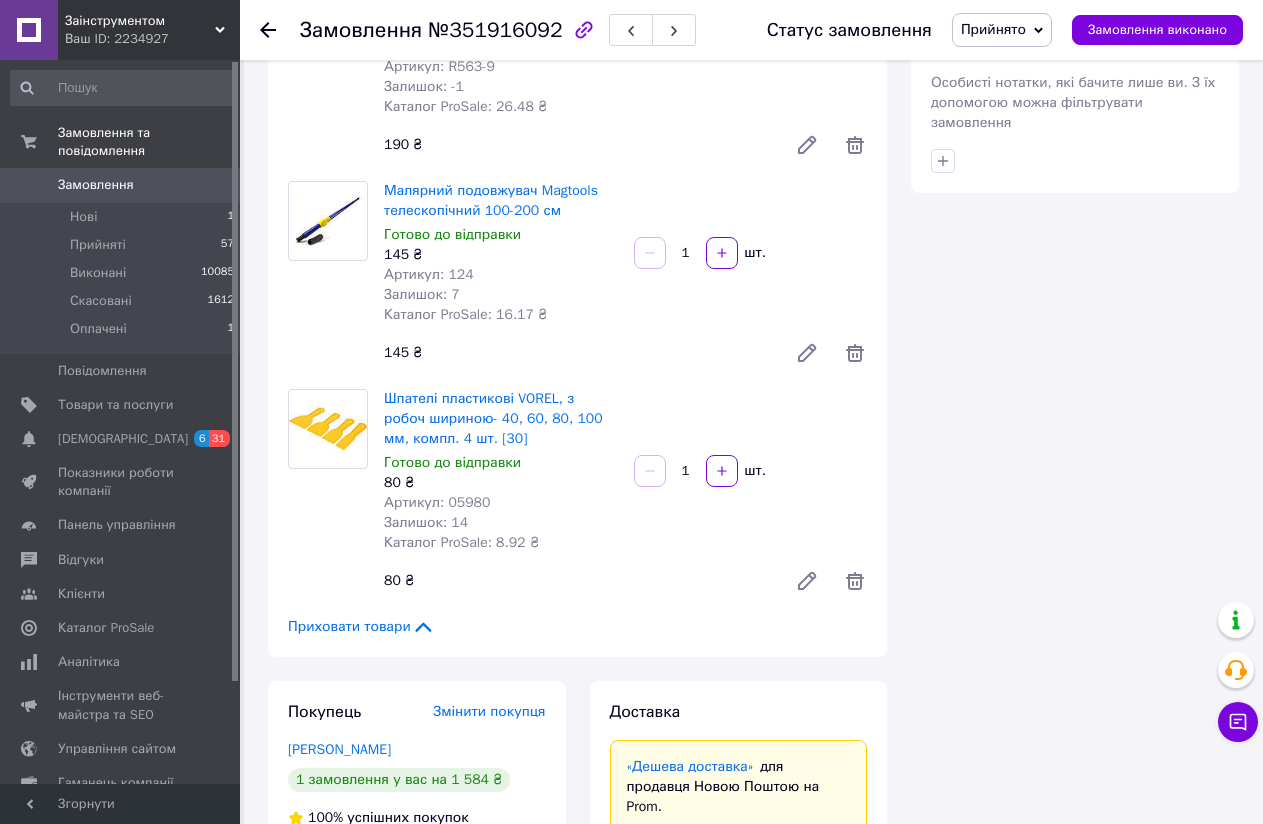 click on "Замовлення" at bounding box center [96, 185] 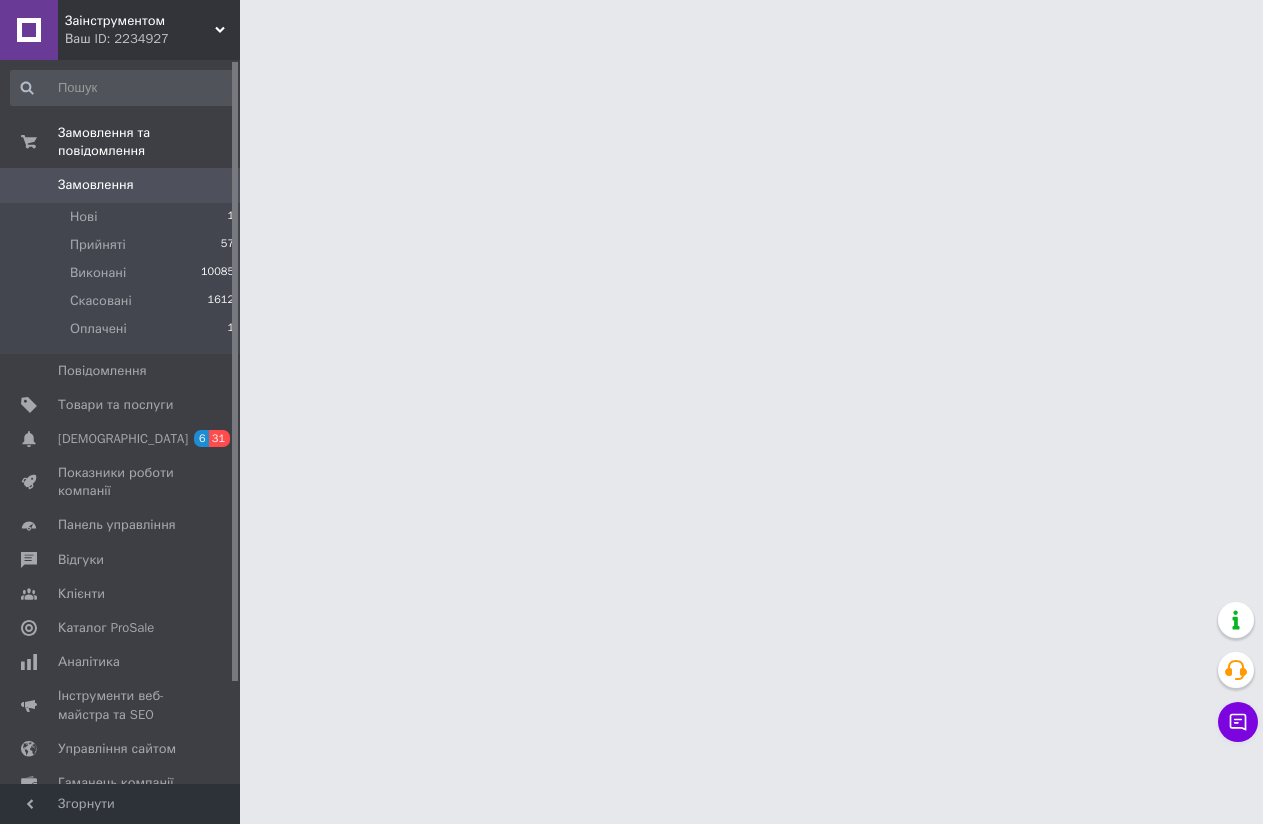 scroll, scrollTop: 0, scrollLeft: 0, axis: both 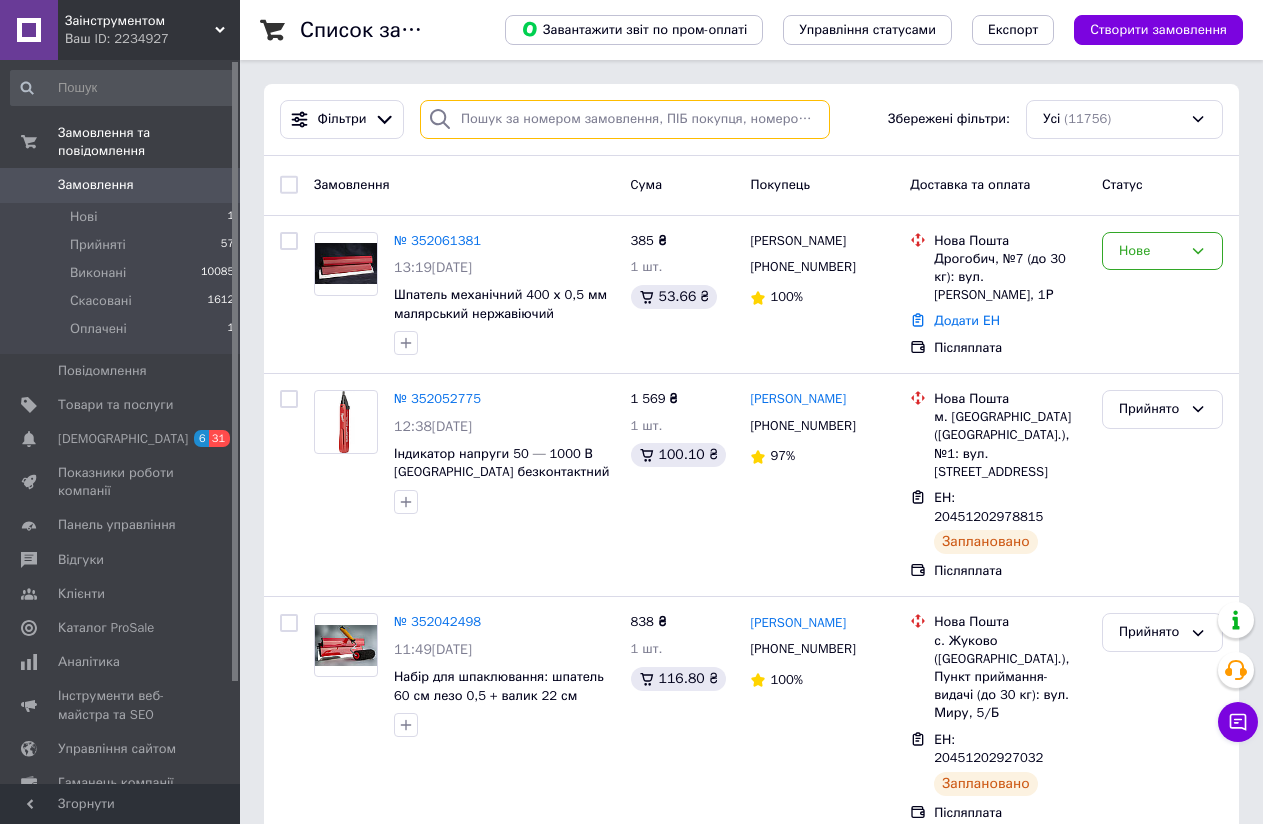 click at bounding box center (625, 119) 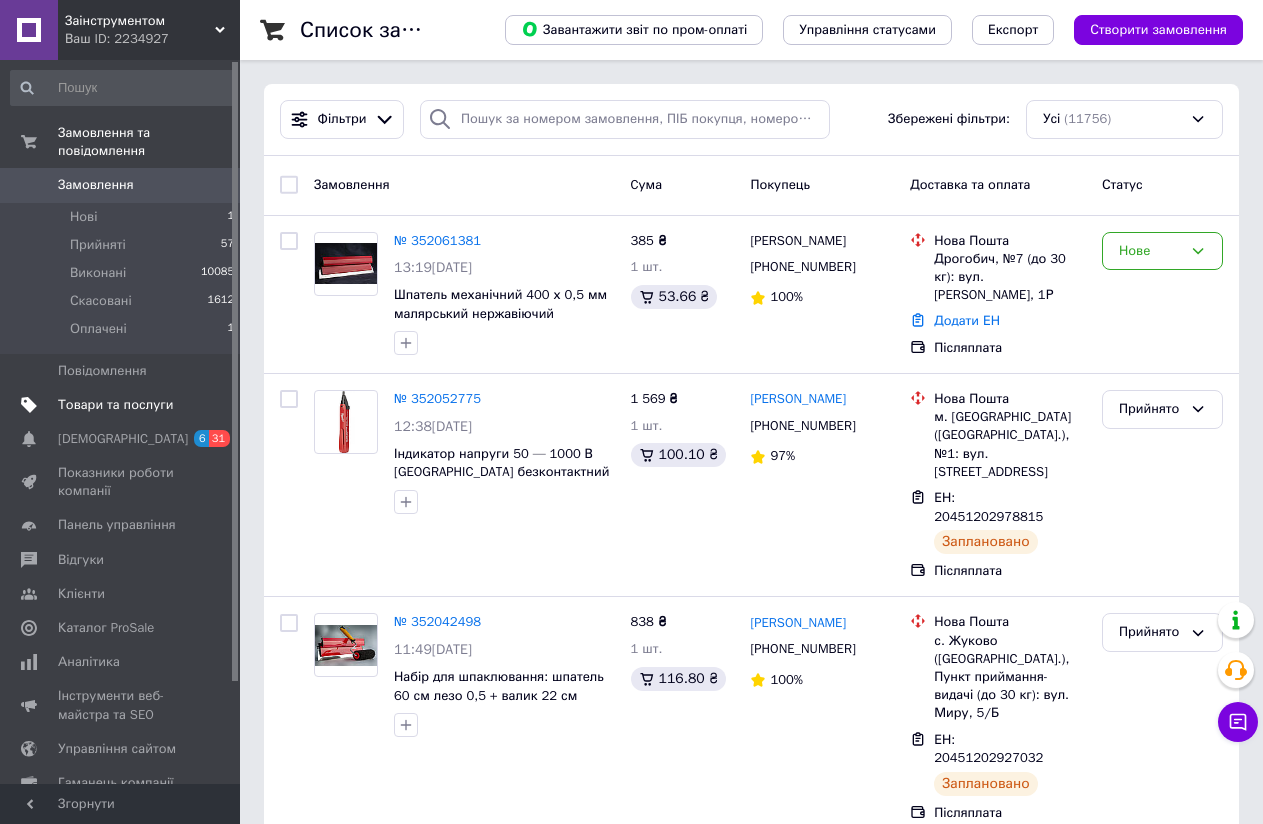 click on "Товари та послуги" at bounding box center (115, 405) 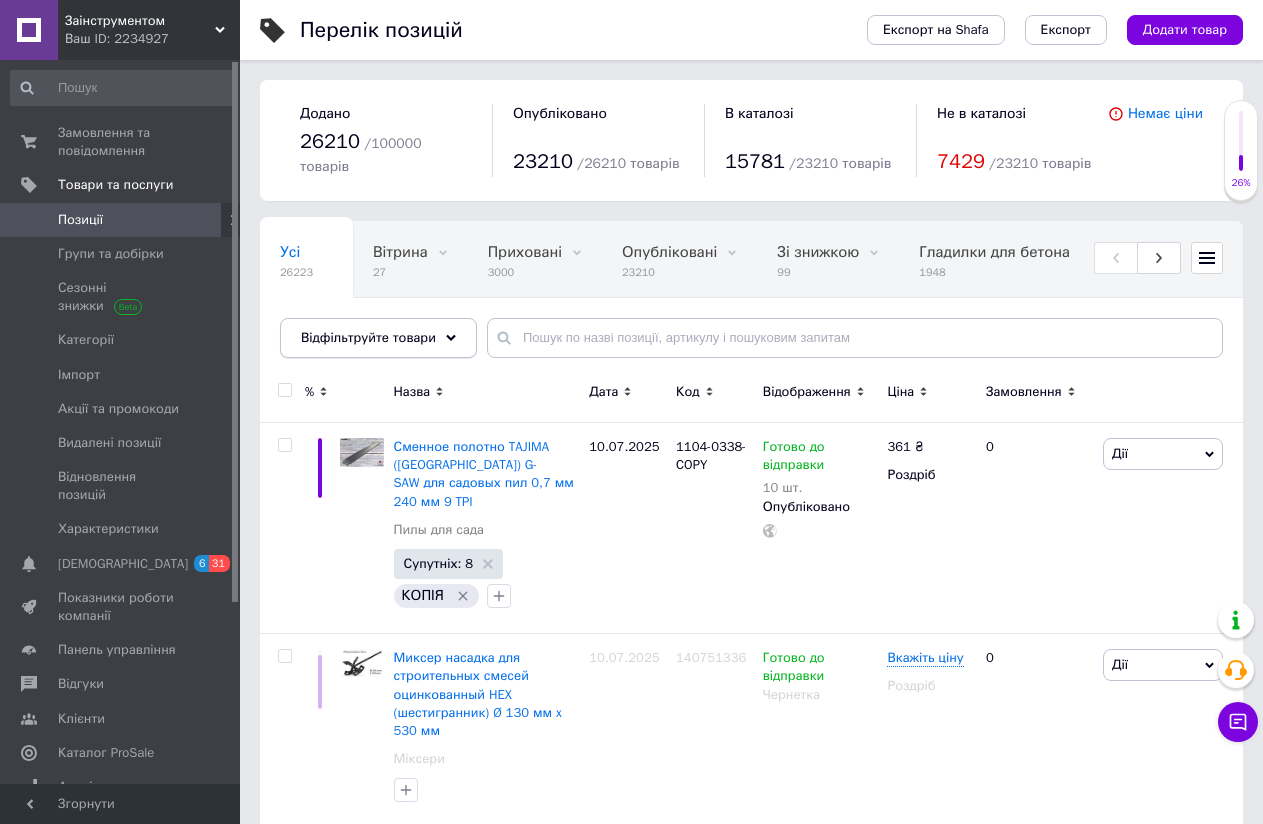 click on "Відфільтруйте товари" at bounding box center [378, 338] 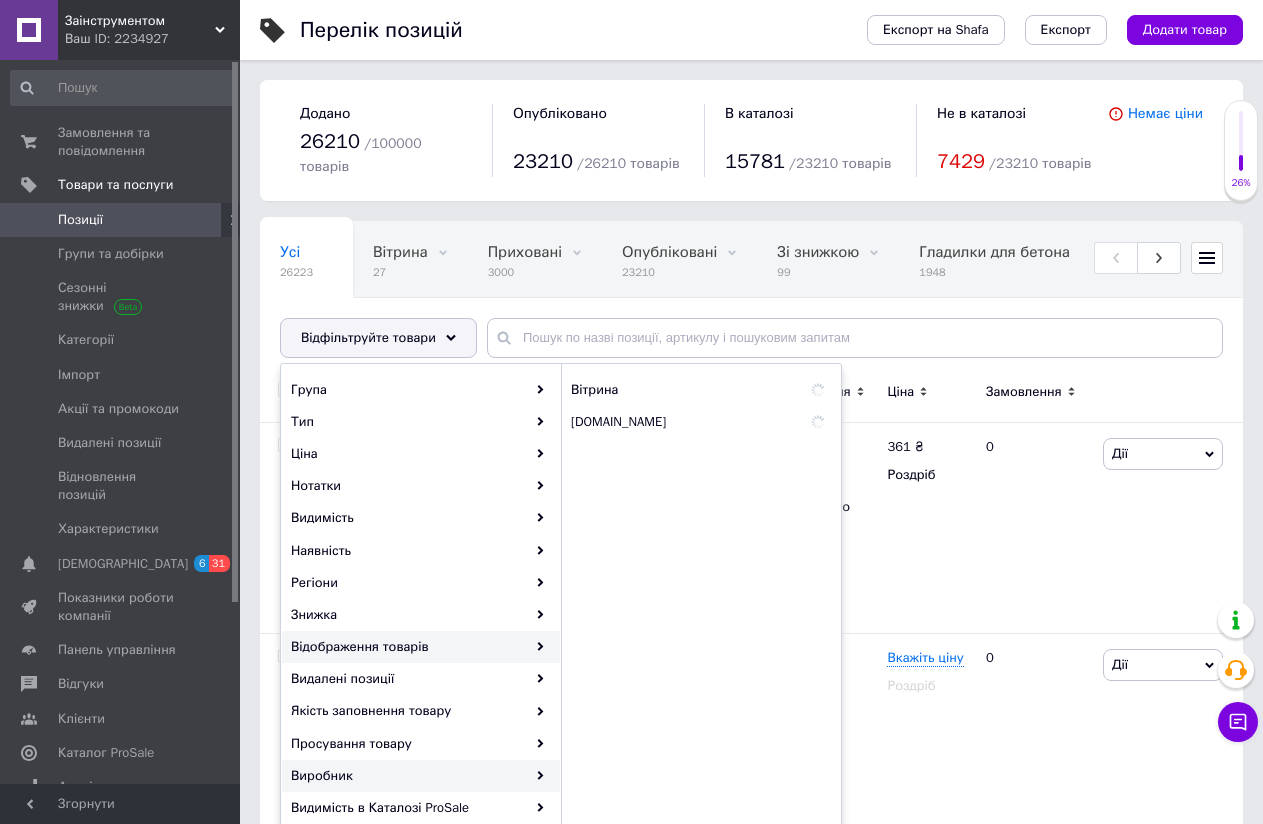 scroll, scrollTop: 100, scrollLeft: 0, axis: vertical 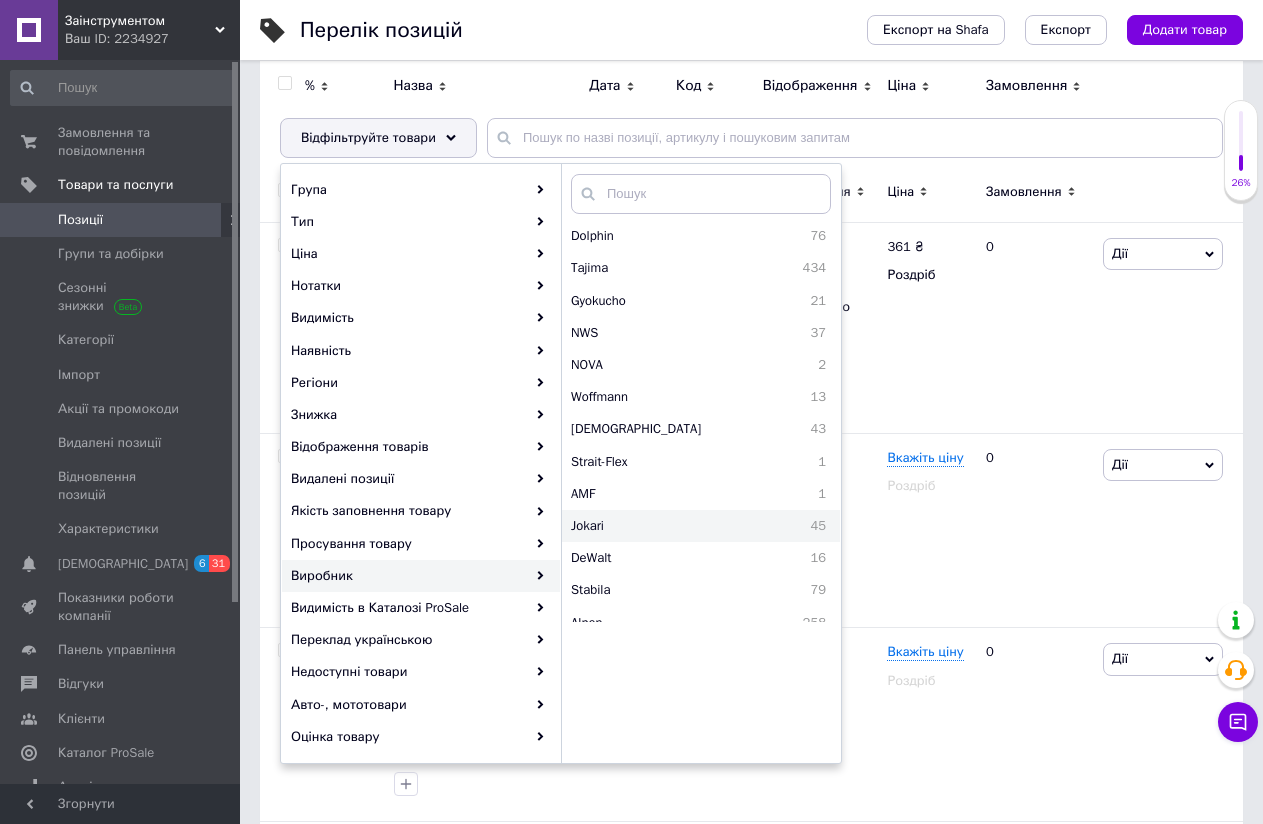 click on "Jokari" at bounding box center (643, 526) 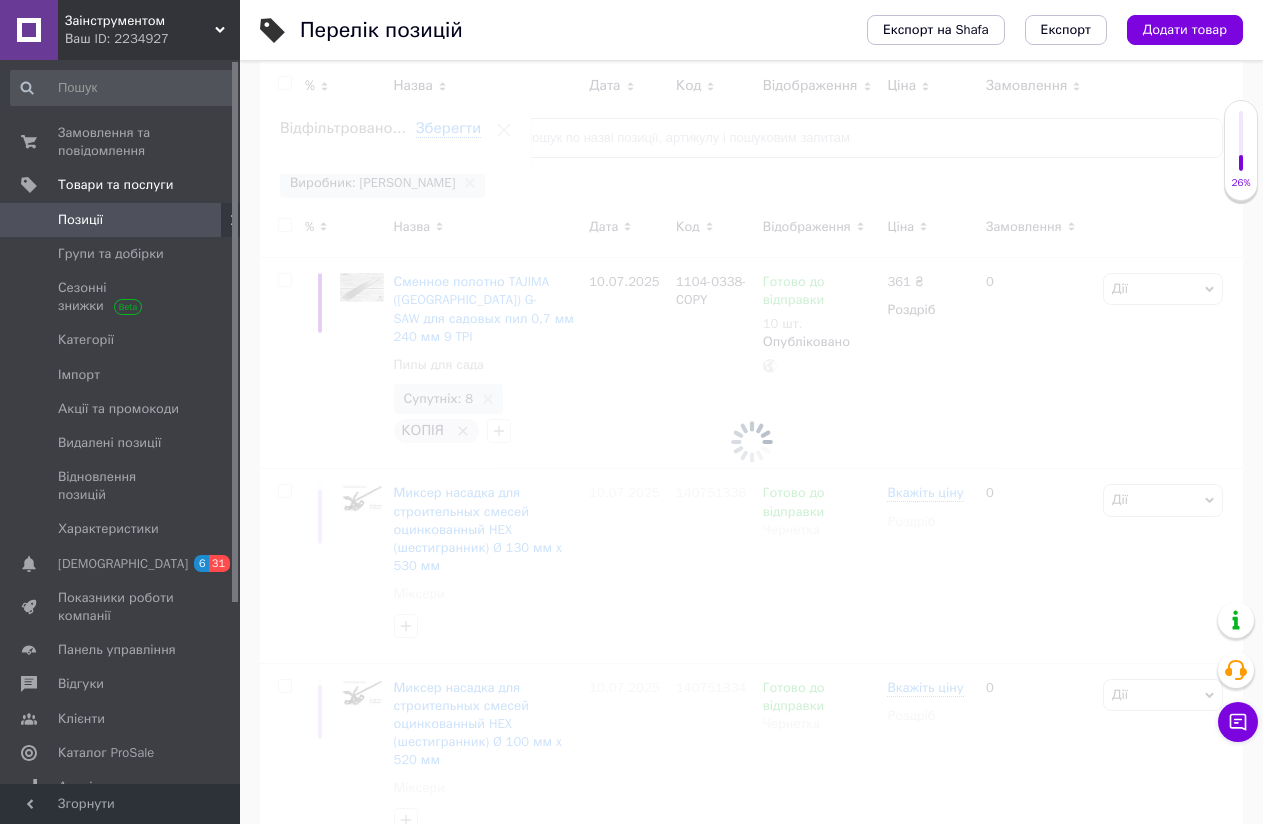 scroll, scrollTop: 0, scrollLeft: 936, axis: horizontal 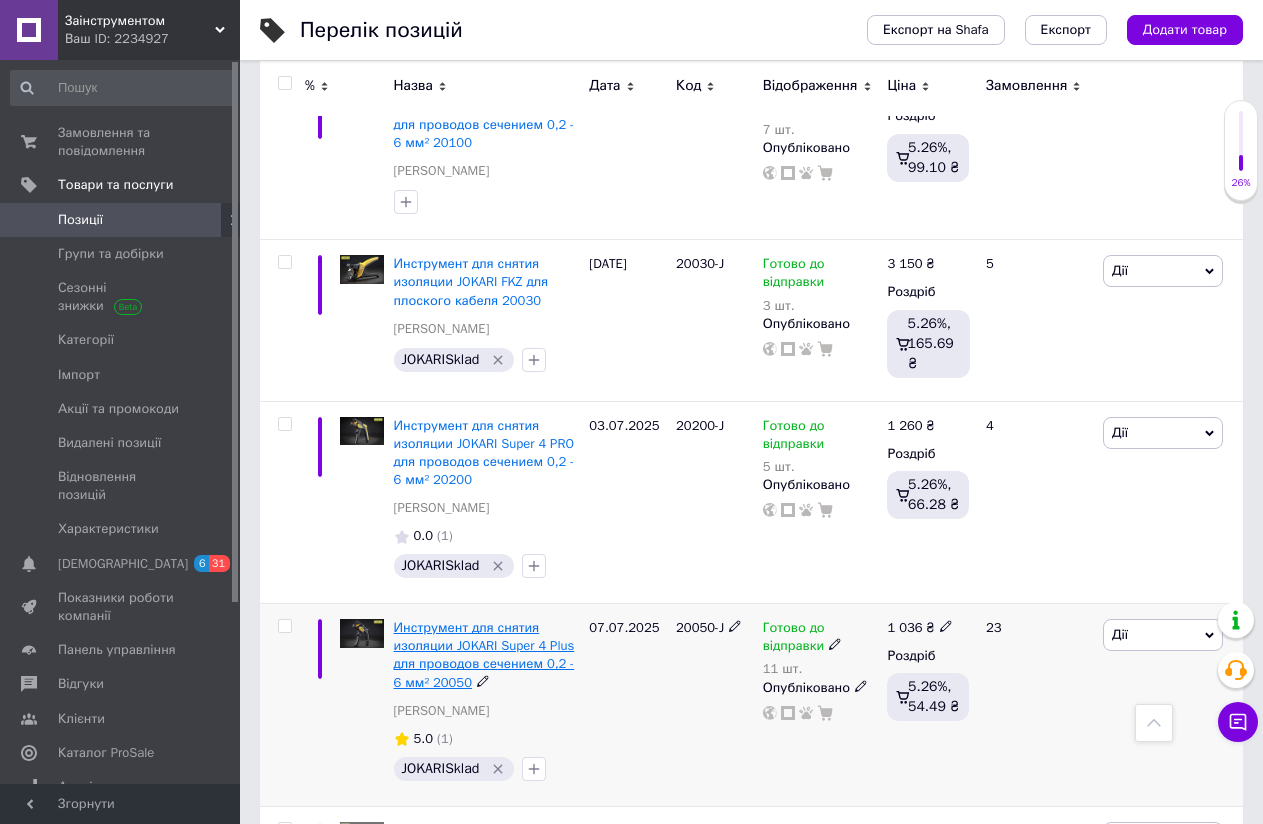 click on "Инструмент для снятия изоляции JOKARI Super 4 Plus для проводов сечением  0,2 - 6 мм² 20050" at bounding box center (484, 655) 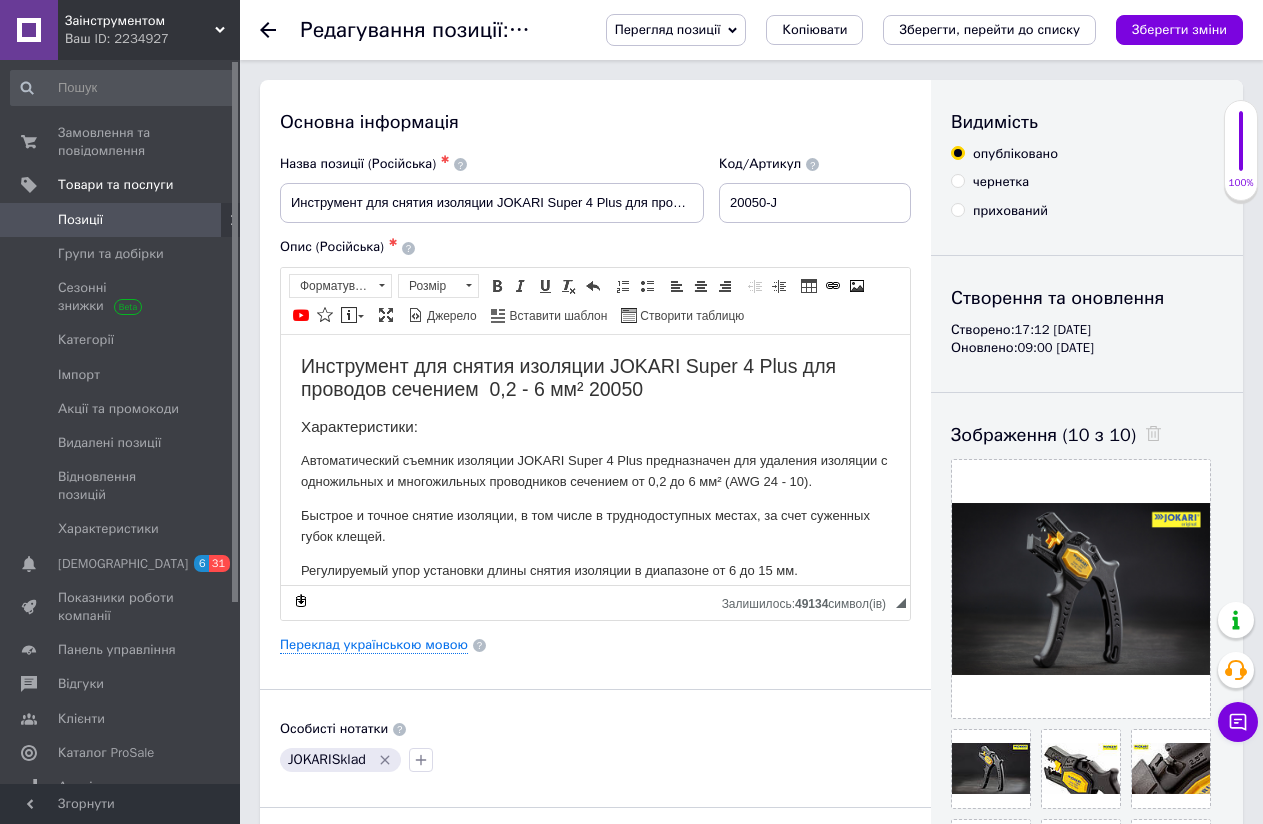 scroll, scrollTop: 0, scrollLeft: 0, axis: both 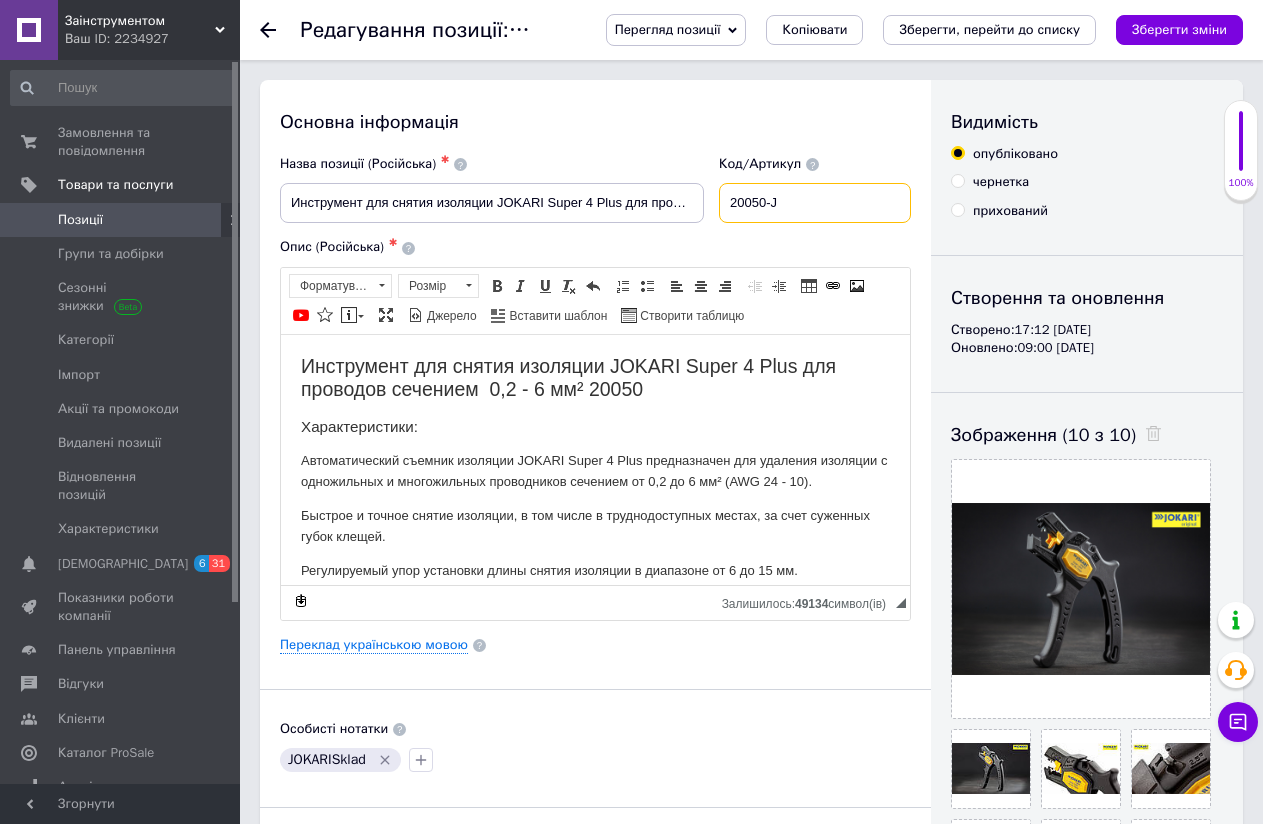 drag, startPoint x: 787, startPoint y: 207, endPoint x: 691, endPoint y: 213, distance: 96.18732 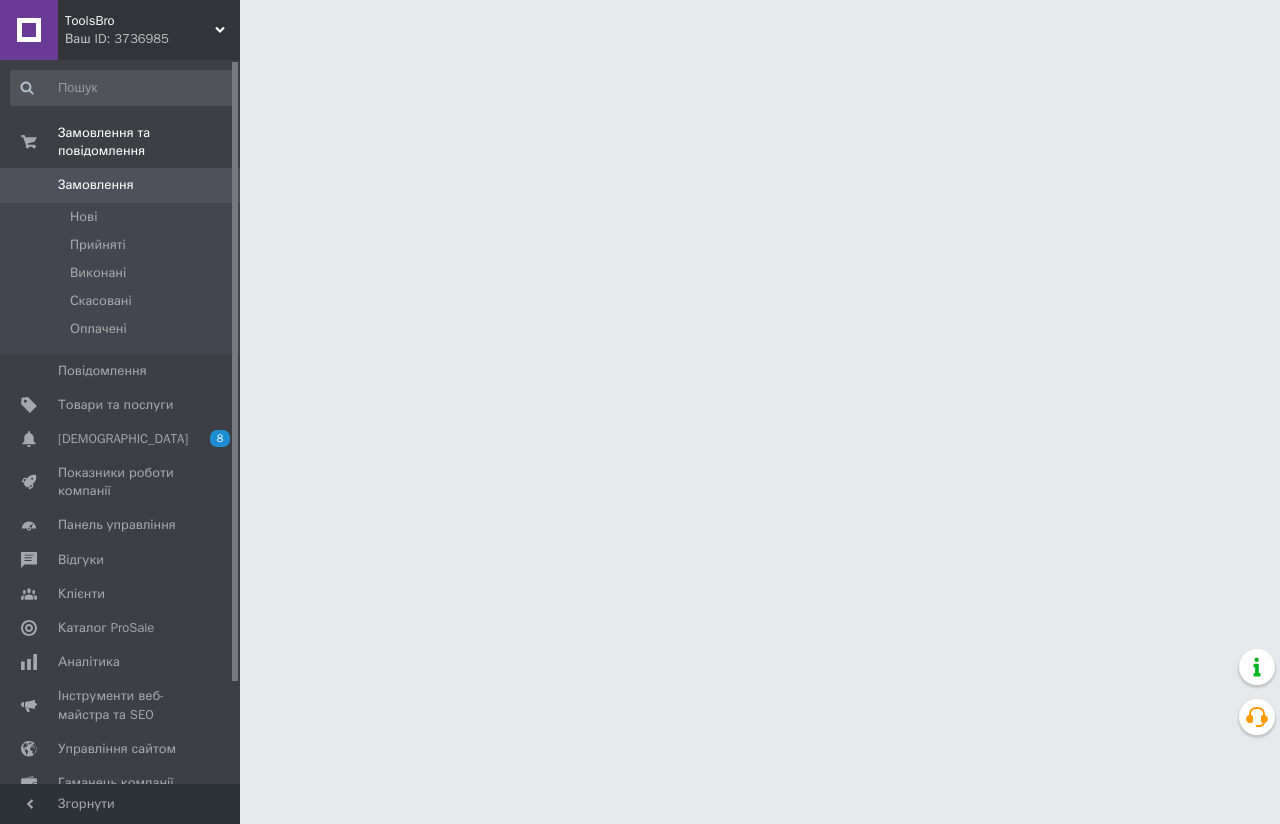 click on "Ваш ID: 3736985" at bounding box center (152, 39) 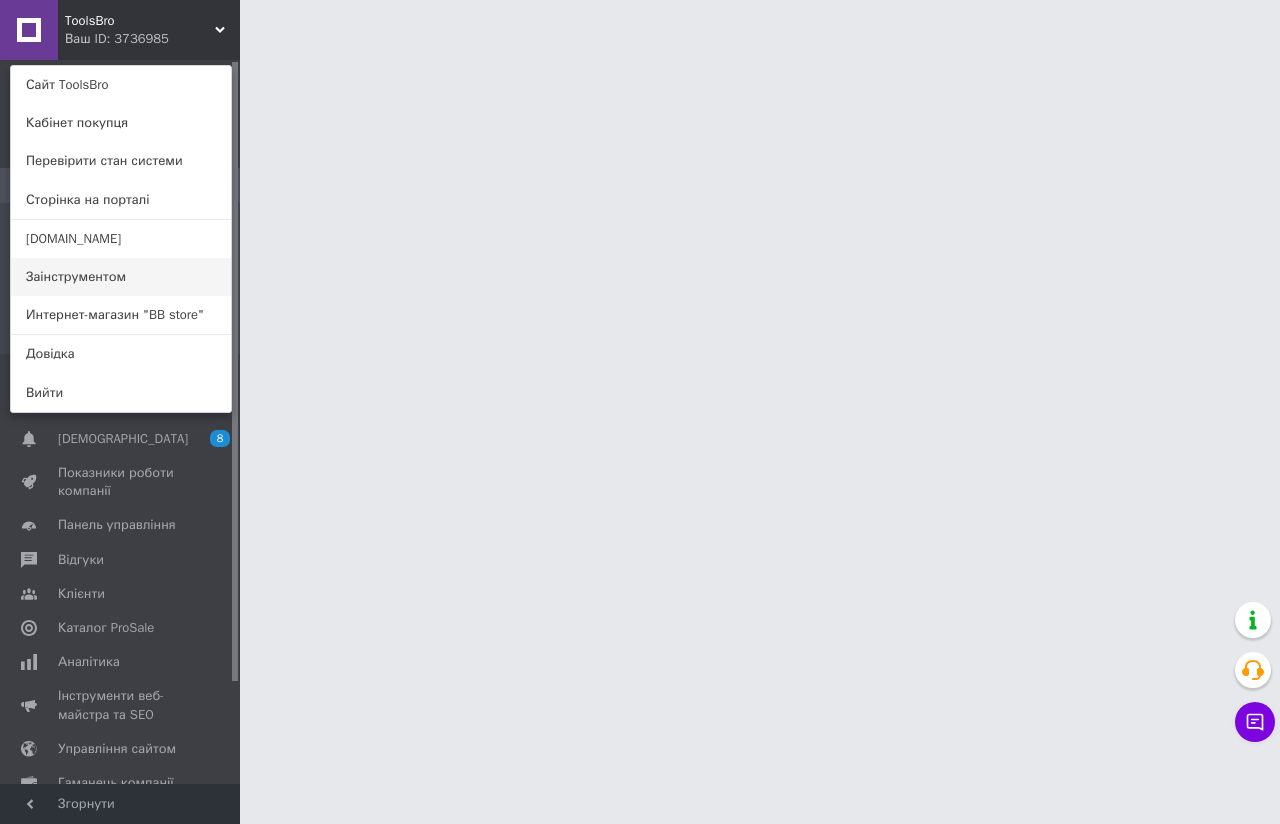click on "Заінструментом" at bounding box center [121, 277] 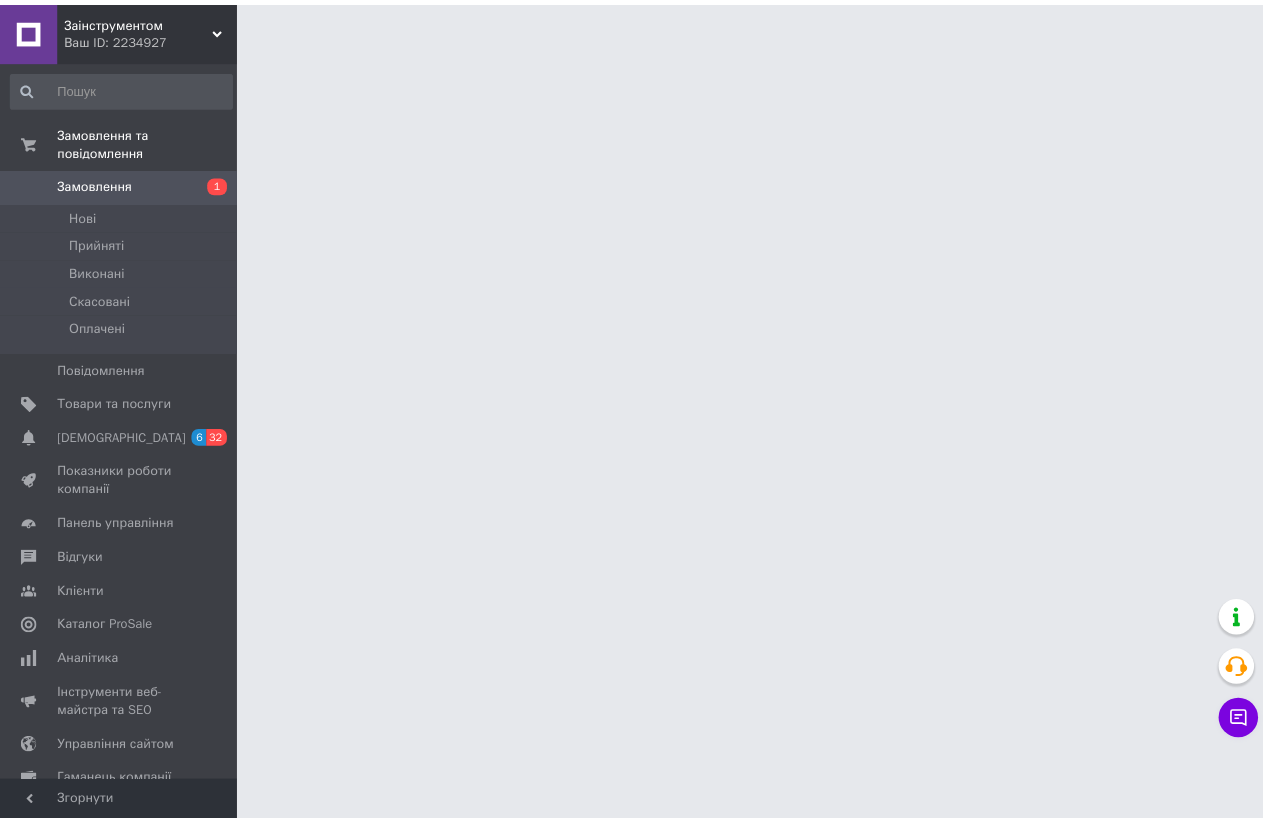 scroll, scrollTop: 0, scrollLeft: 0, axis: both 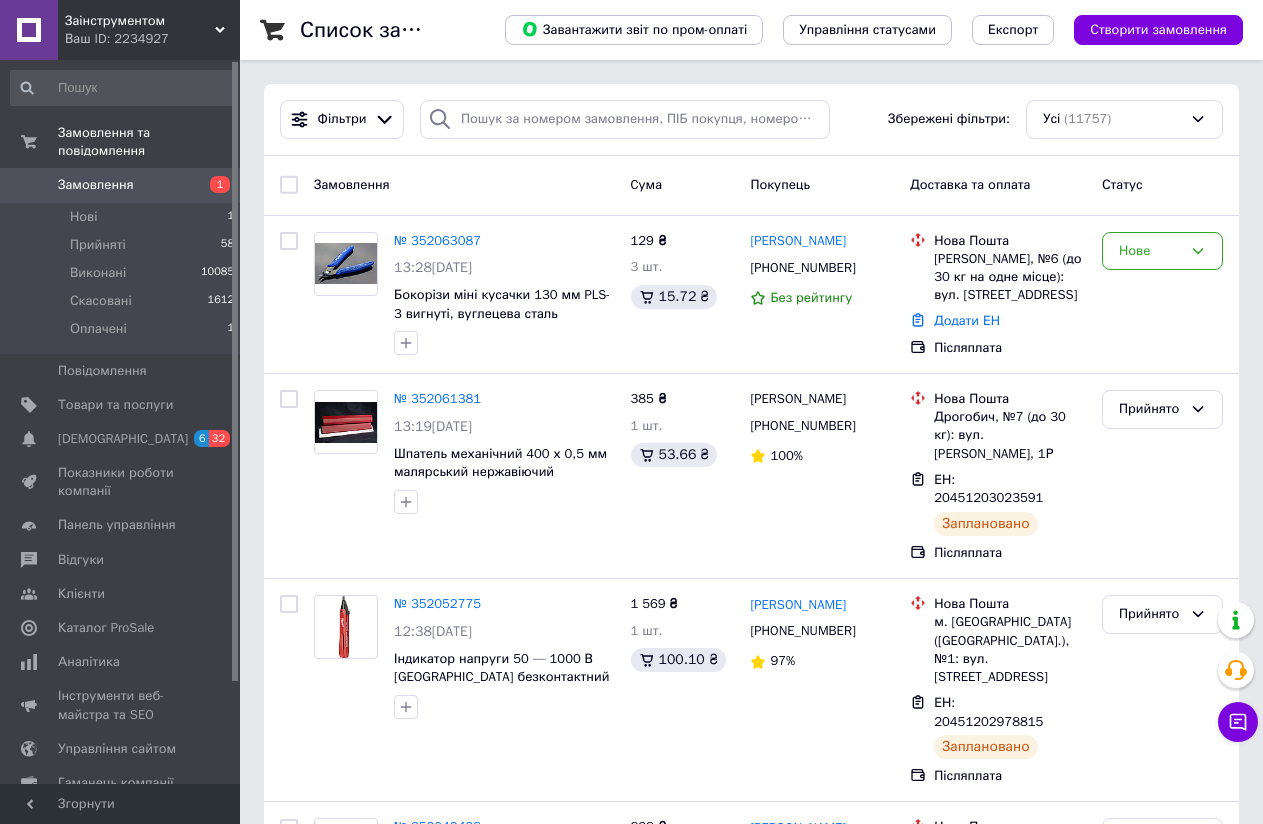 click on "Ваш ID: 2234927" at bounding box center (152, 39) 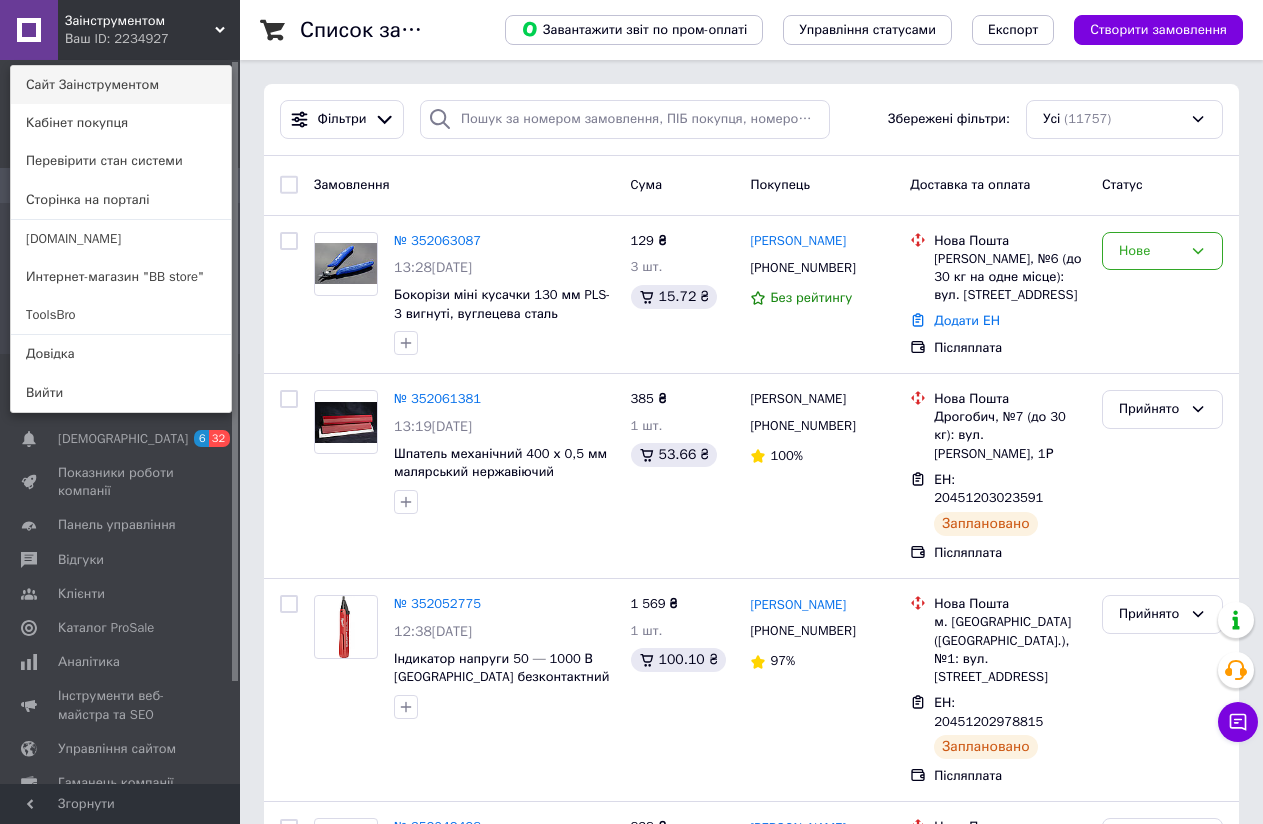 click on "Сайт Заінструментом" at bounding box center [121, 85] 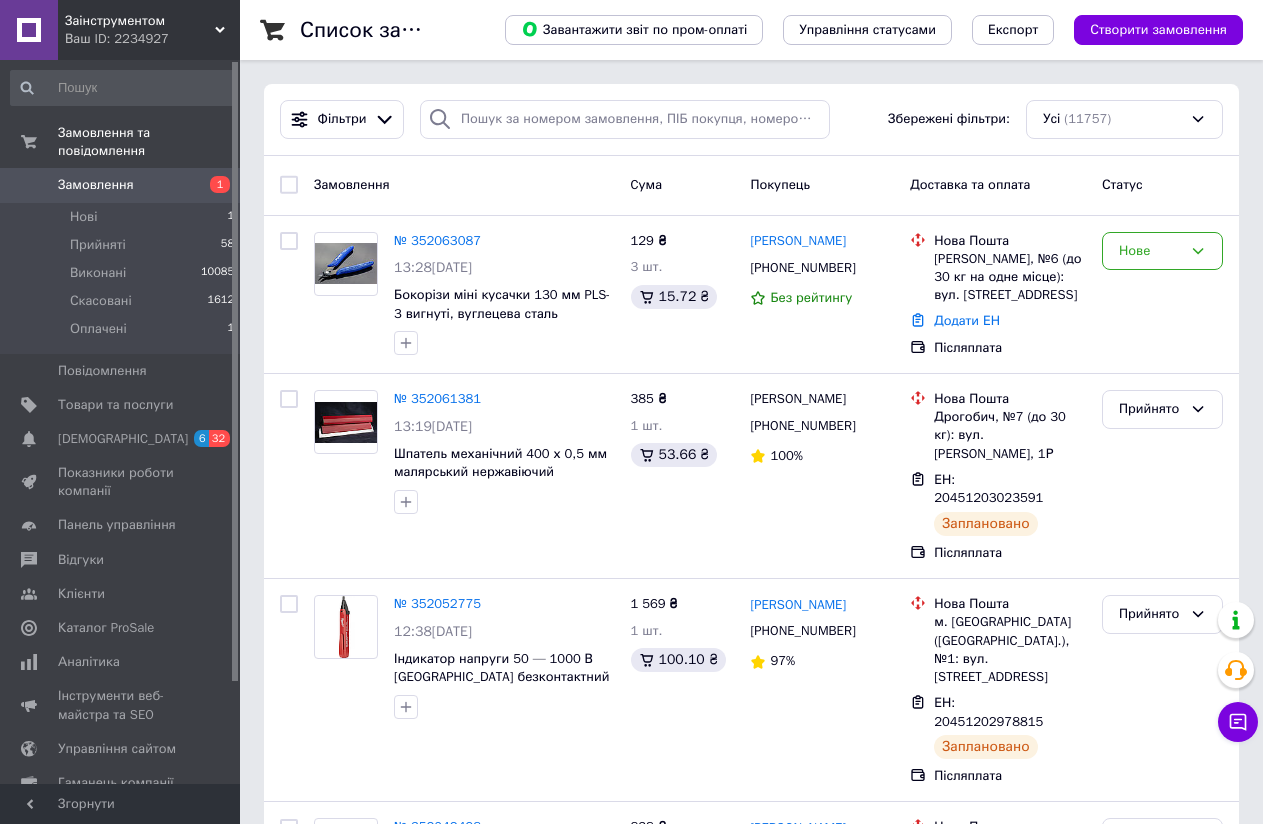 click on "Ваш ID: 2234927" at bounding box center [152, 39] 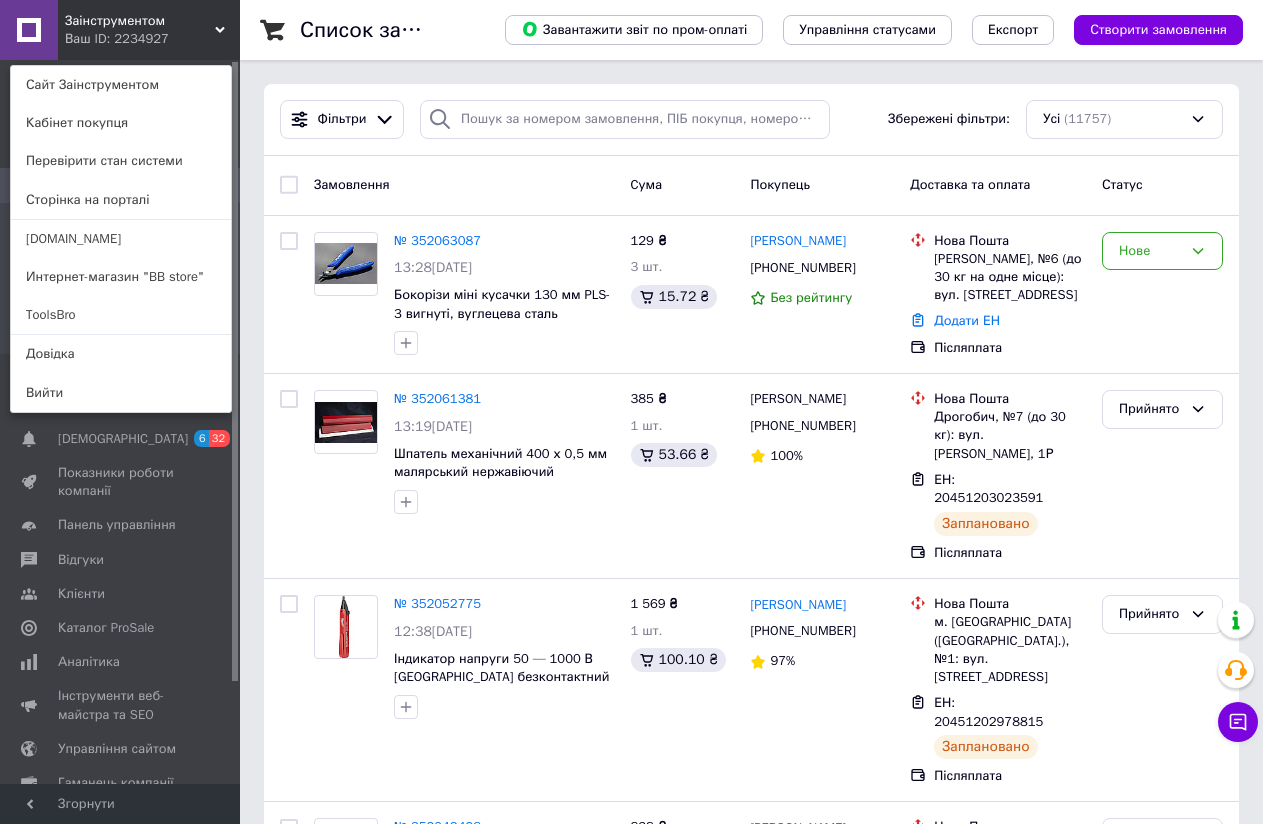 click on "ToolsBro" at bounding box center (121, 315) 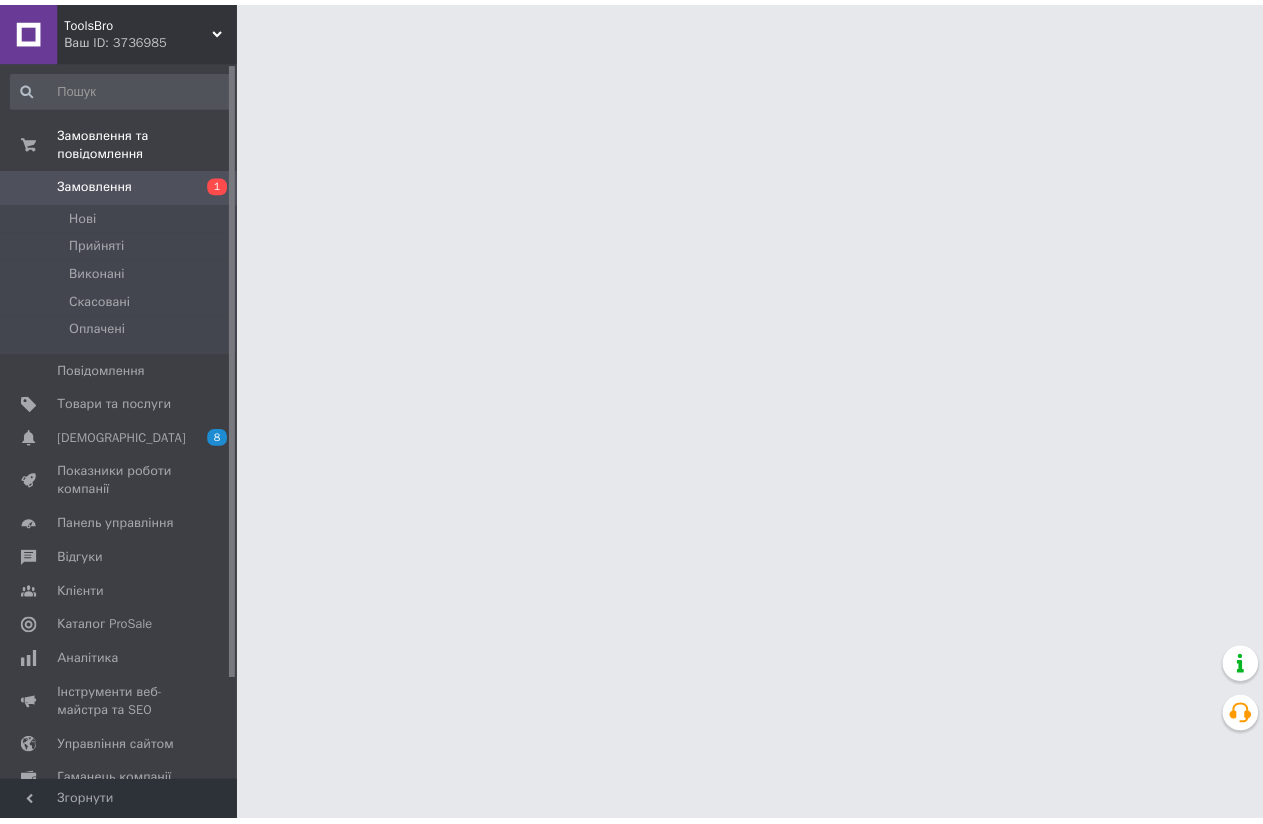 scroll, scrollTop: 0, scrollLeft: 0, axis: both 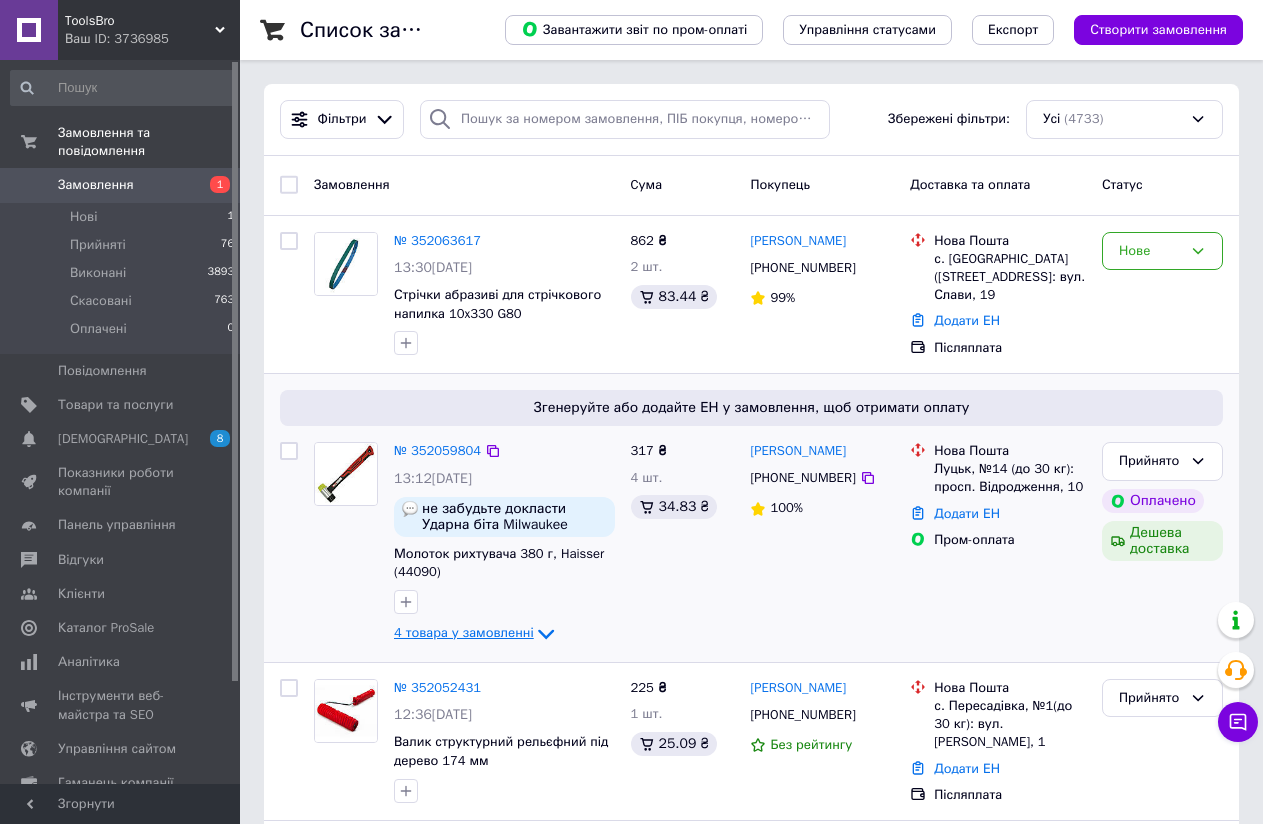 click 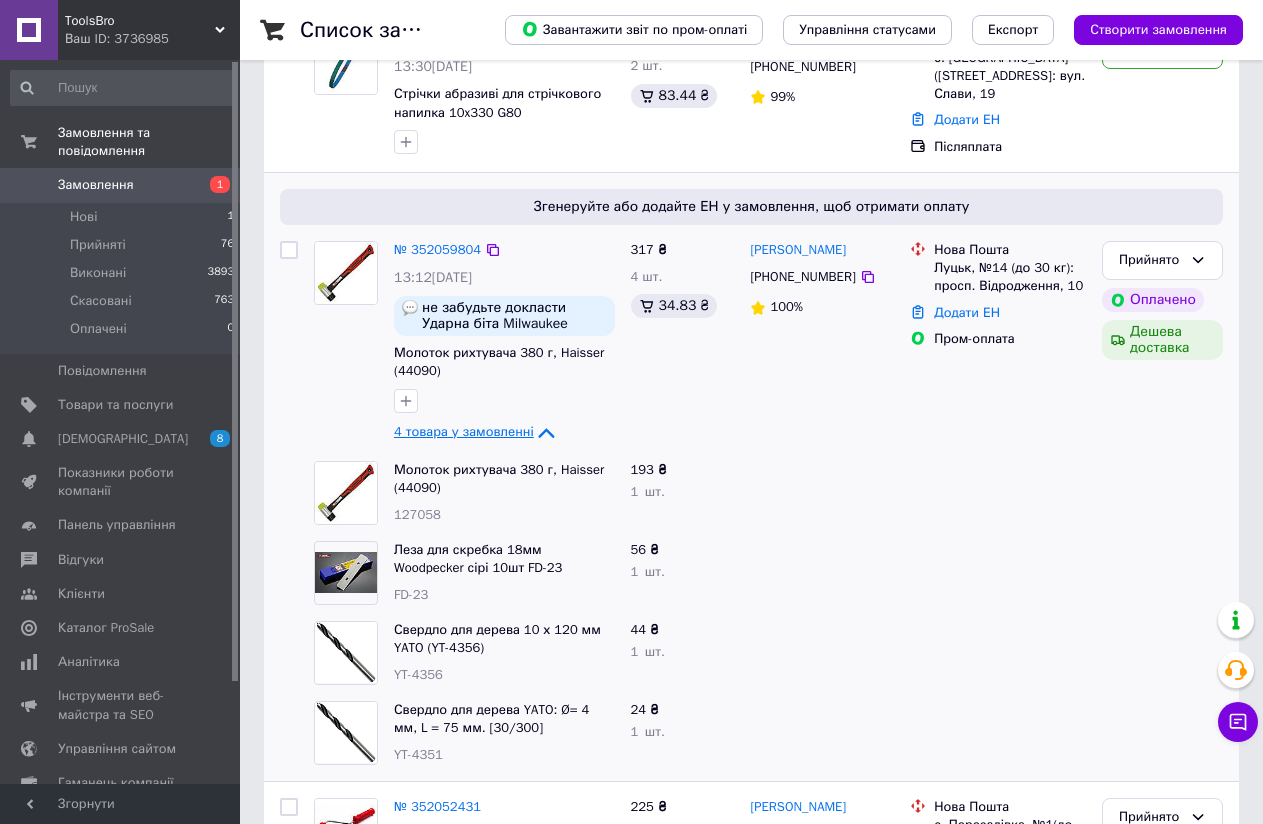 scroll, scrollTop: 300, scrollLeft: 0, axis: vertical 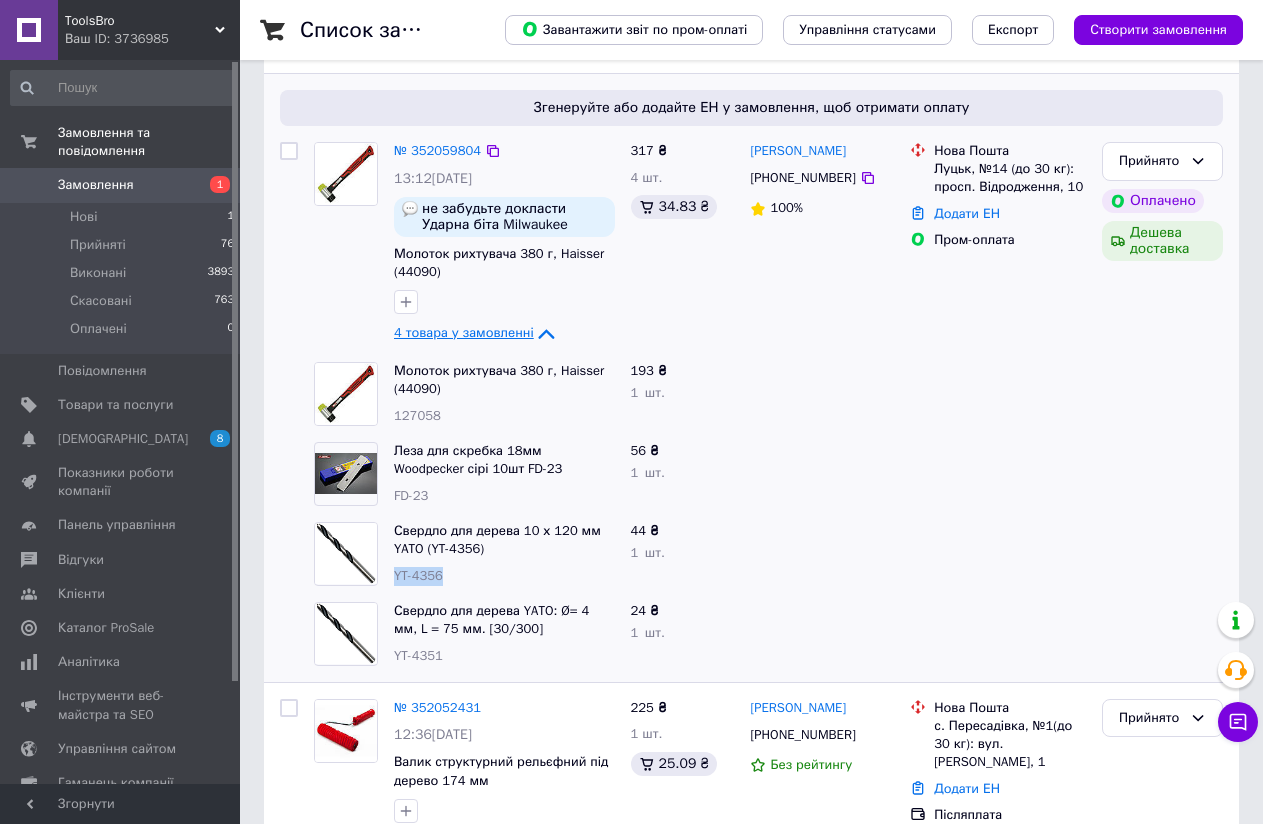drag, startPoint x: 445, startPoint y: 573, endPoint x: 395, endPoint y: 573, distance: 50 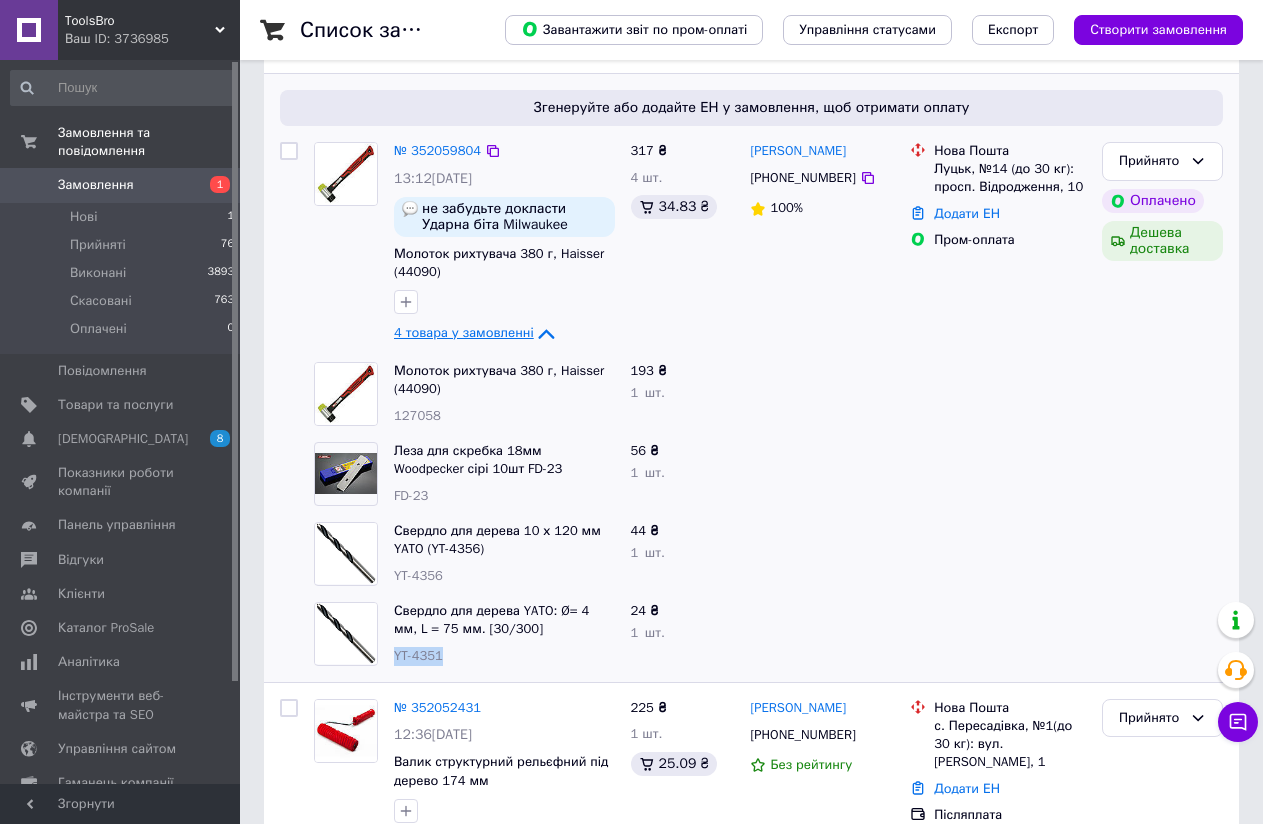 drag, startPoint x: 450, startPoint y: 659, endPoint x: 390, endPoint y: 651, distance: 60.530983 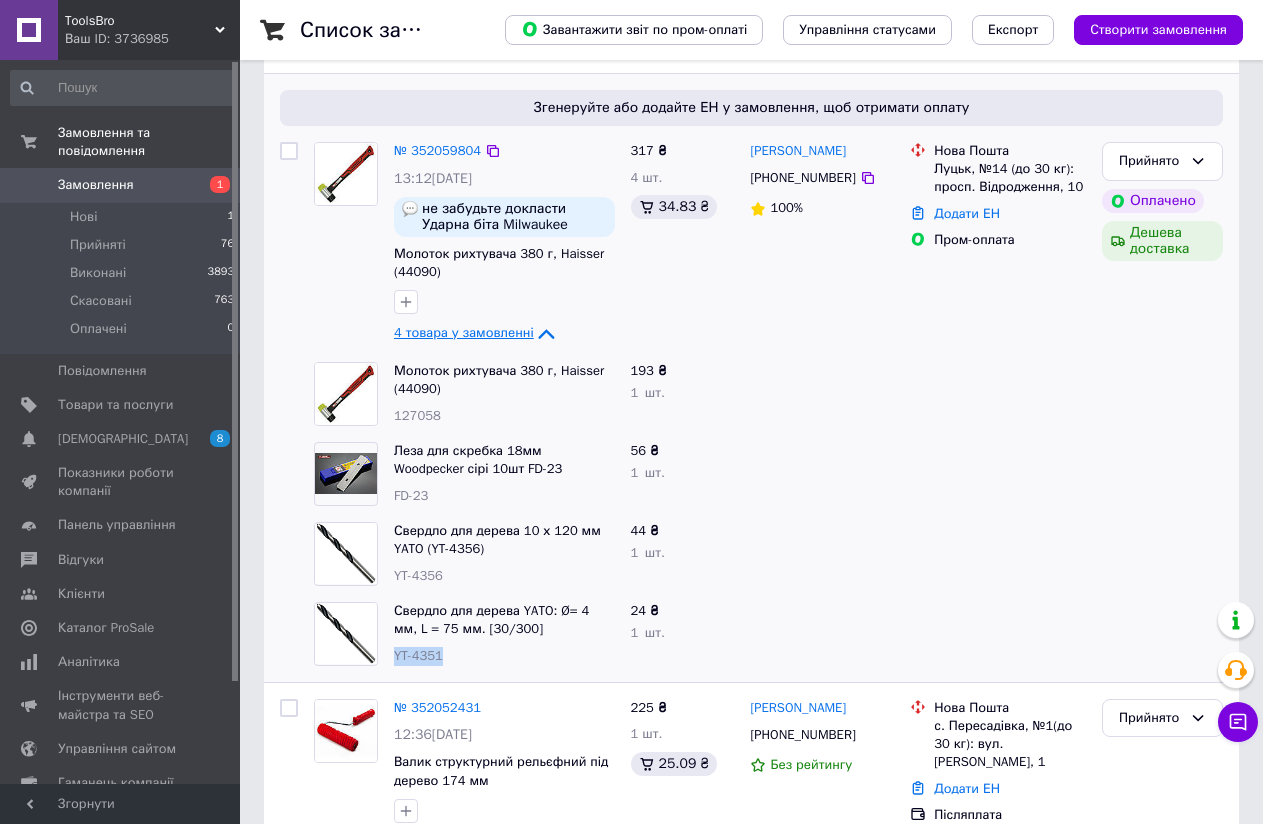 copy on "YT-4351" 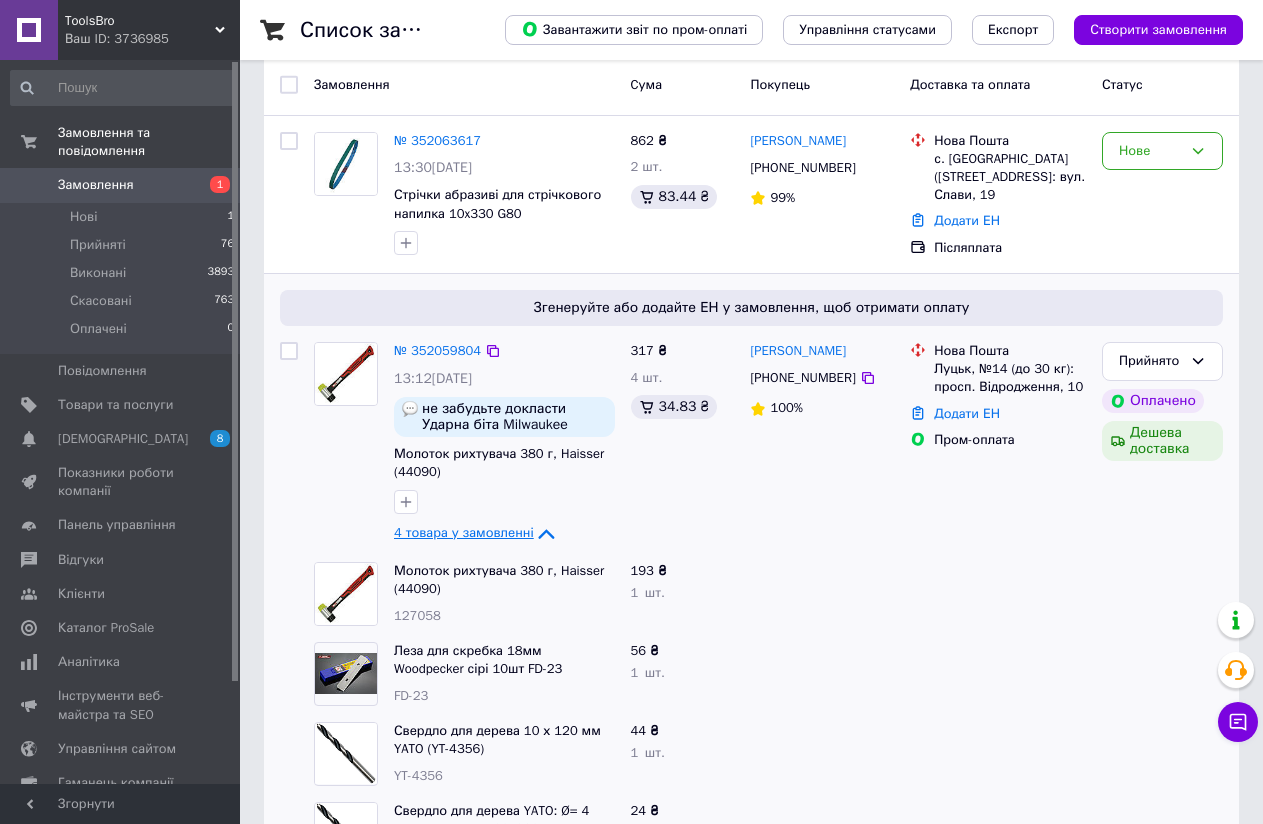 scroll, scrollTop: 0, scrollLeft: 0, axis: both 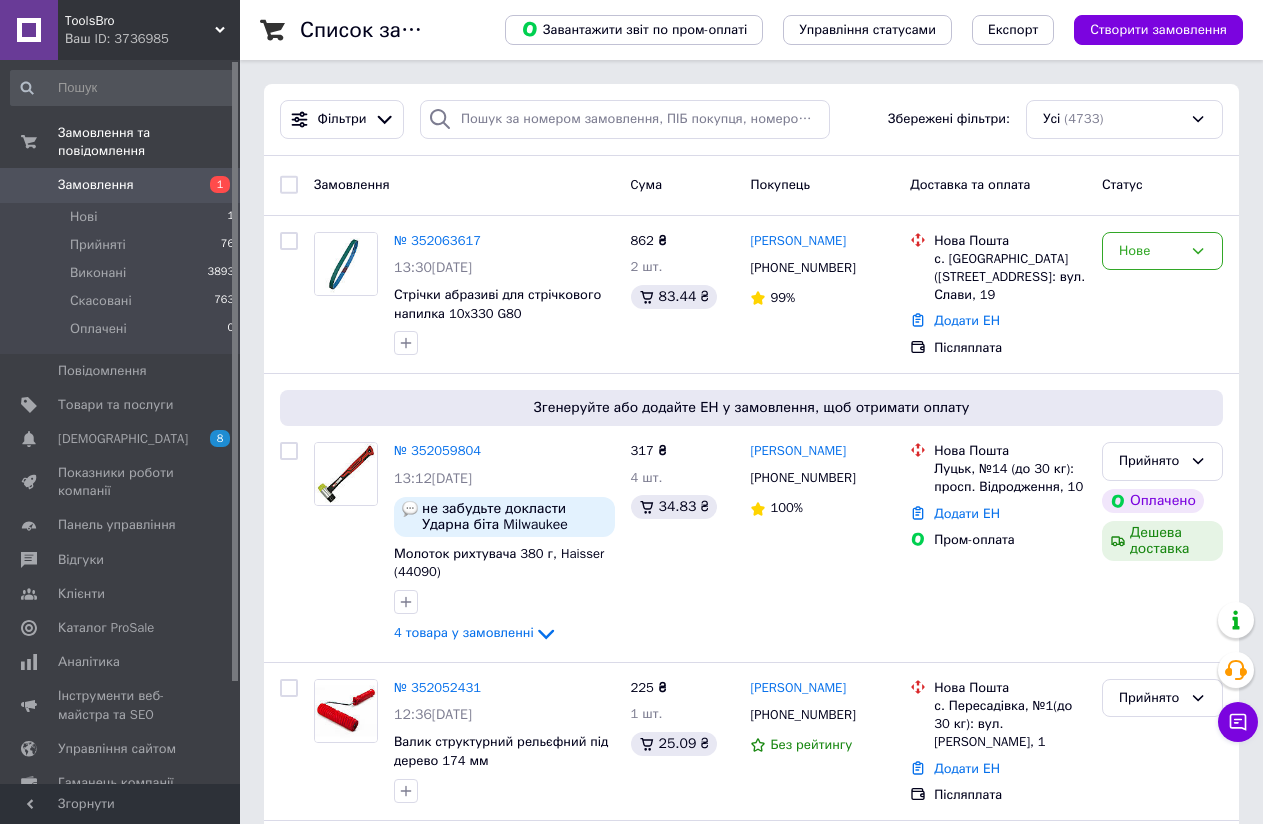 click on "Ваш ID: 3736985" at bounding box center (152, 39) 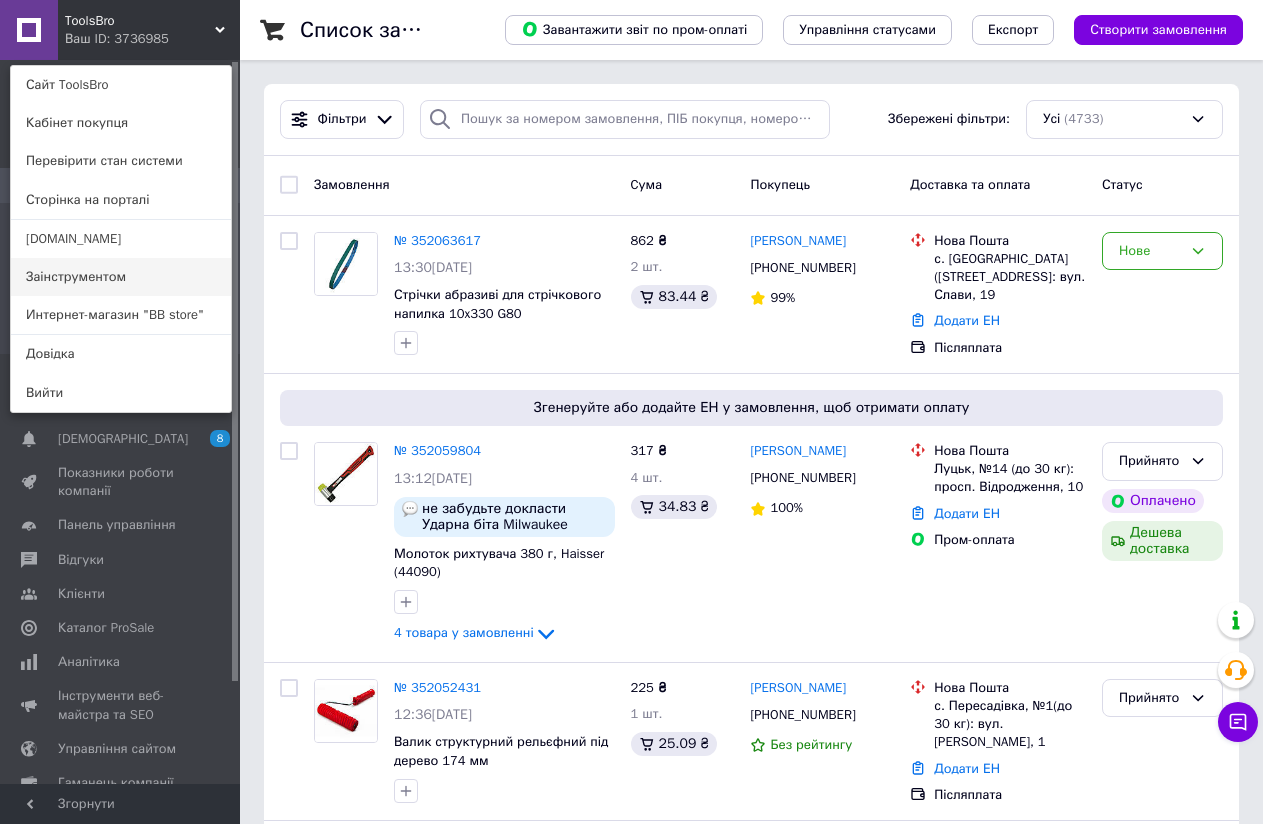click on "Заінструментом" at bounding box center [121, 277] 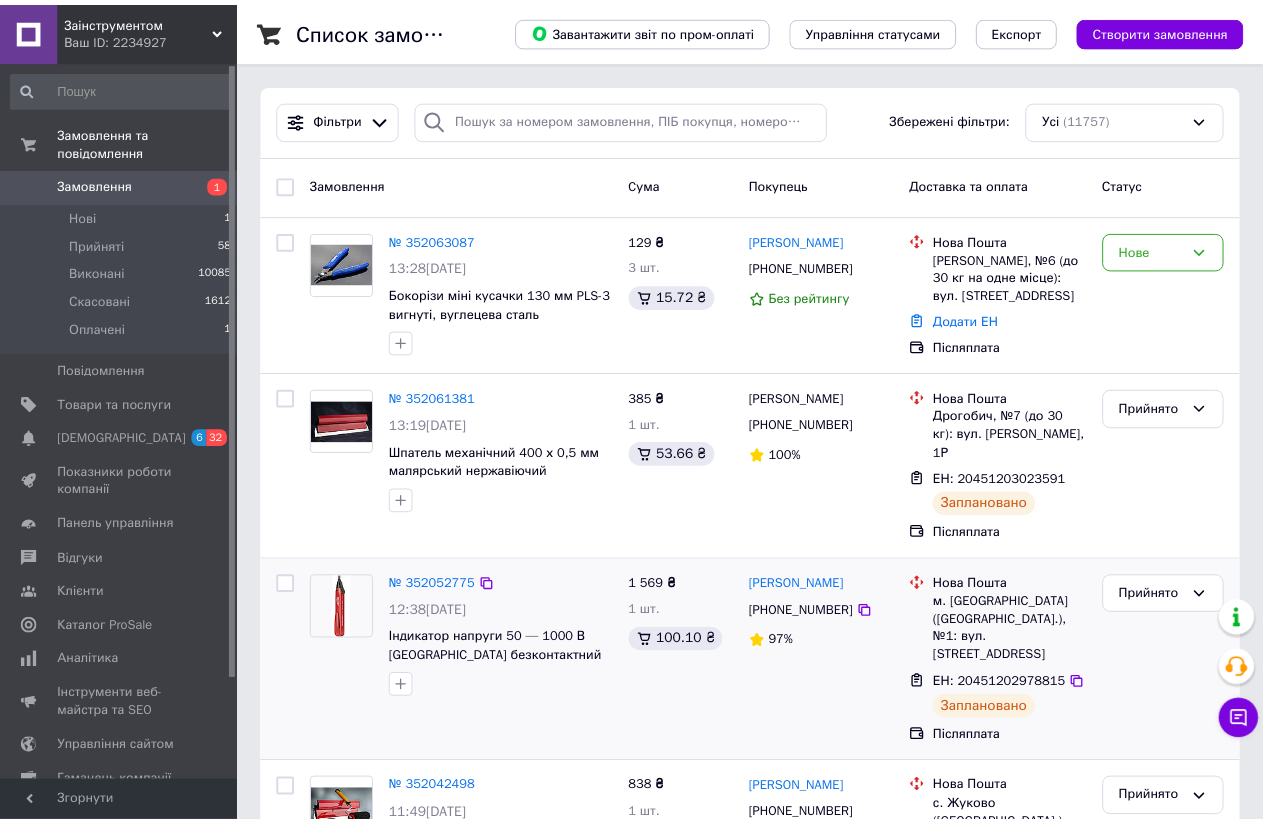 scroll, scrollTop: 201, scrollLeft: 0, axis: vertical 